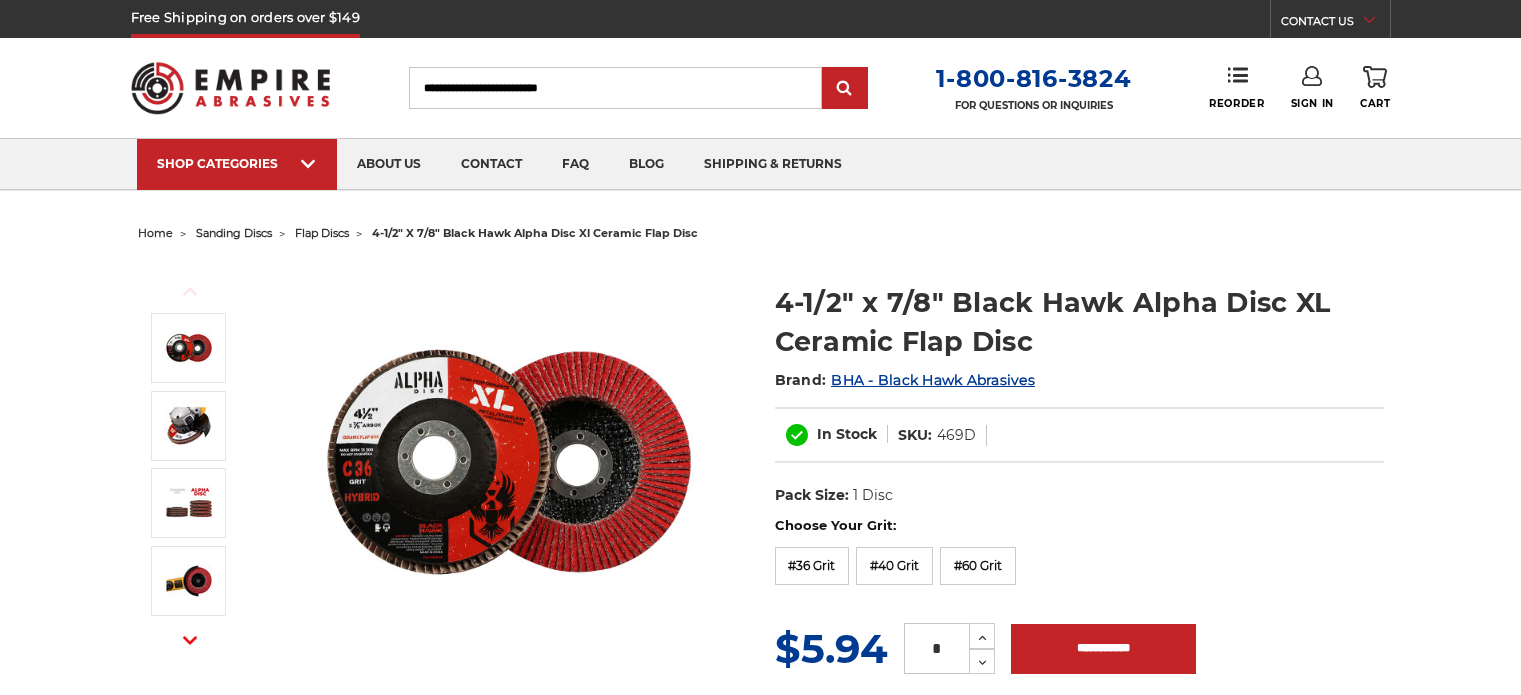 scroll, scrollTop: 0, scrollLeft: 0, axis: both 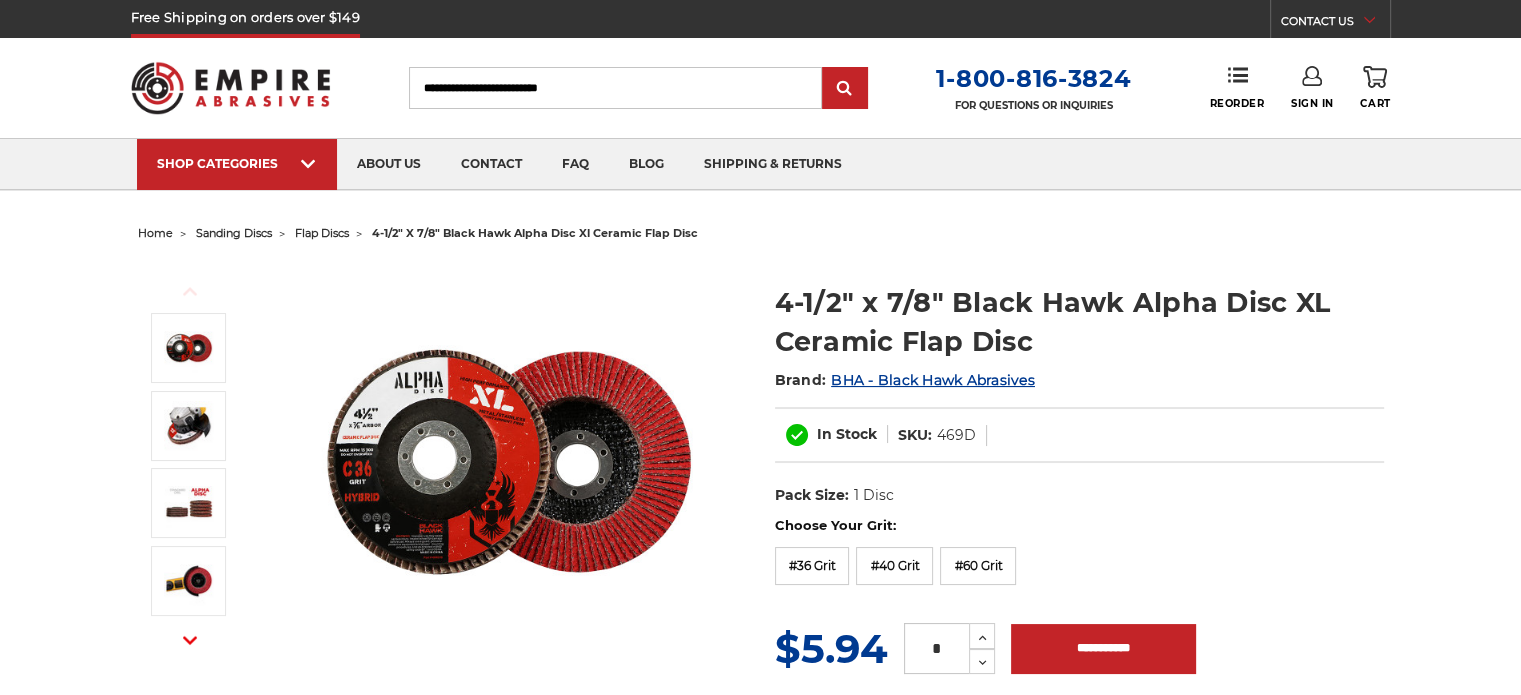 click on "1-800-555-1212" at bounding box center (761, 88) 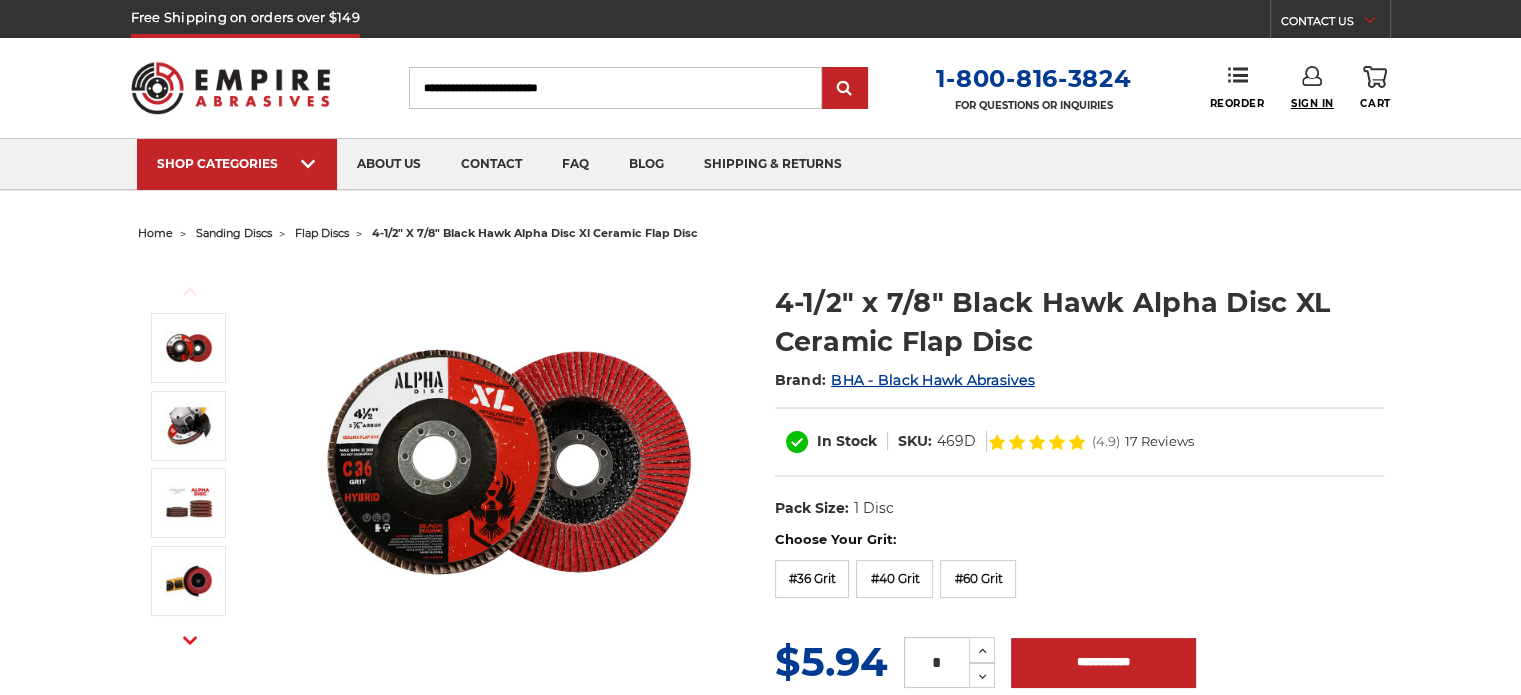 scroll, scrollTop: 0, scrollLeft: 0, axis: both 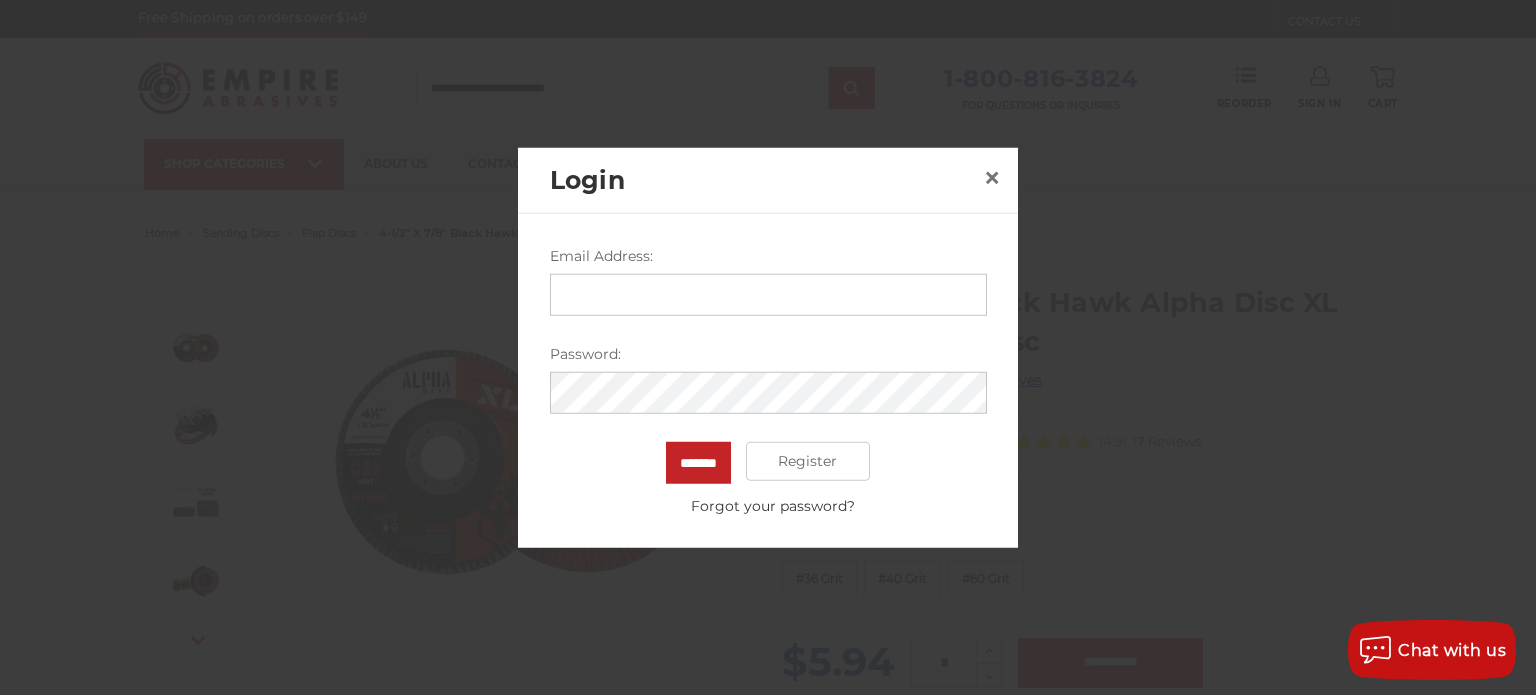 click on "Email Address:" at bounding box center (768, 294) 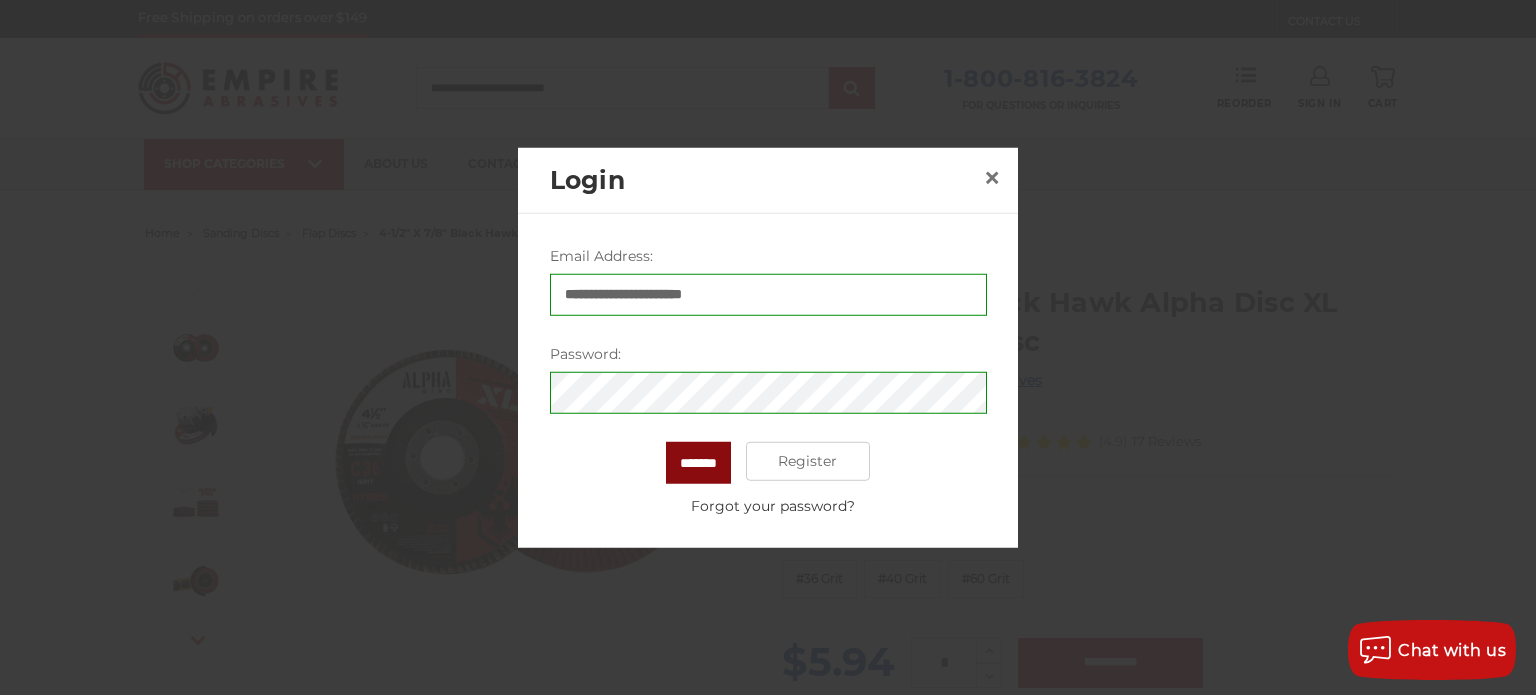 click on "*******" at bounding box center [698, 462] 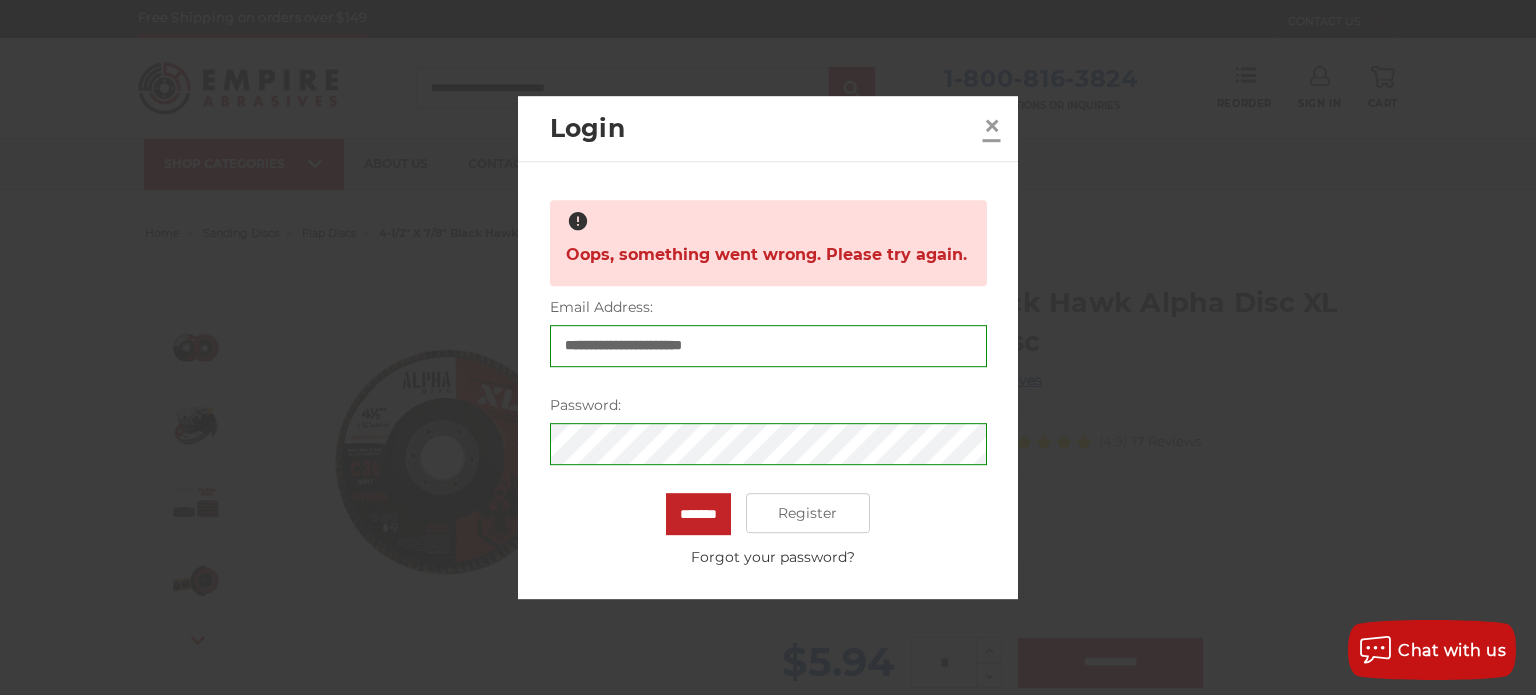 click on "×" at bounding box center (992, 125) 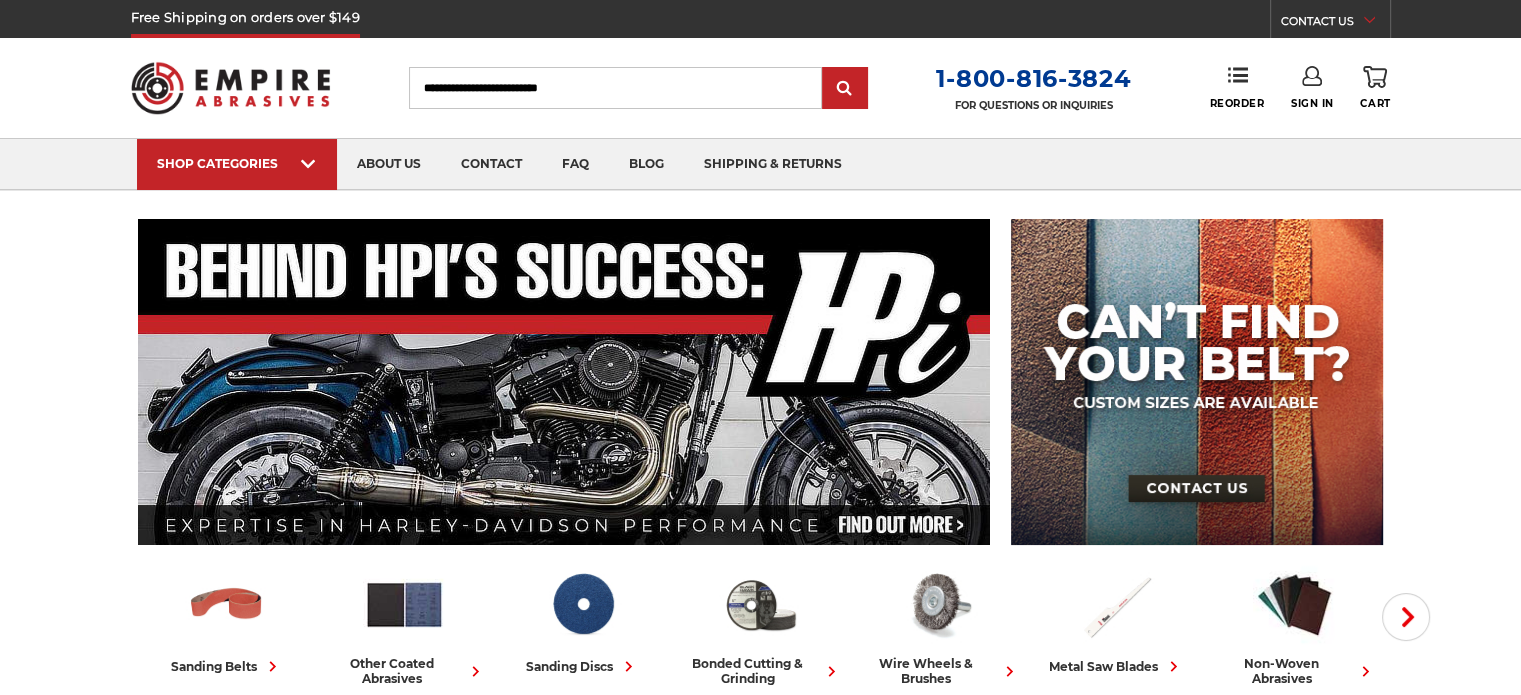 scroll, scrollTop: 0, scrollLeft: 0, axis: both 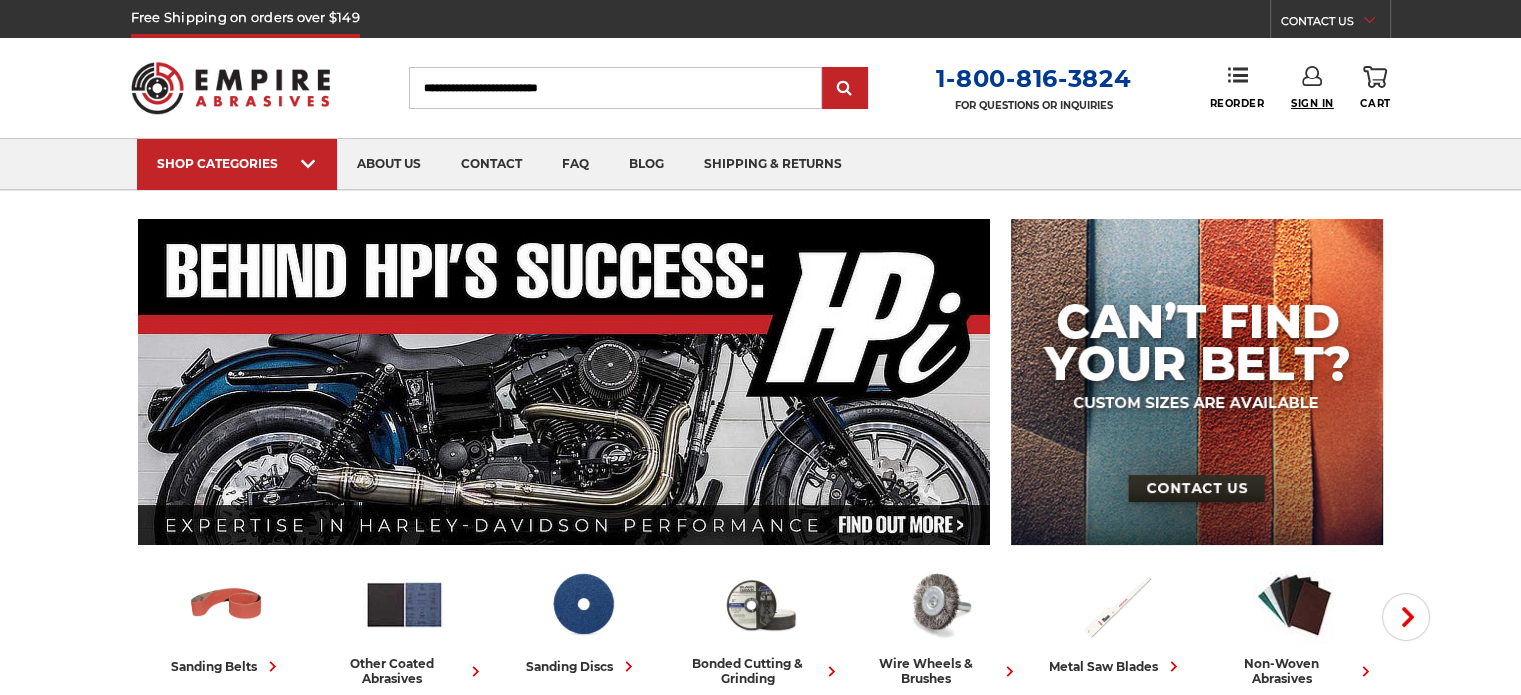 click on "Sign In" at bounding box center (1312, 103) 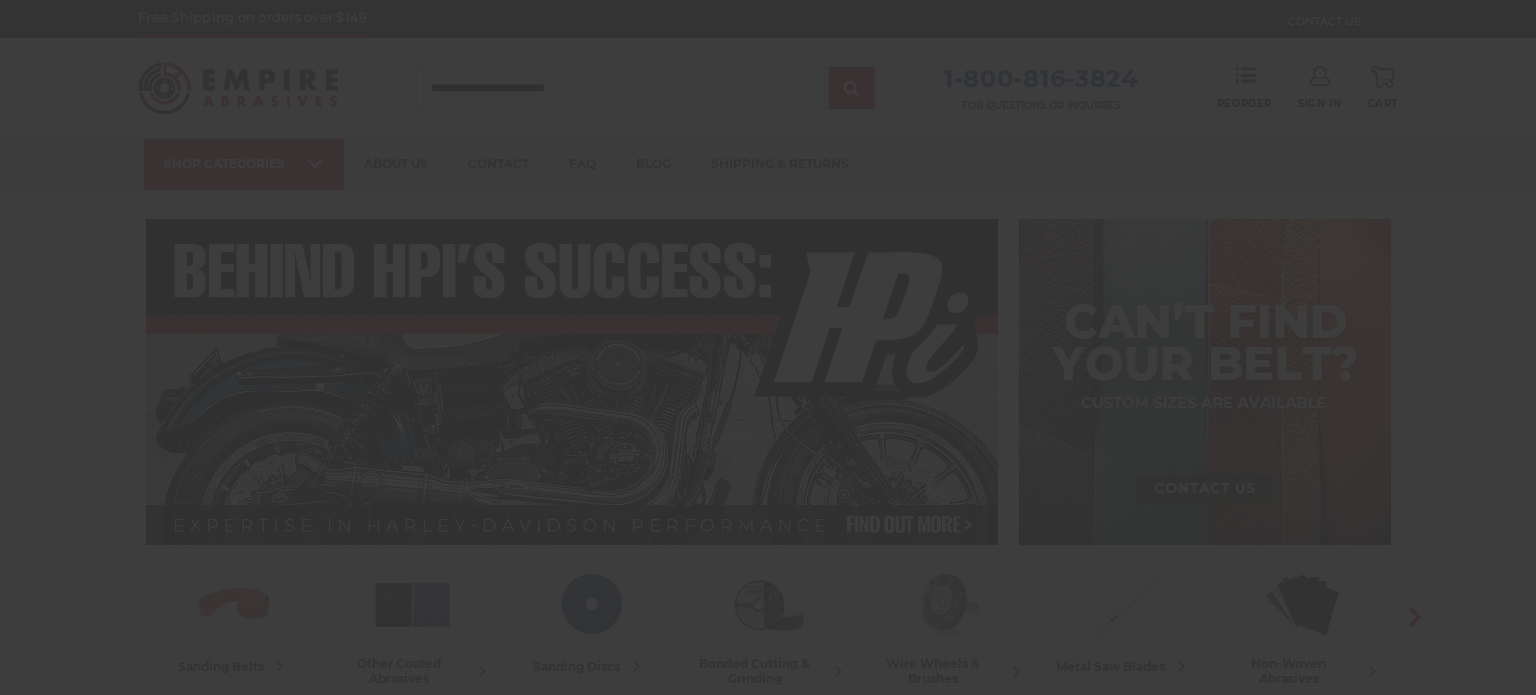 scroll, scrollTop: 0, scrollLeft: 0, axis: both 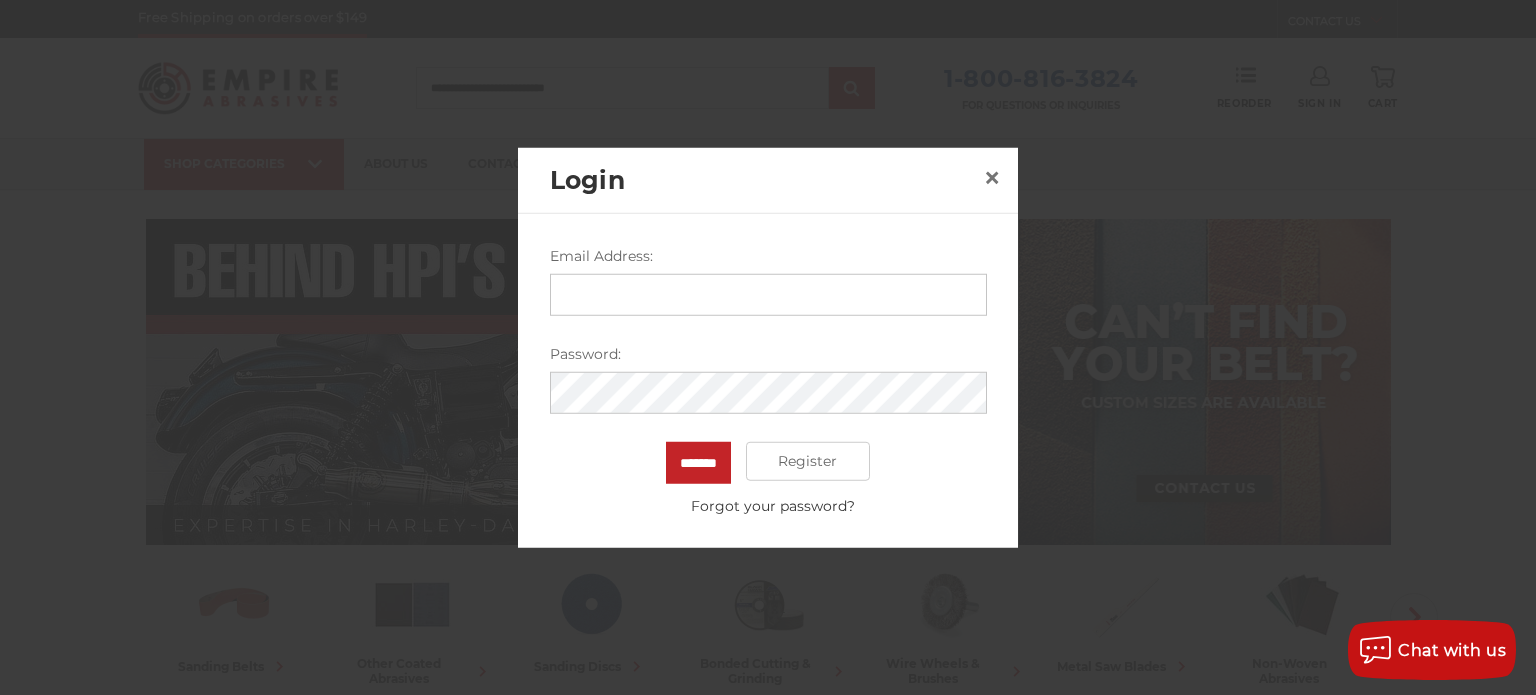 click on "Email Address:" at bounding box center [768, 294] 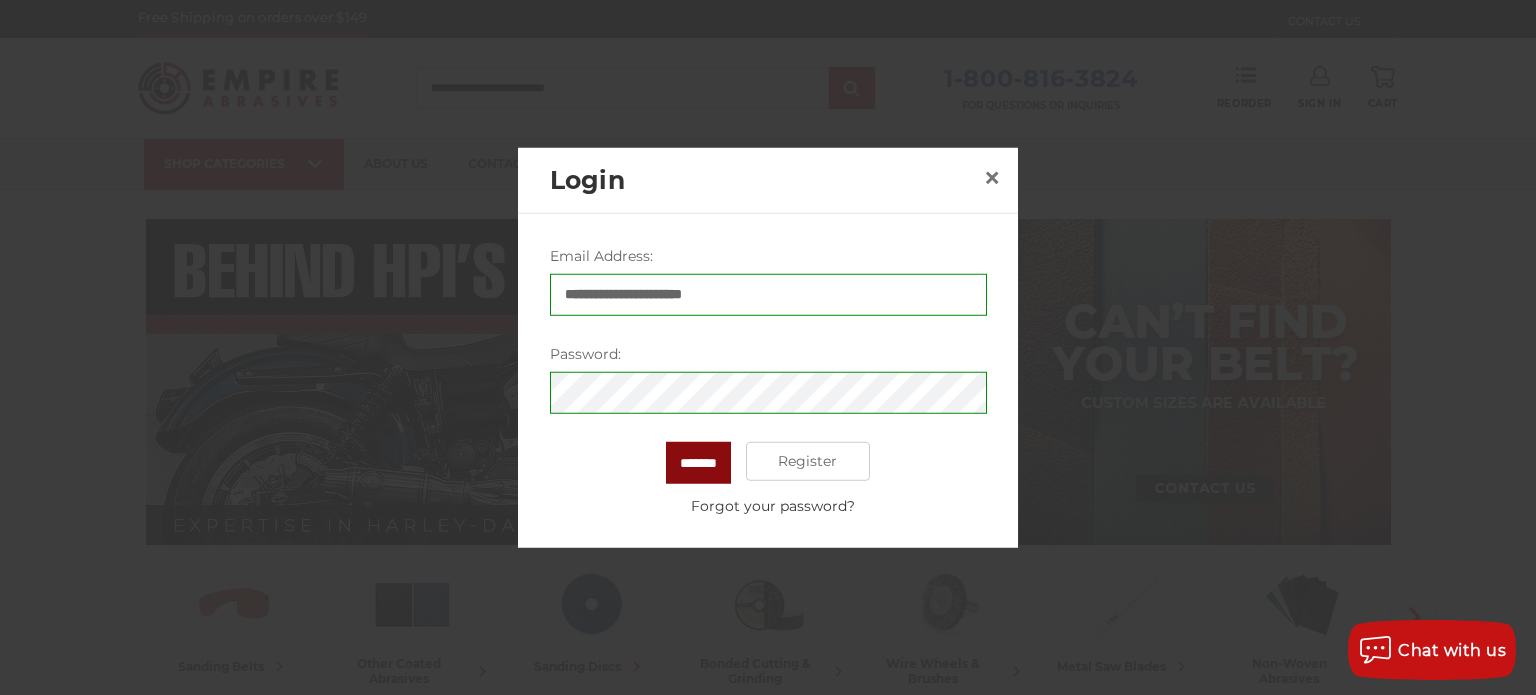 click on "*******" at bounding box center [698, 462] 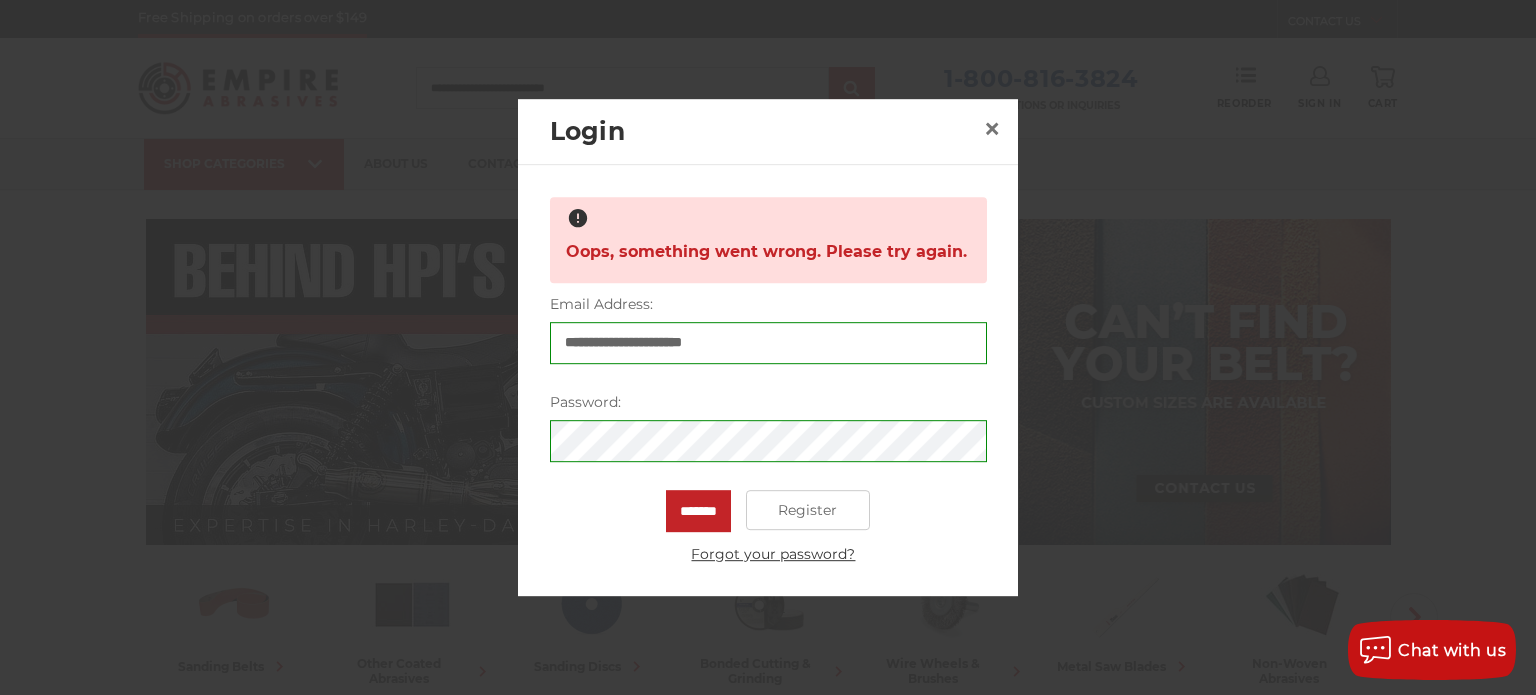 click on "Forgot your password?" at bounding box center [773, 554] 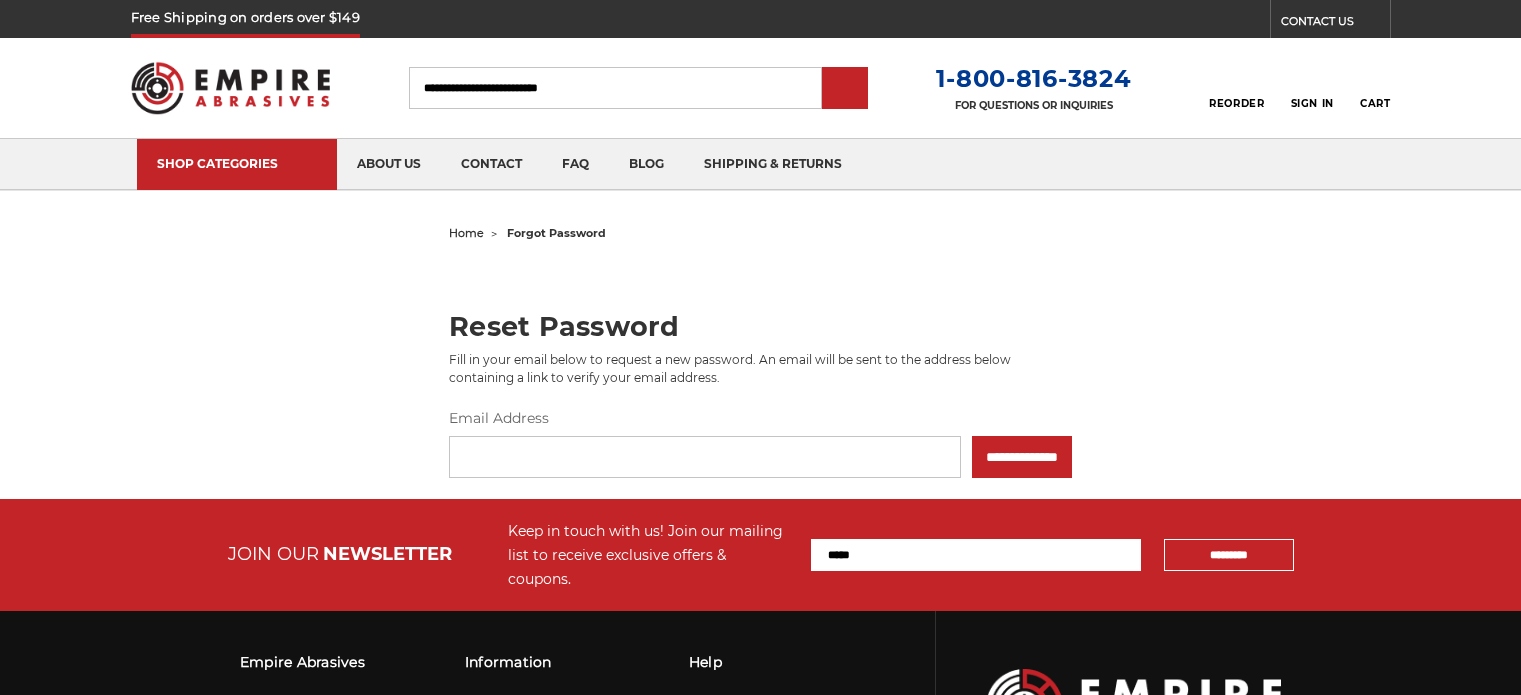 scroll, scrollTop: 0, scrollLeft: 0, axis: both 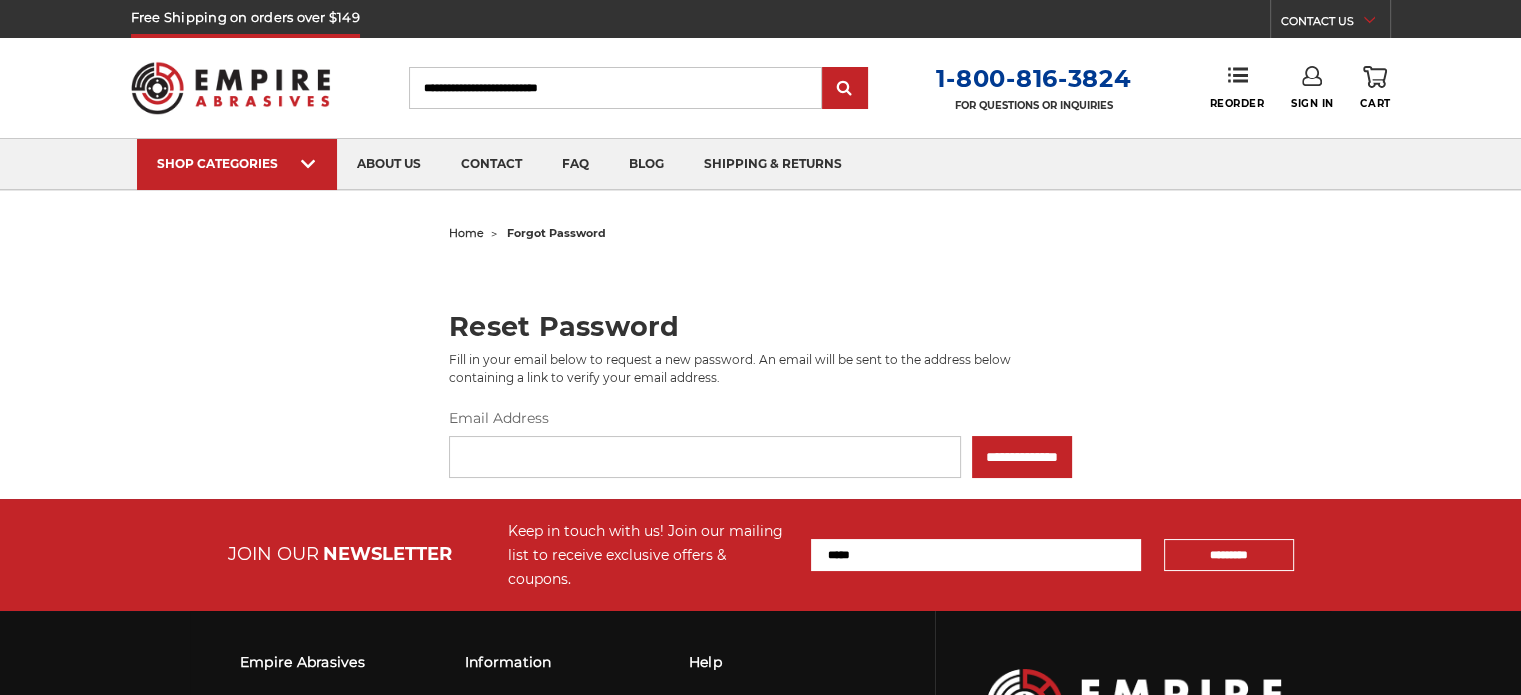 click on "Email Address" at bounding box center [705, 457] 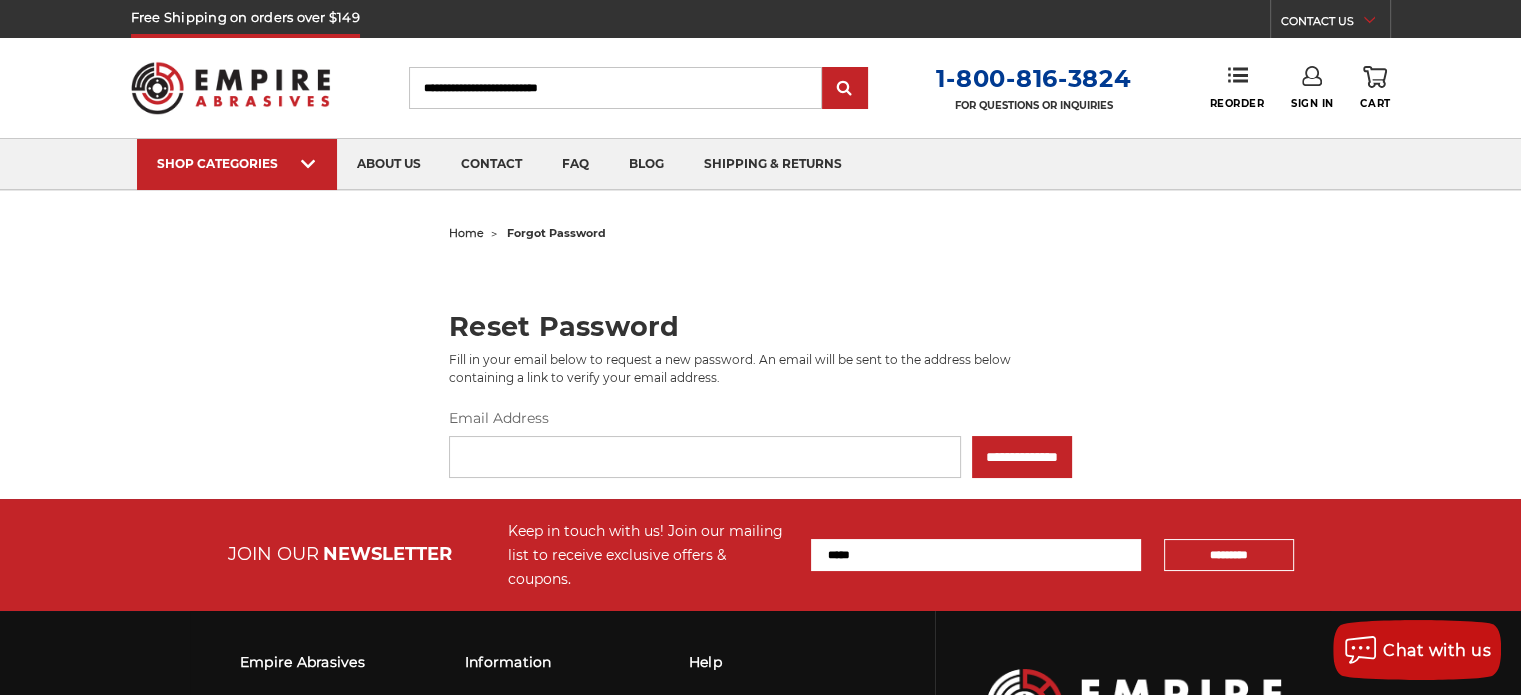 type on "**********" 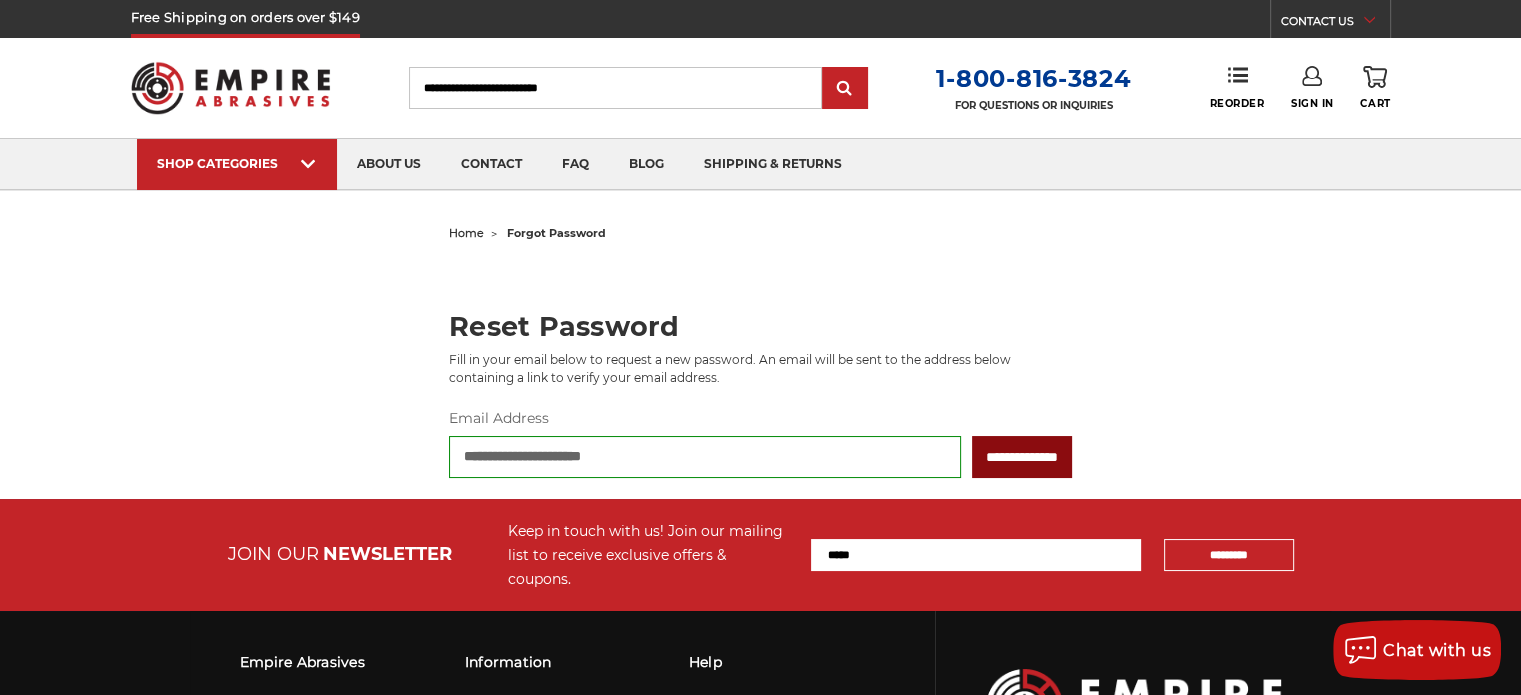 click on "**********" at bounding box center [1022, 457] 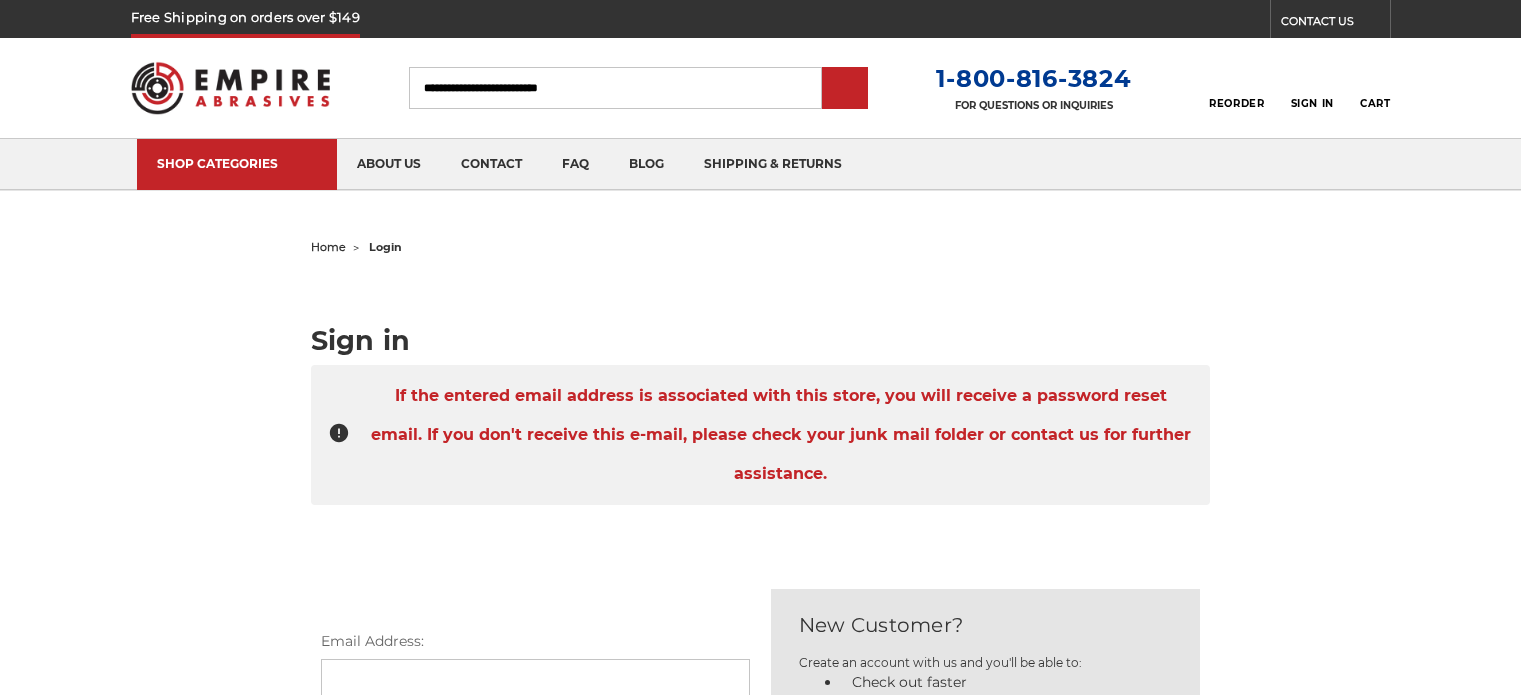 scroll, scrollTop: 0, scrollLeft: 0, axis: both 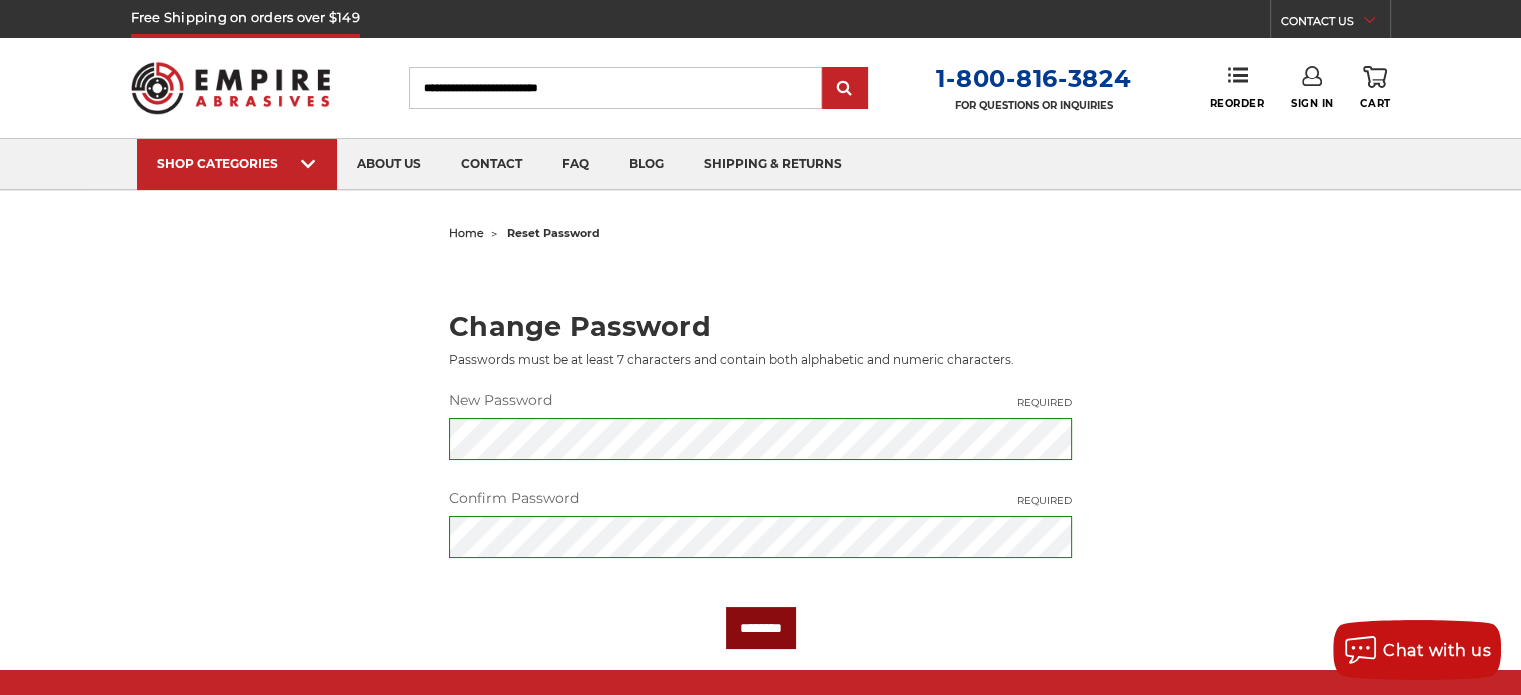 click on "********" at bounding box center (761, 628) 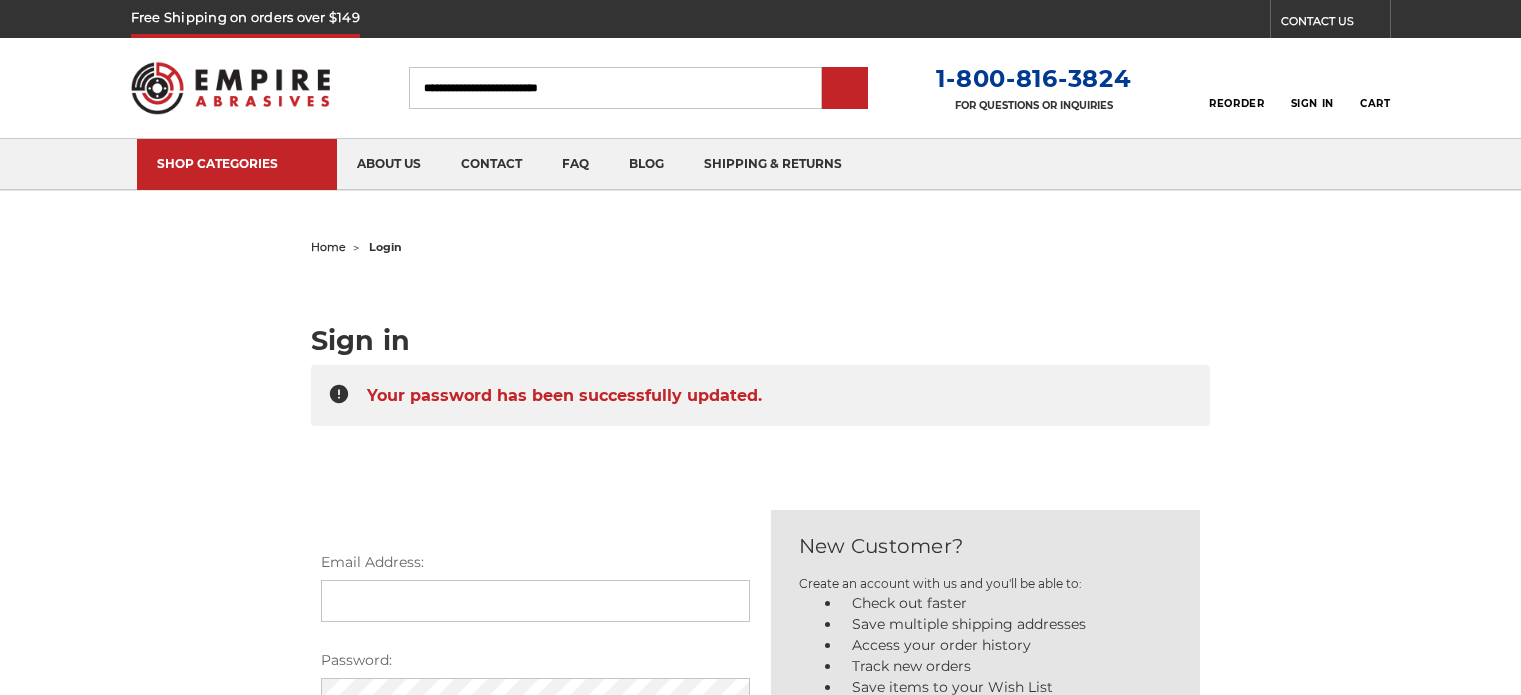 scroll, scrollTop: 0, scrollLeft: 0, axis: both 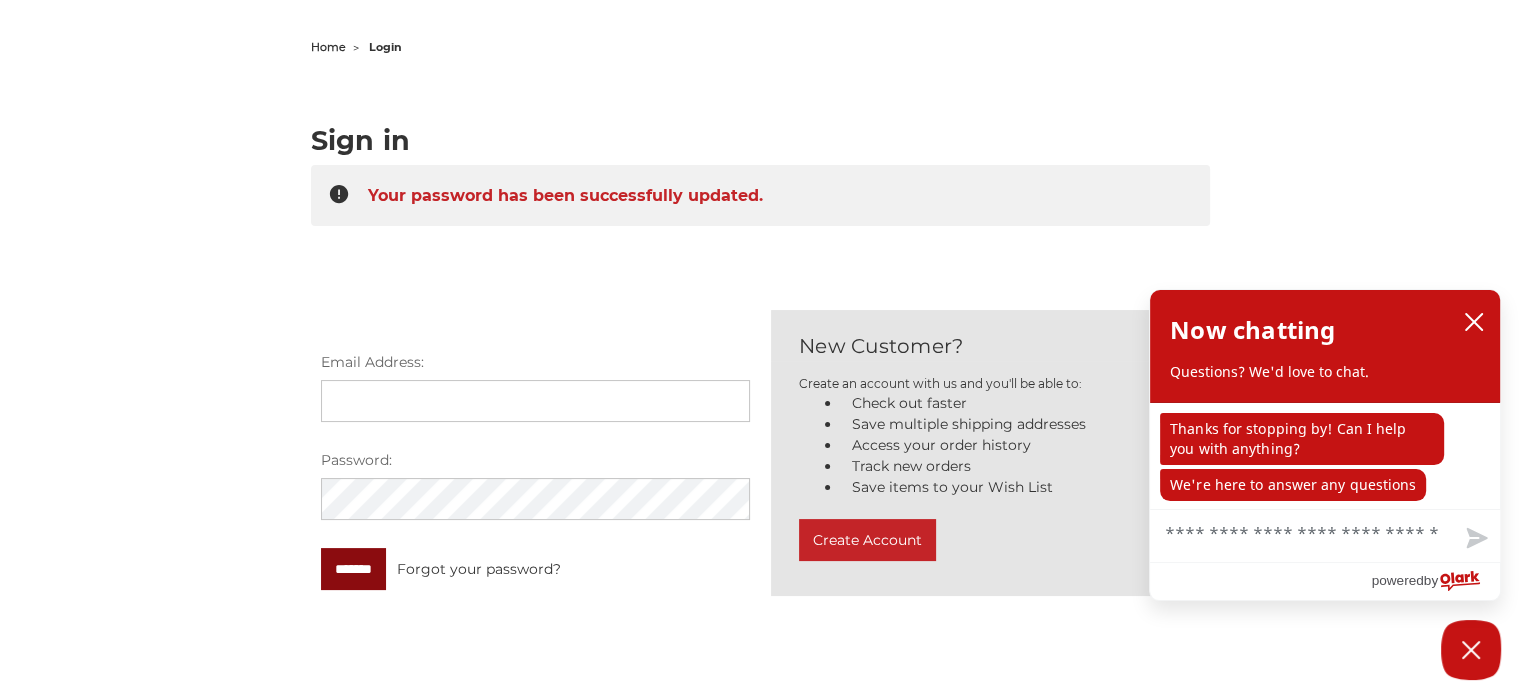 type on "**********" 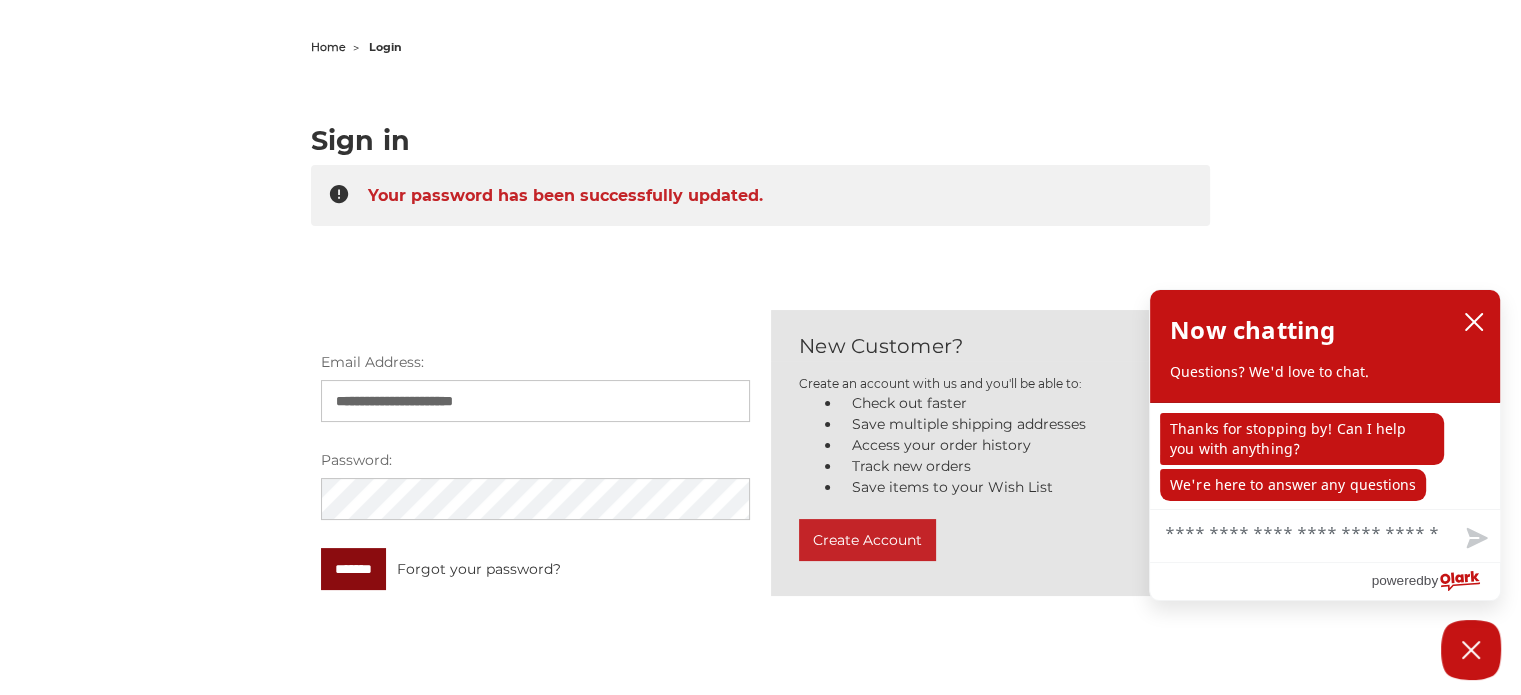 click on "*******" at bounding box center [353, 569] 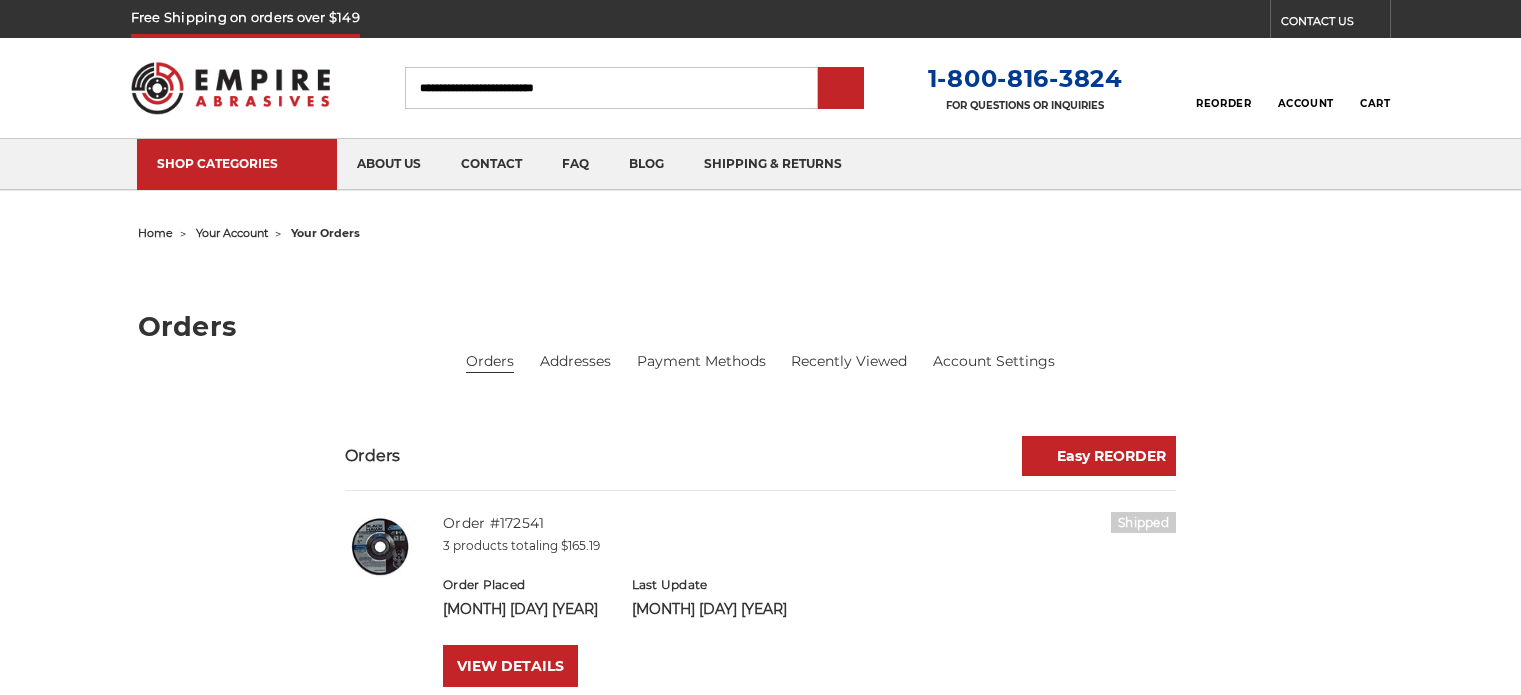 scroll, scrollTop: 0, scrollLeft: 0, axis: both 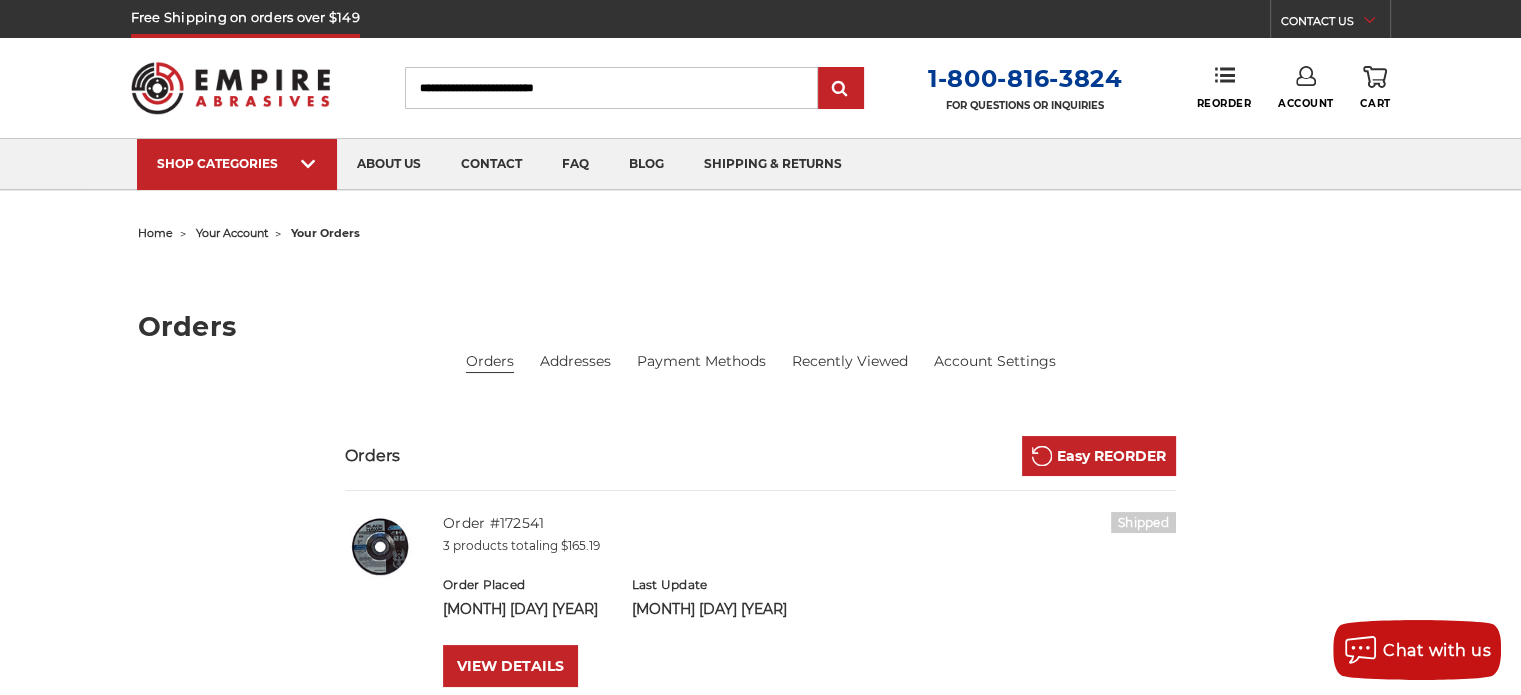 click on "Search" at bounding box center (611, 88) 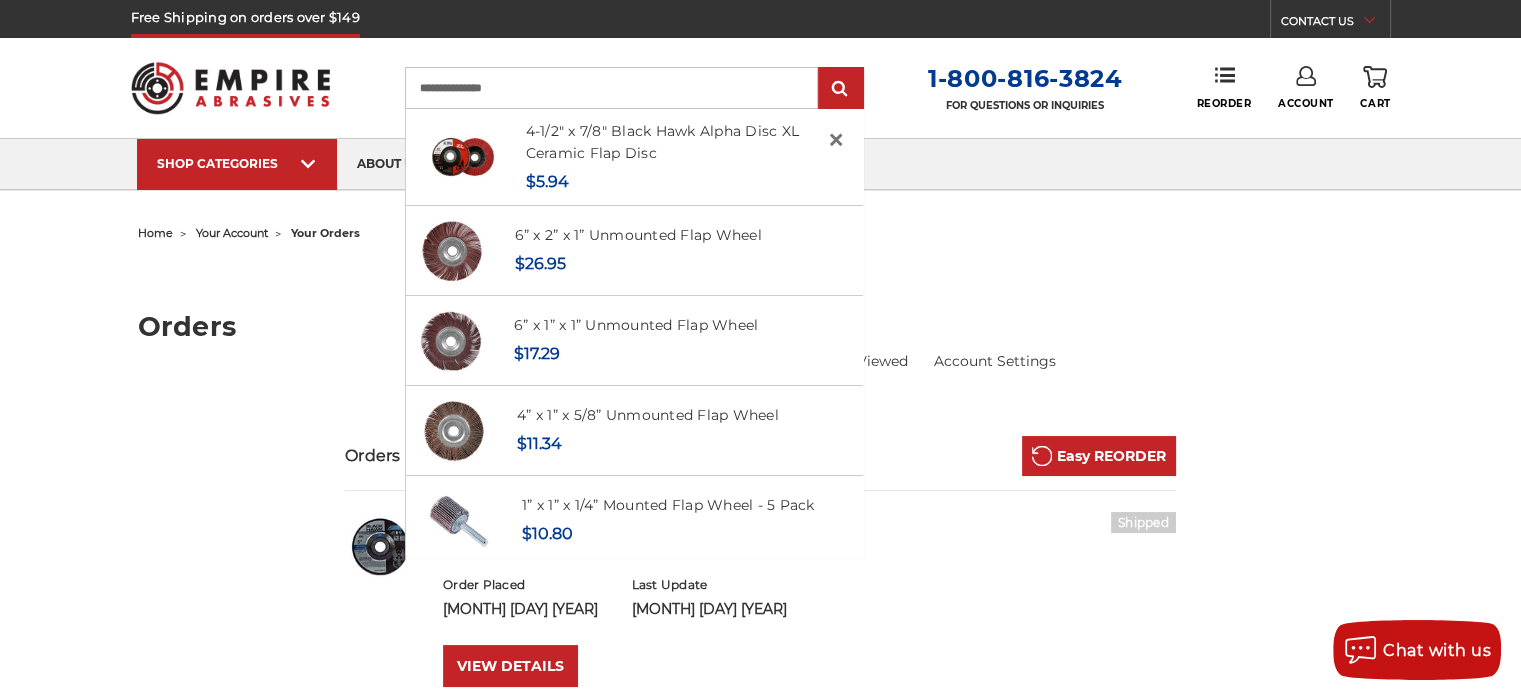 type on "**********" 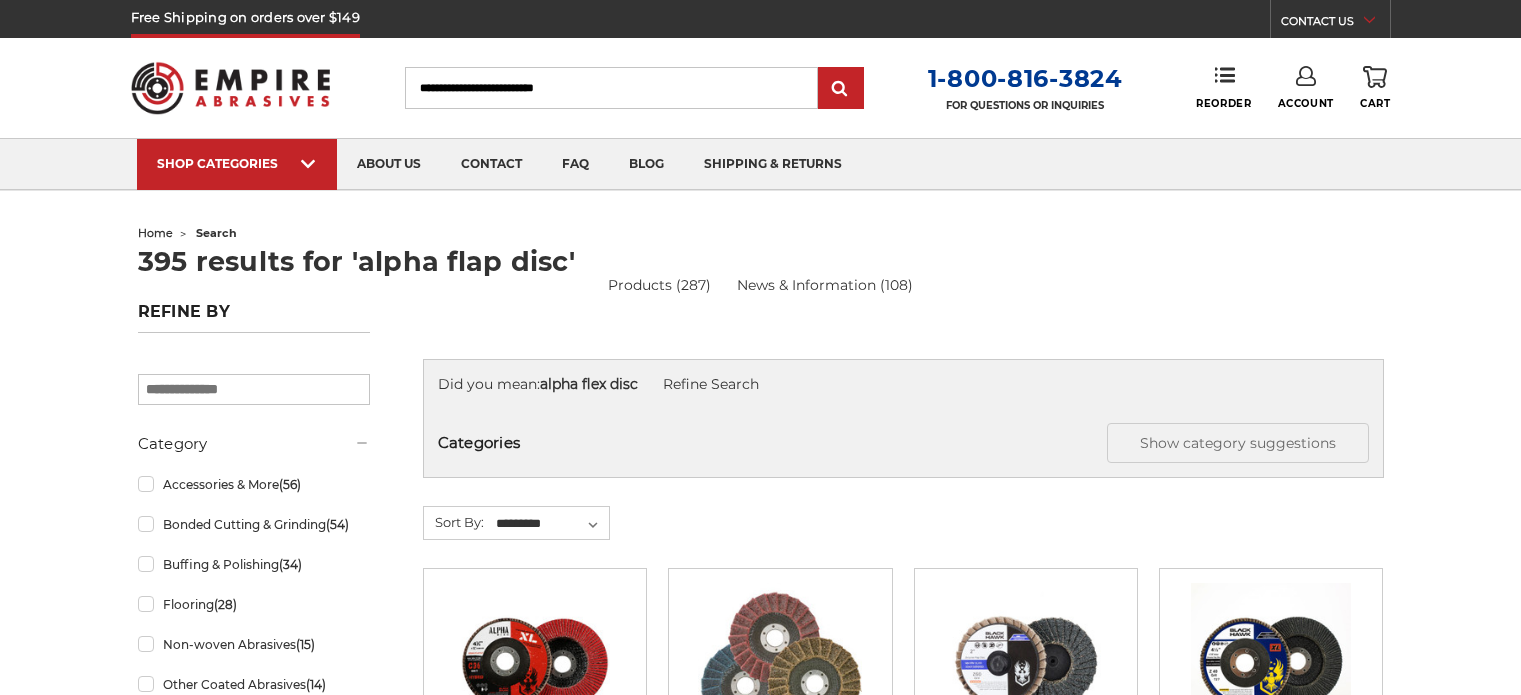 scroll, scrollTop: 0, scrollLeft: 0, axis: both 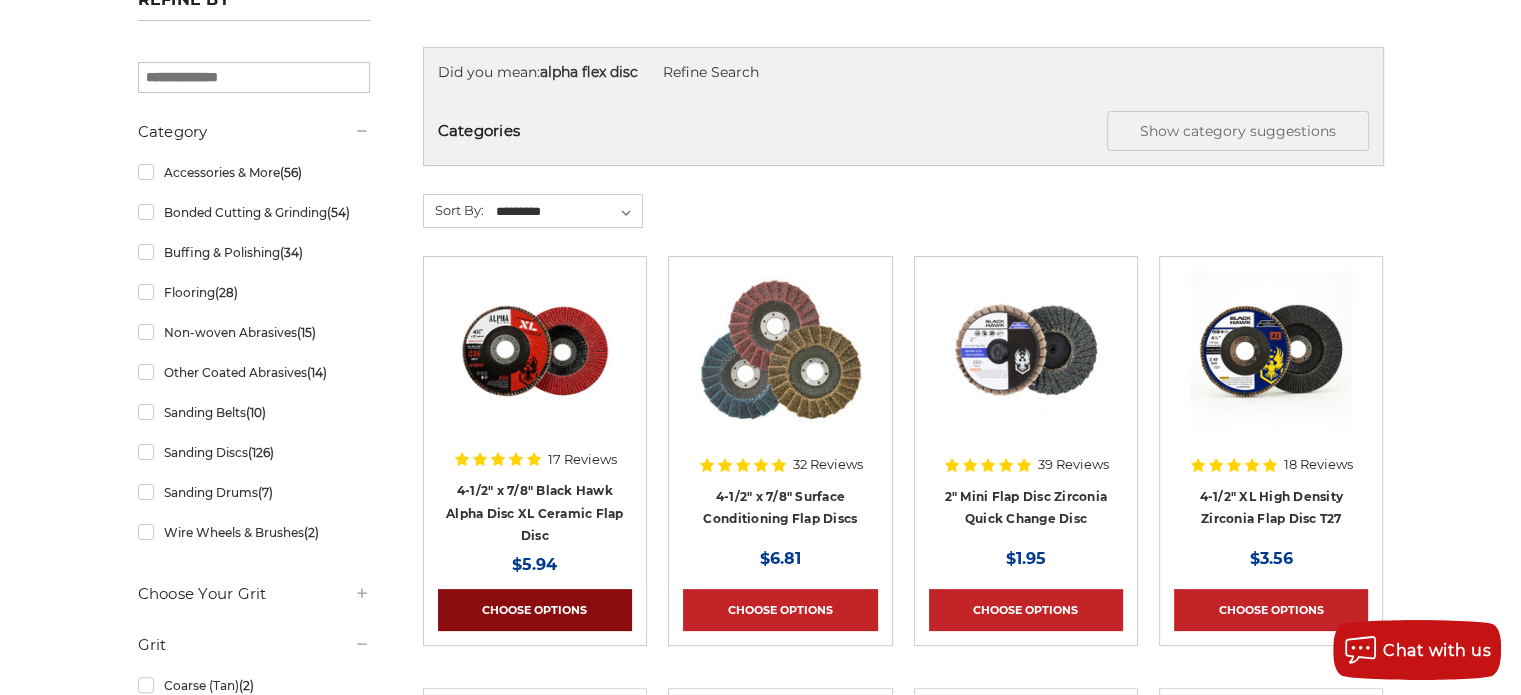 click on "Choose Options" at bounding box center [535, 610] 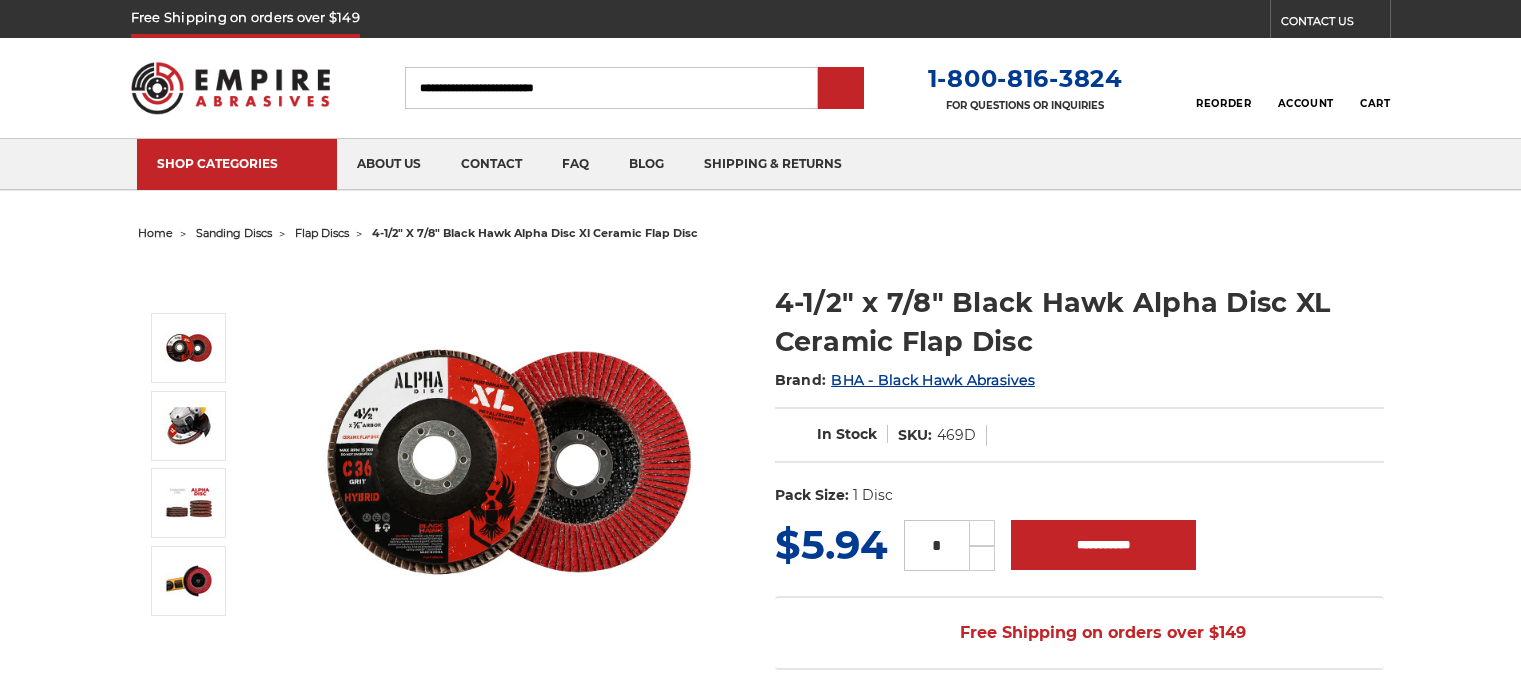 scroll, scrollTop: 0, scrollLeft: 0, axis: both 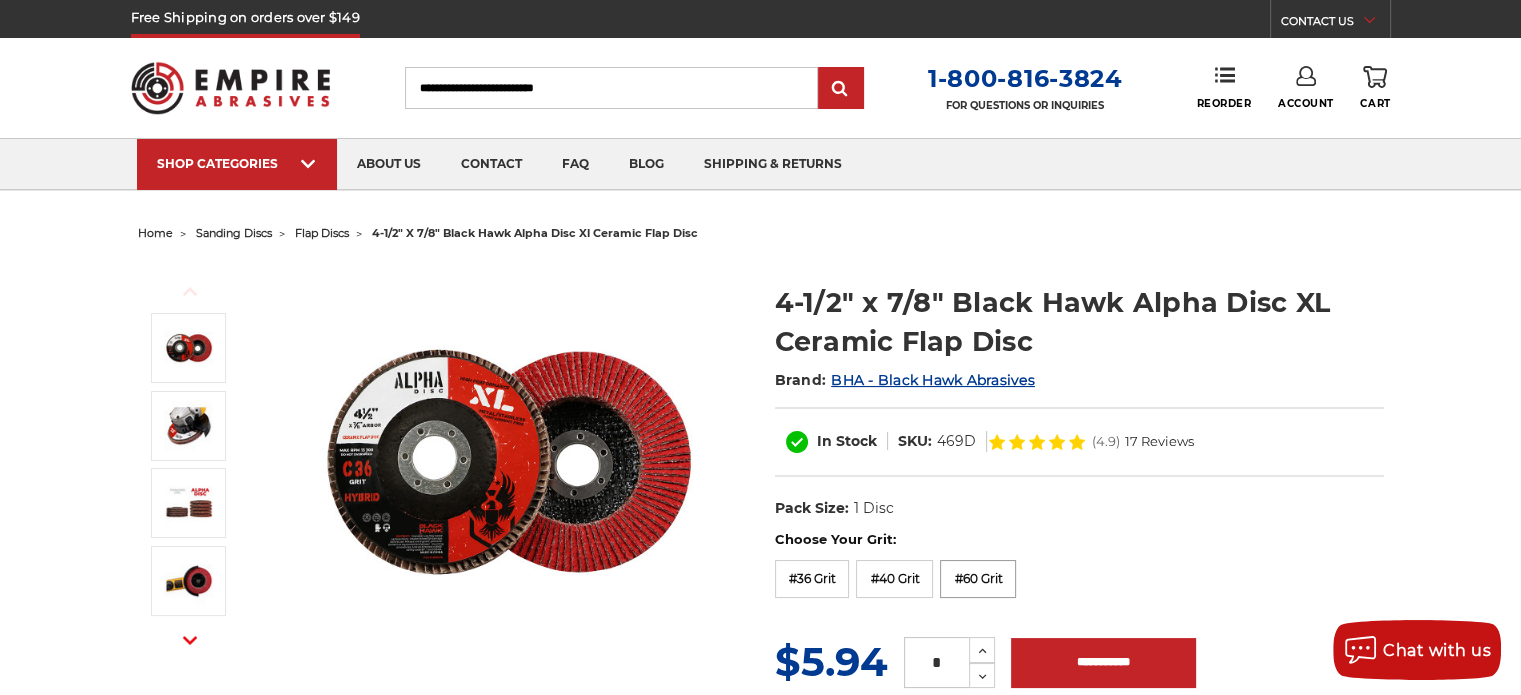 click on "#60 Grit" at bounding box center [978, 579] 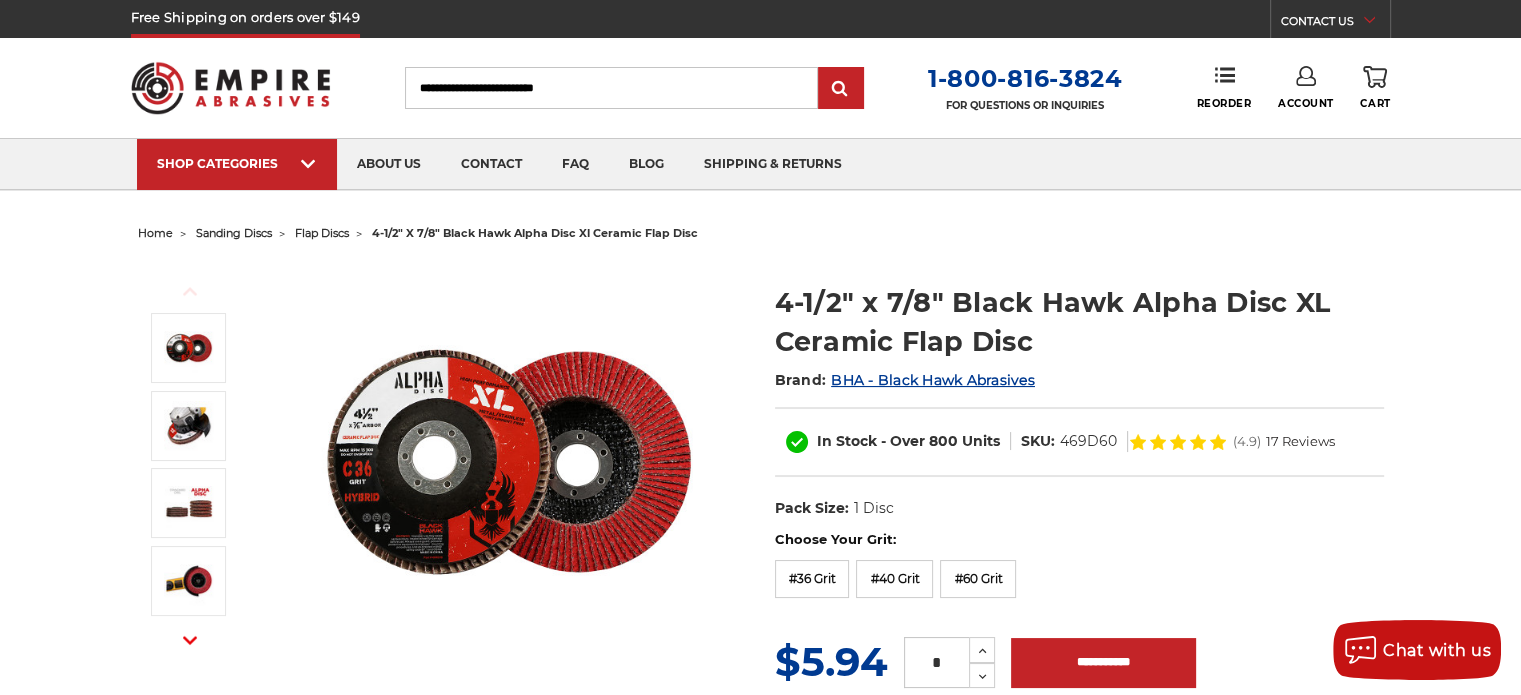 drag, startPoint x: 1149, startPoint y: 536, endPoint x: 1137, endPoint y: 542, distance: 13.416408 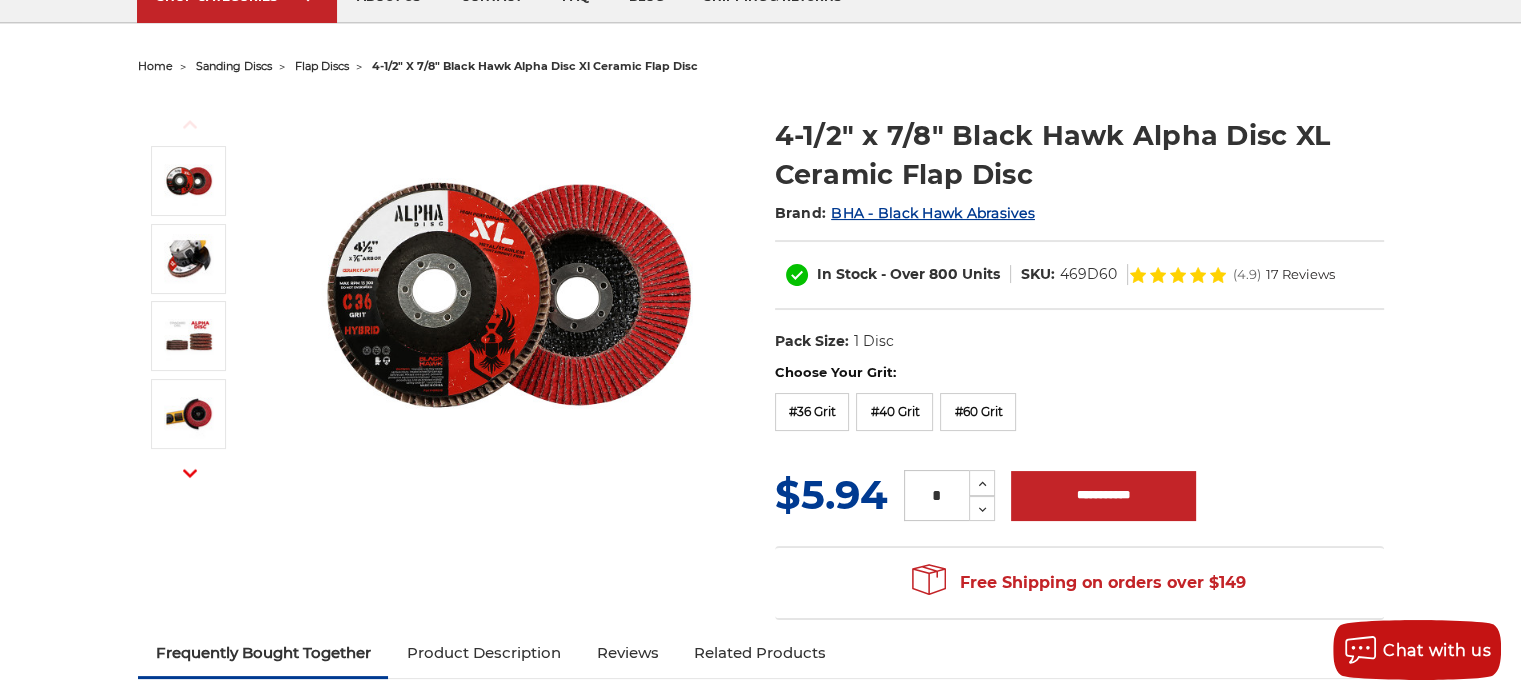 scroll, scrollTop: 200, scrollLeft: 0, axis: vertical 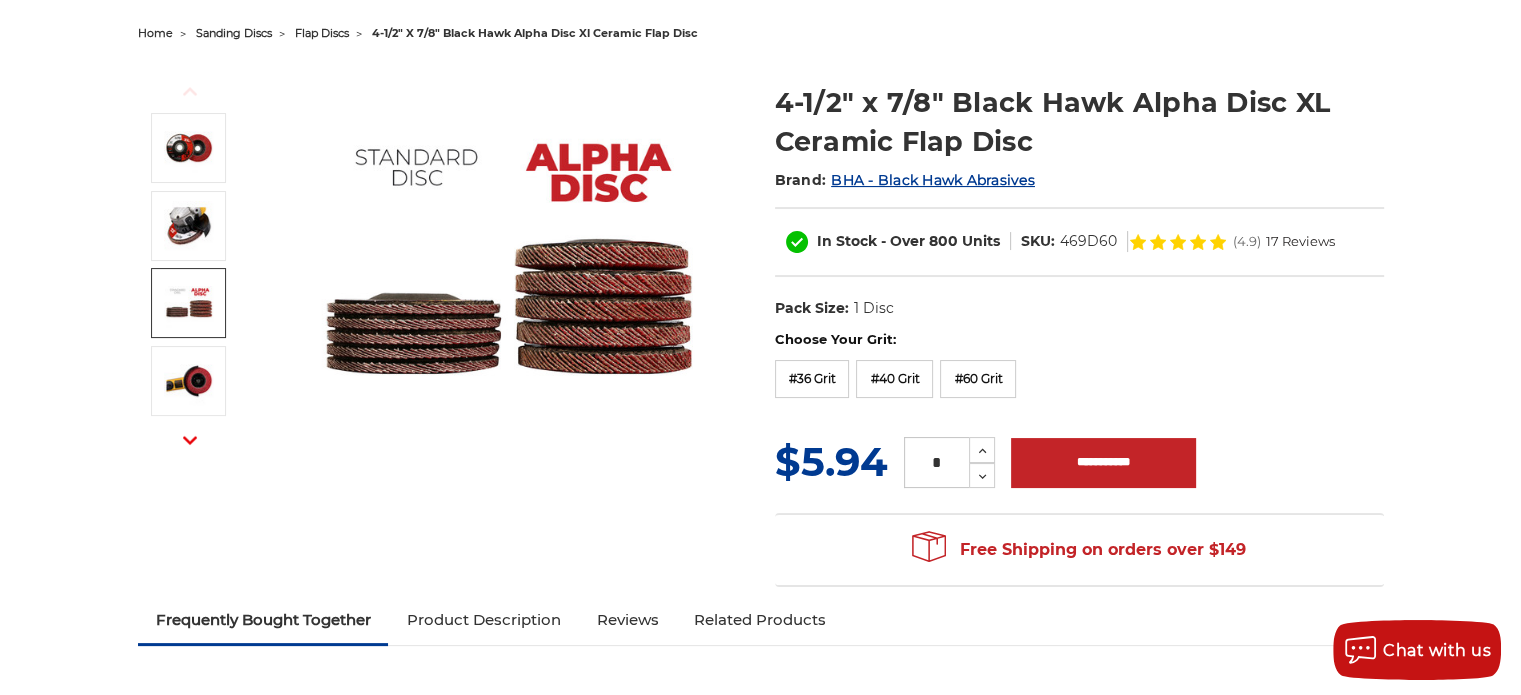 drag, startPoint x: 176, startPoint y: 308, endPoint x: 49, endPoint y: 337, distance: 130.26895 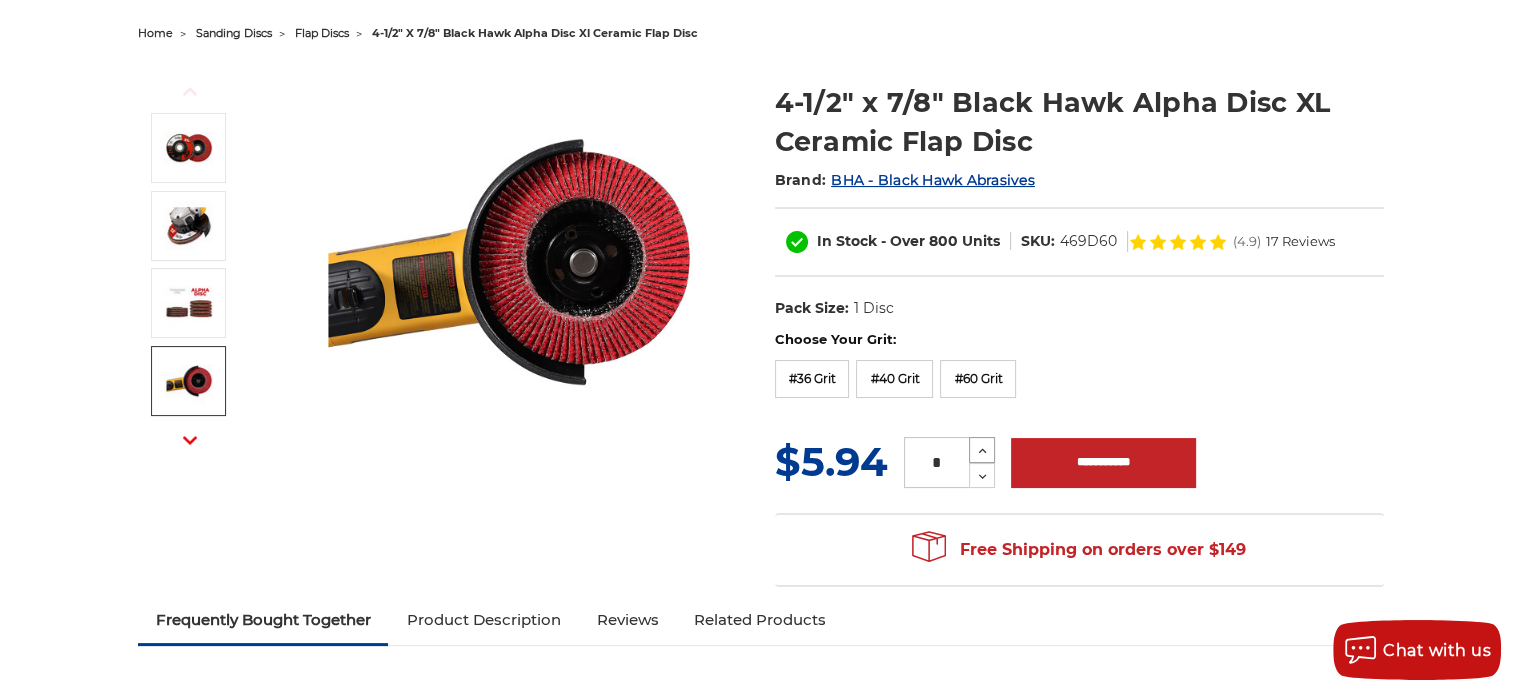 click 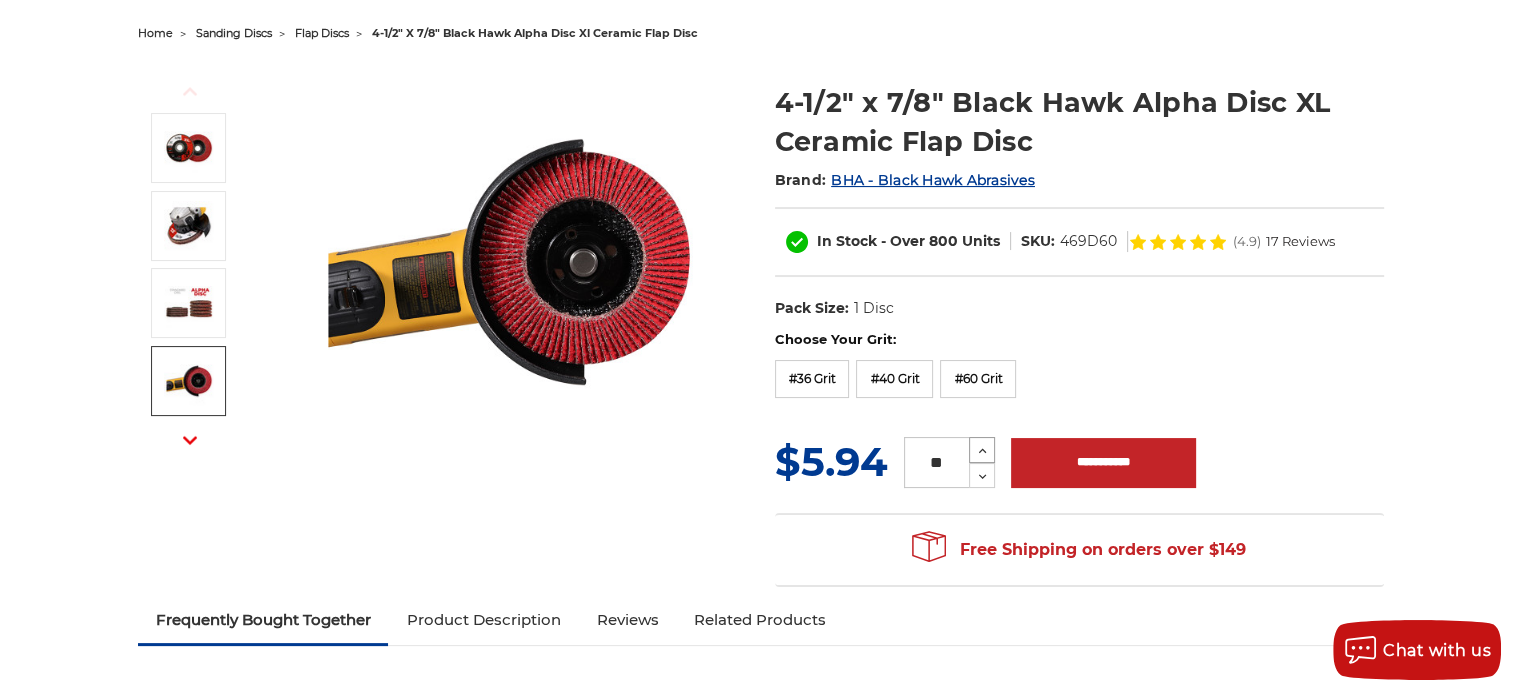 drag, startPoint x: 1085, startPoint y: 467, endPoint x: 980, endPoint y: 451, distance: 106.21205 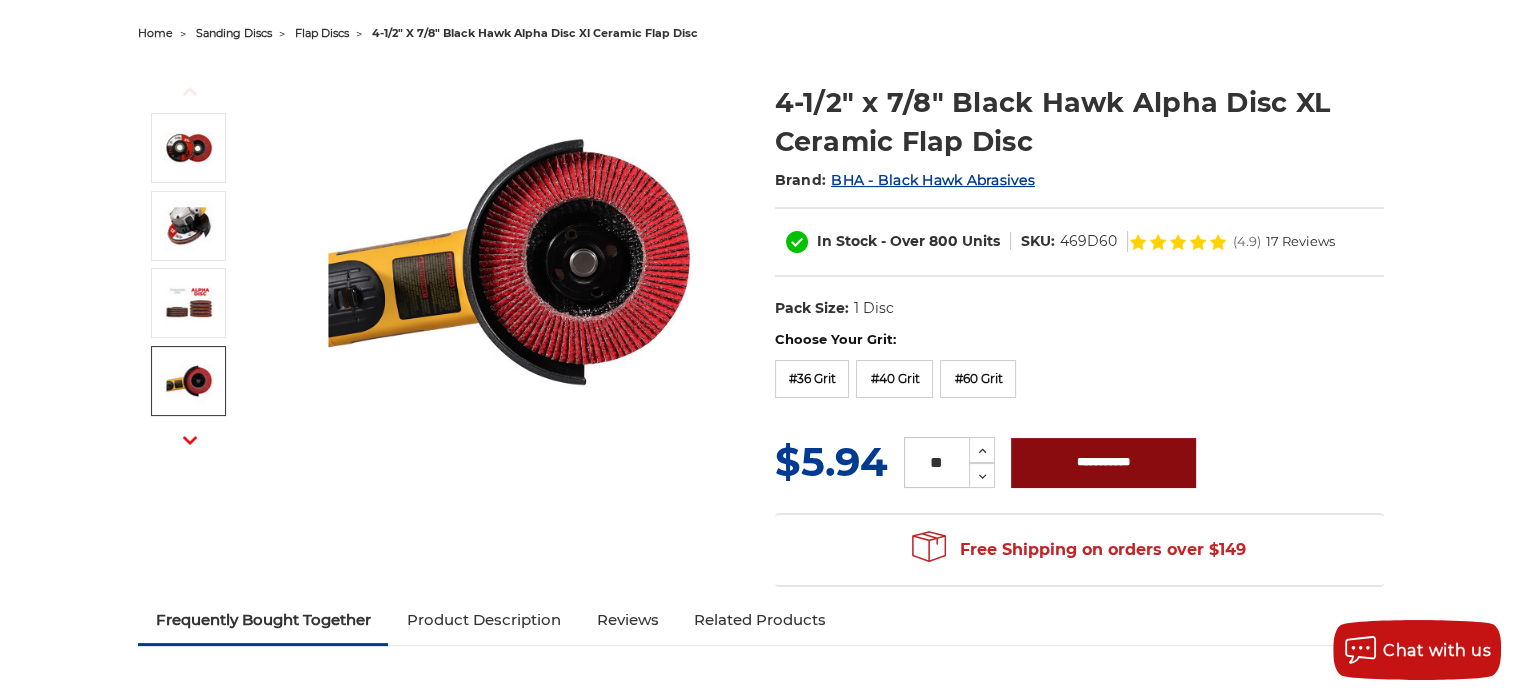 click on "**********" at bounding box center [1103, 463] 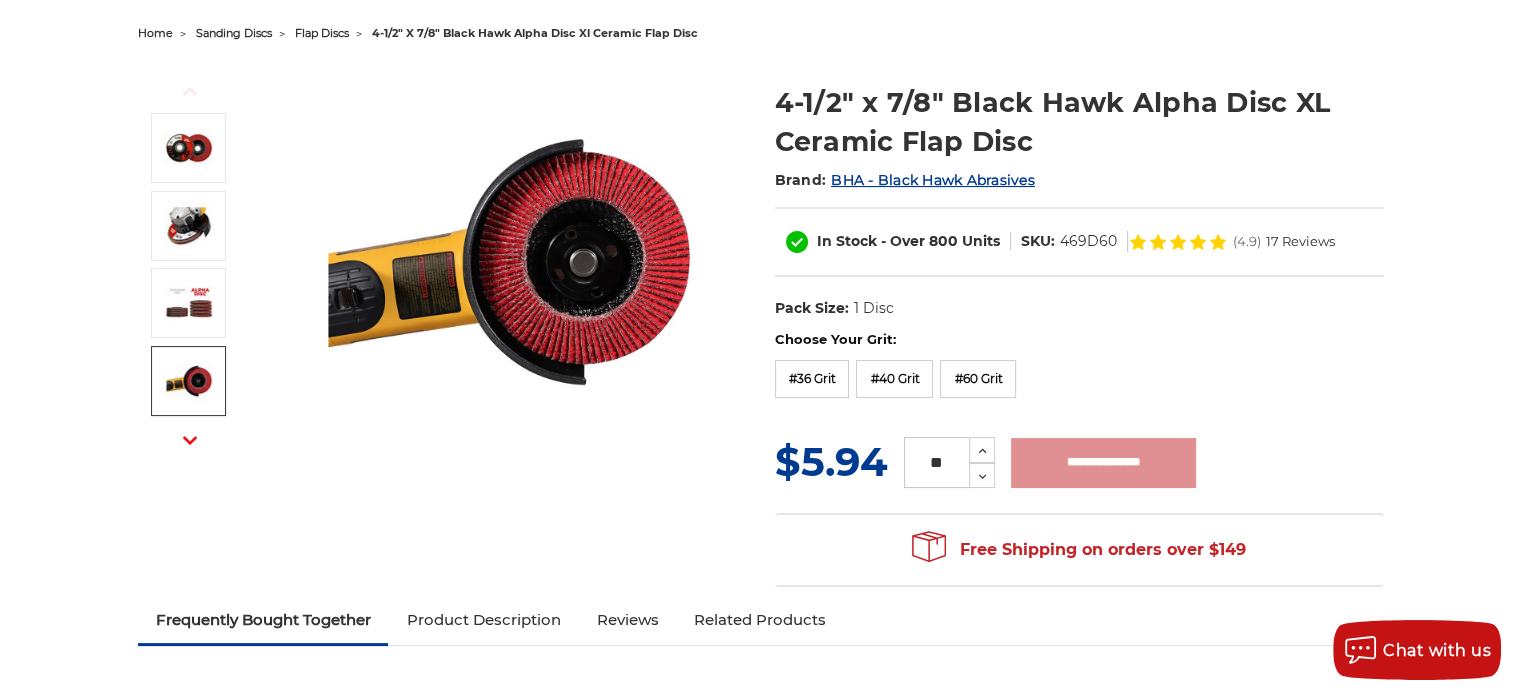 type on "**********" 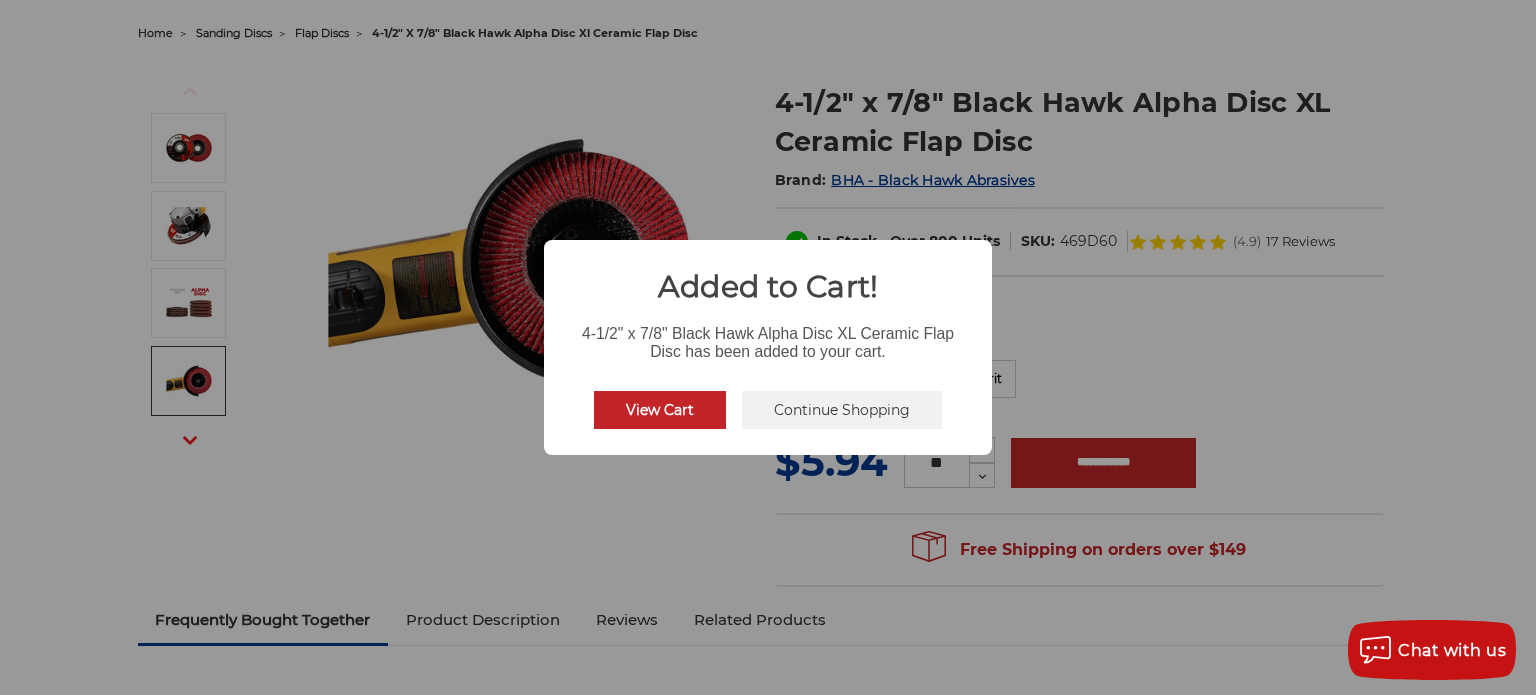 drag, startPoint x: 694, startPoint y: 428, endPoint x: 673, endPoint y: 420, distance: 22.472204 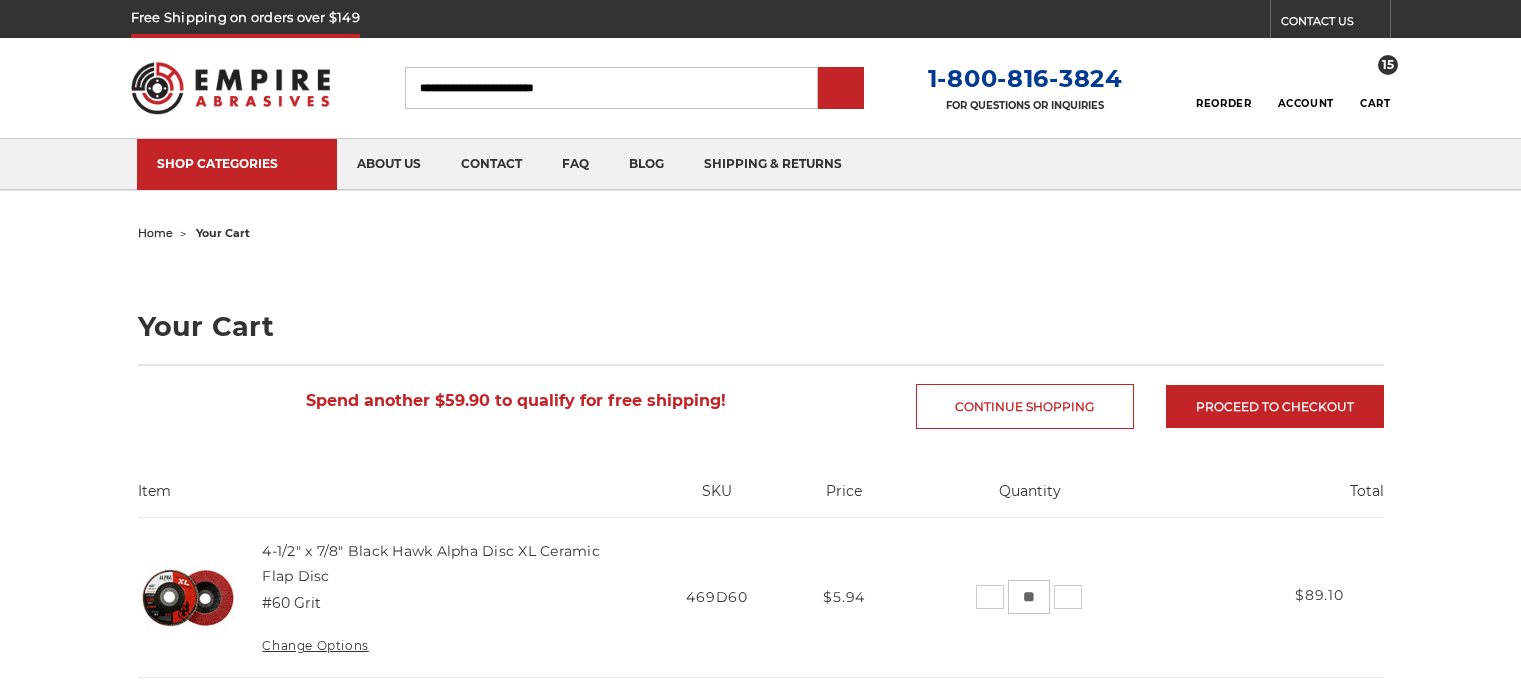 scroll, scrollTop: 0, scrollLeft: 0, axis: both 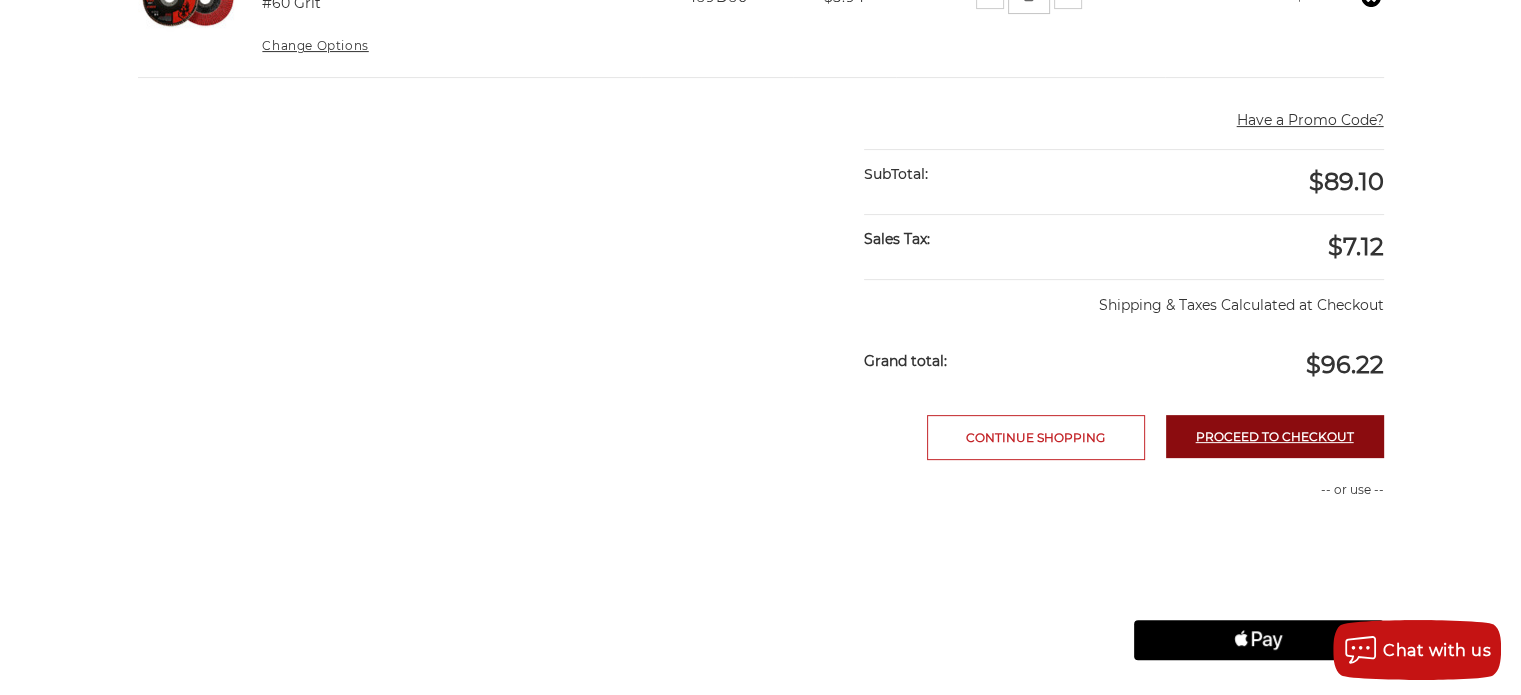 click on "Proceed to checkout" at bounding box center [1275, 436] 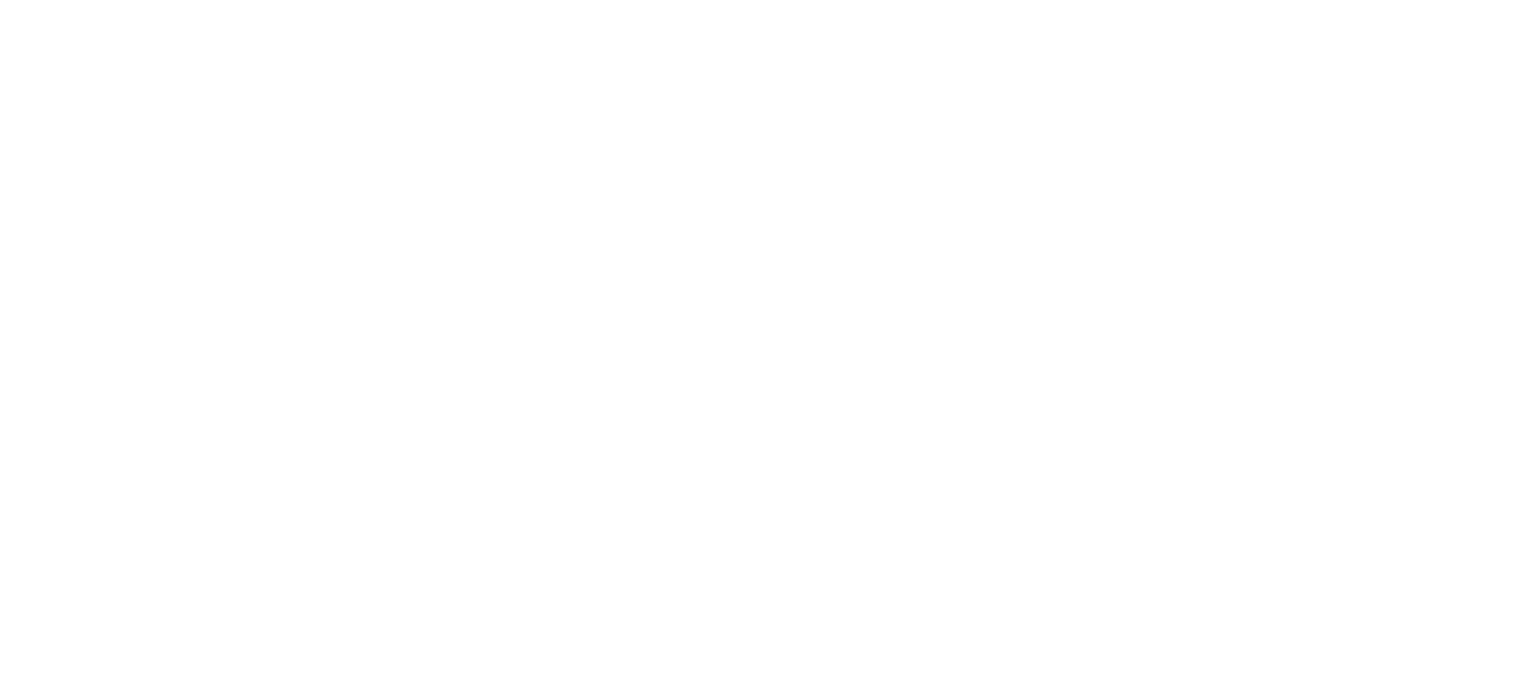 scroll, scrollTop: 0, scrollLeft: 0, axis: both 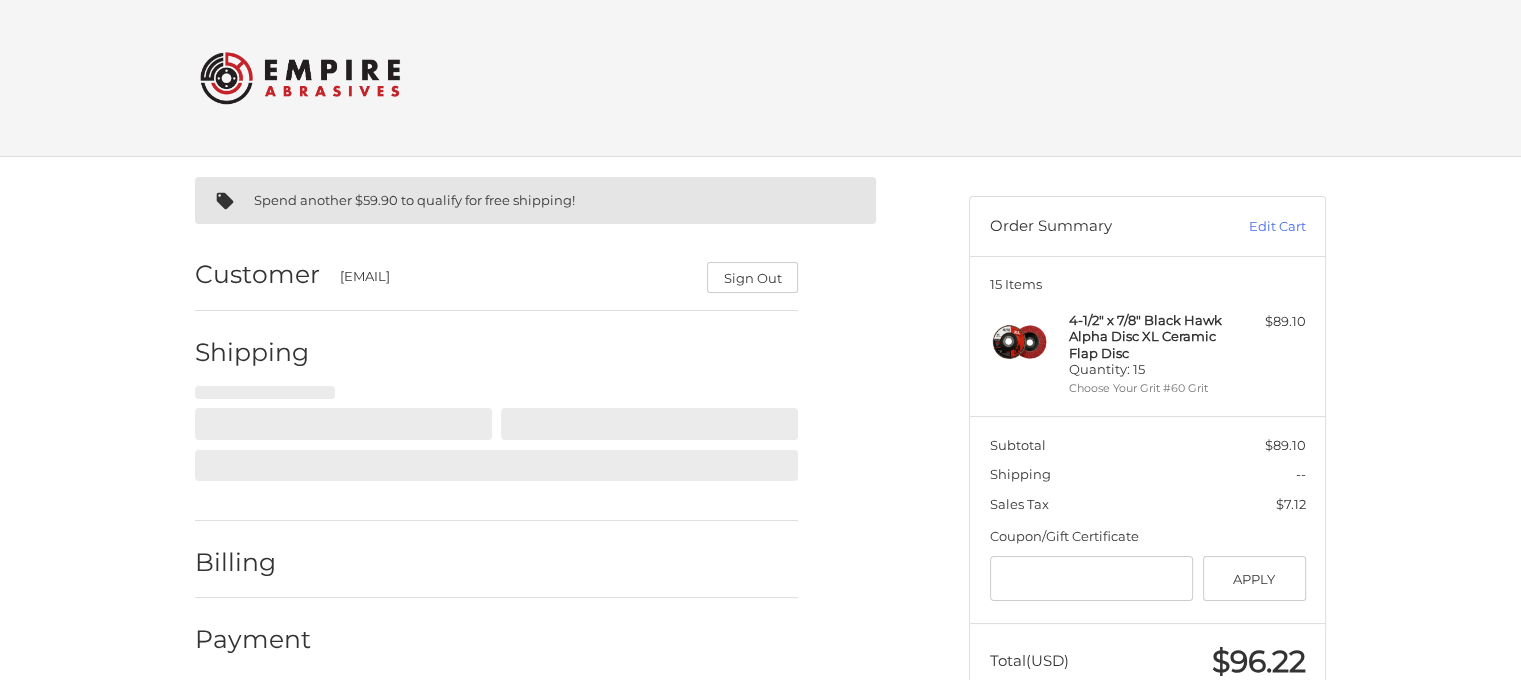 select on "**" 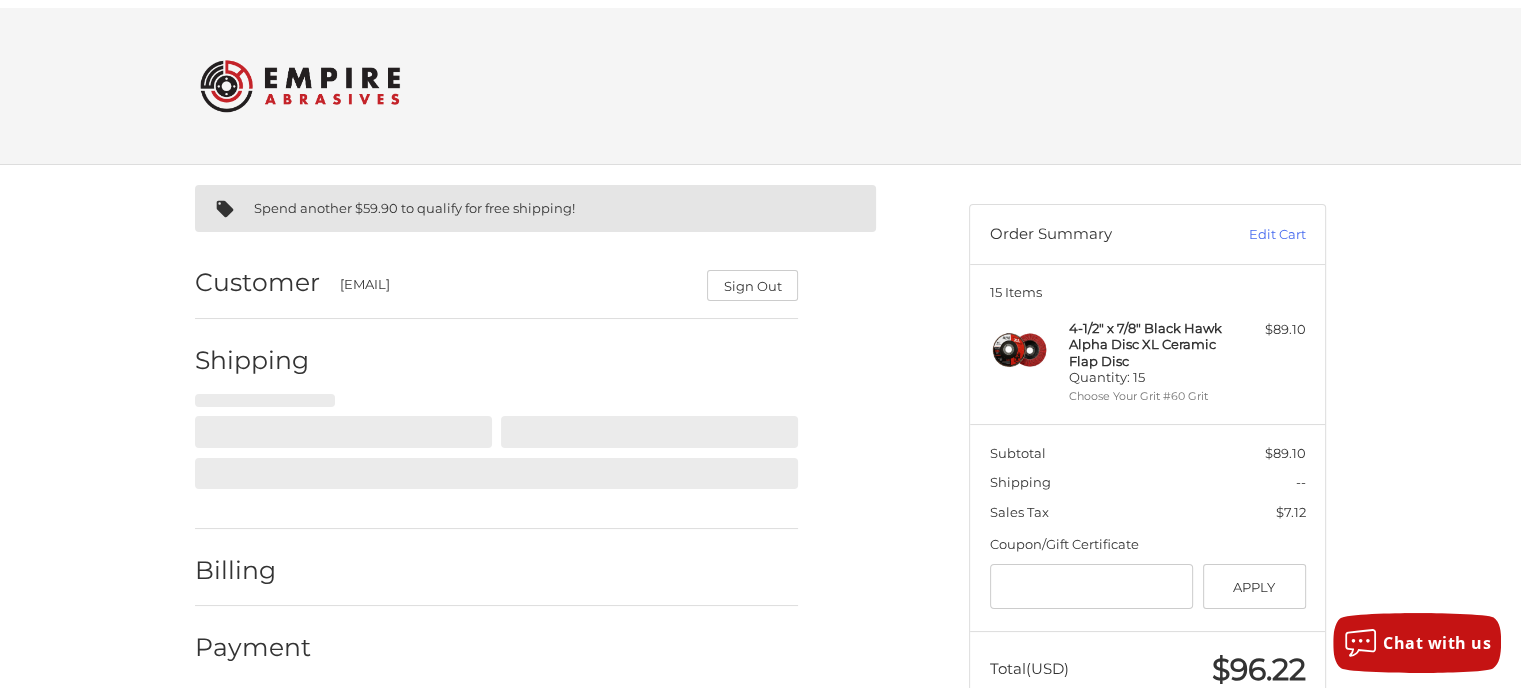 scroll, scrollTop: 58, scrollLeft: 0, axis: vertical 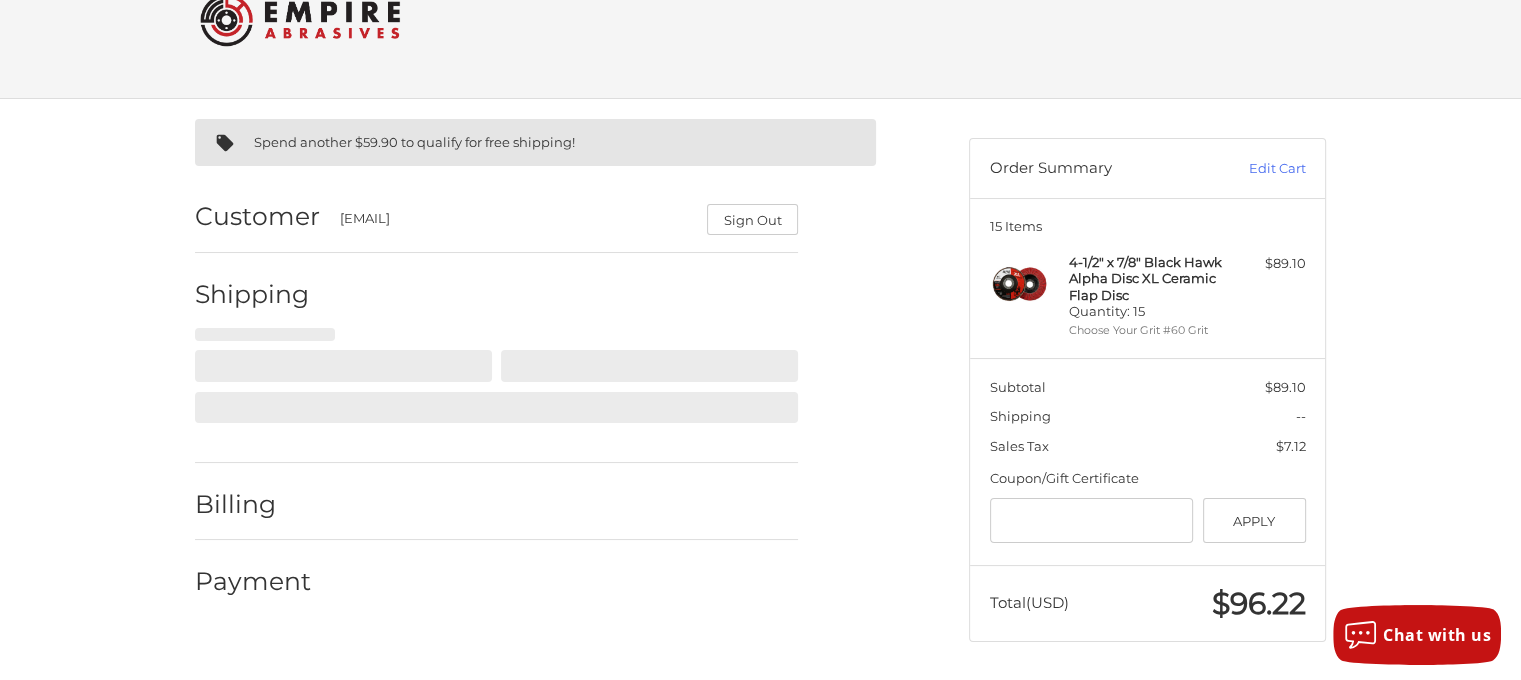 select on "**" 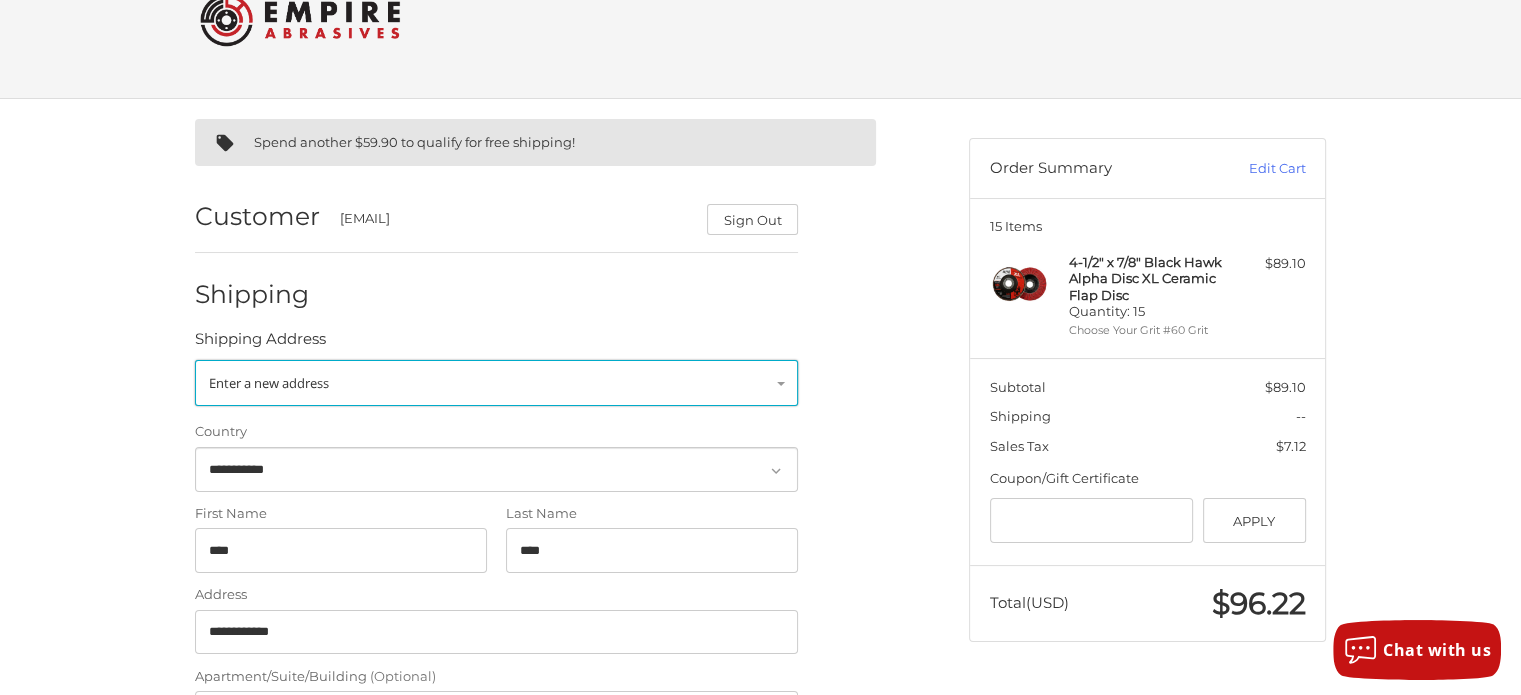 click on "Enter a new address" at bounding box center (269, 383) 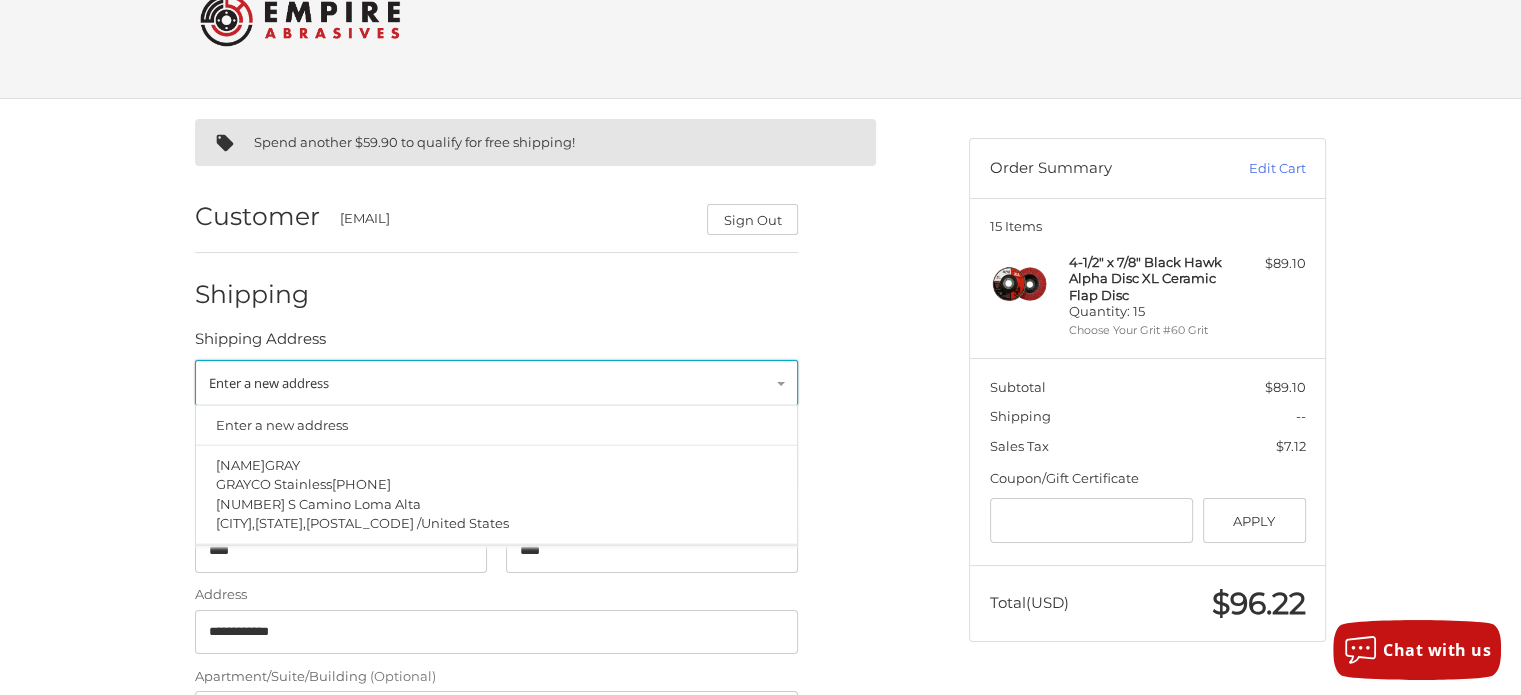click on "Enter a new address" at bounding box center (269, 383) 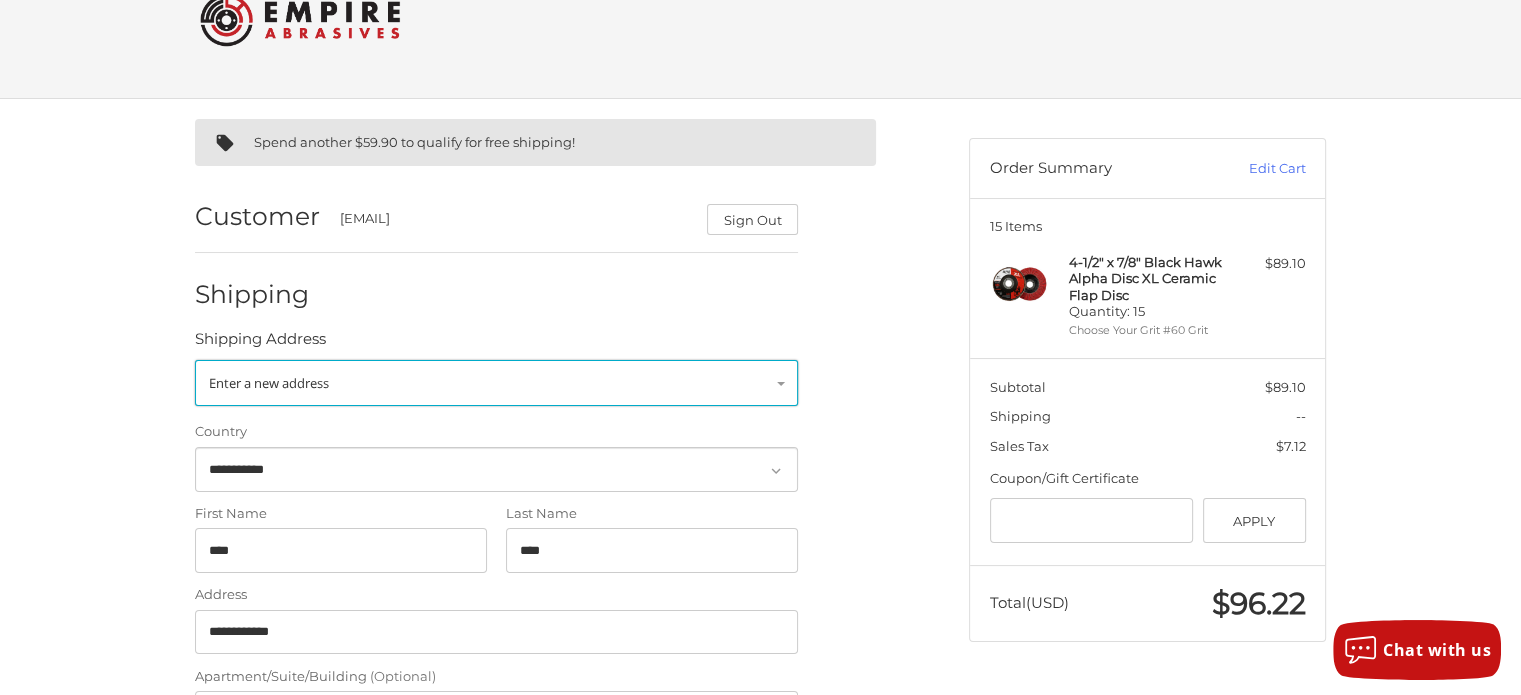 click on "Enter a new address" at bounding box center [496, 383] 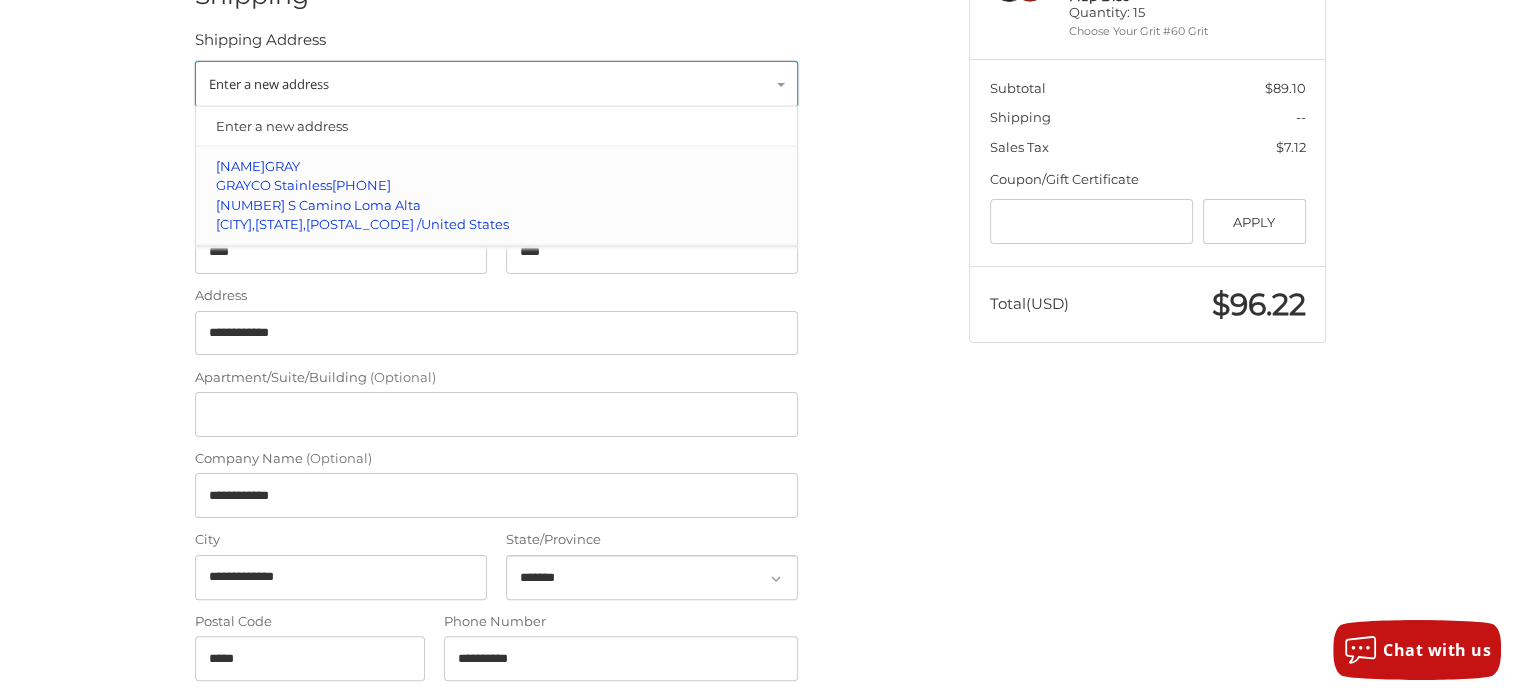 scroll, scrollTop: 358, scrollLeft: 0, axis: vertical 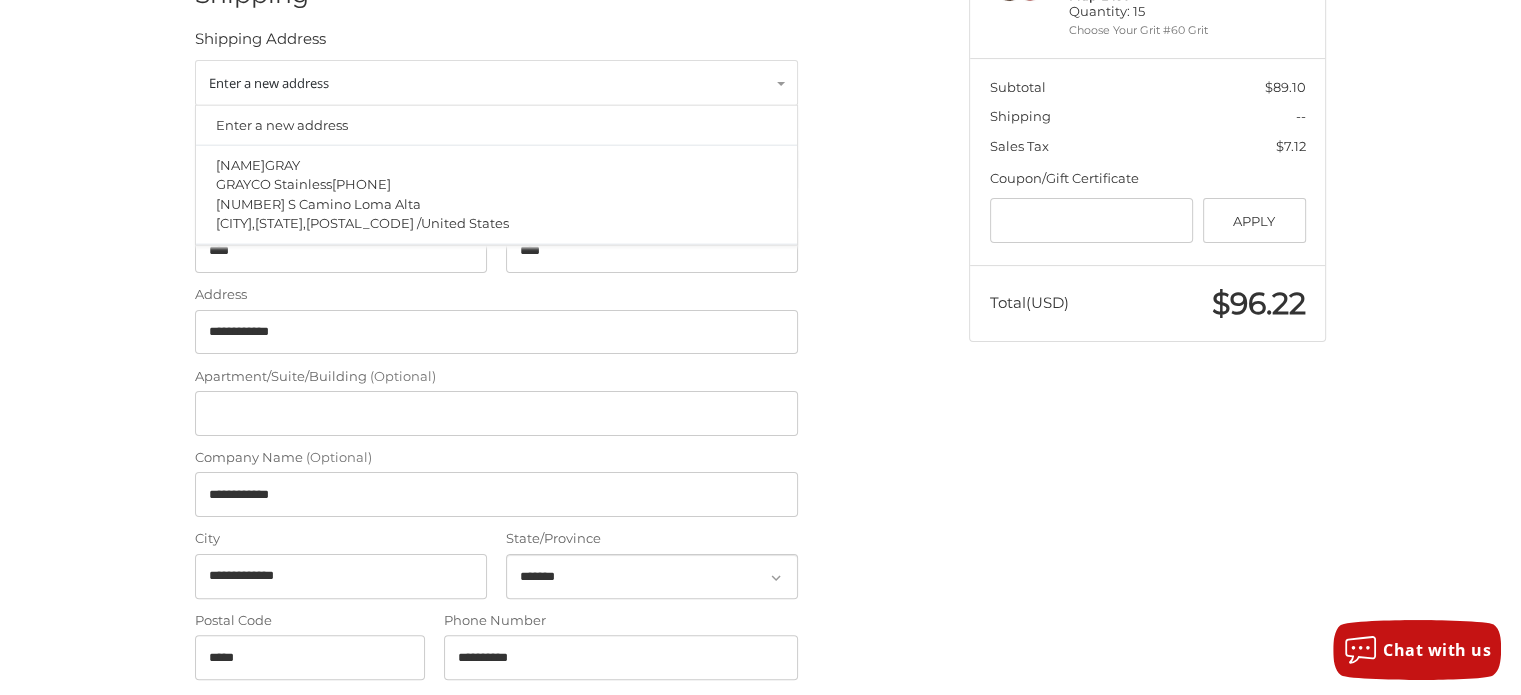 drag, startPoint x: 70, startPoint y: 405, endPoint x: 87, endPoint y: 397, distance: 18.788294 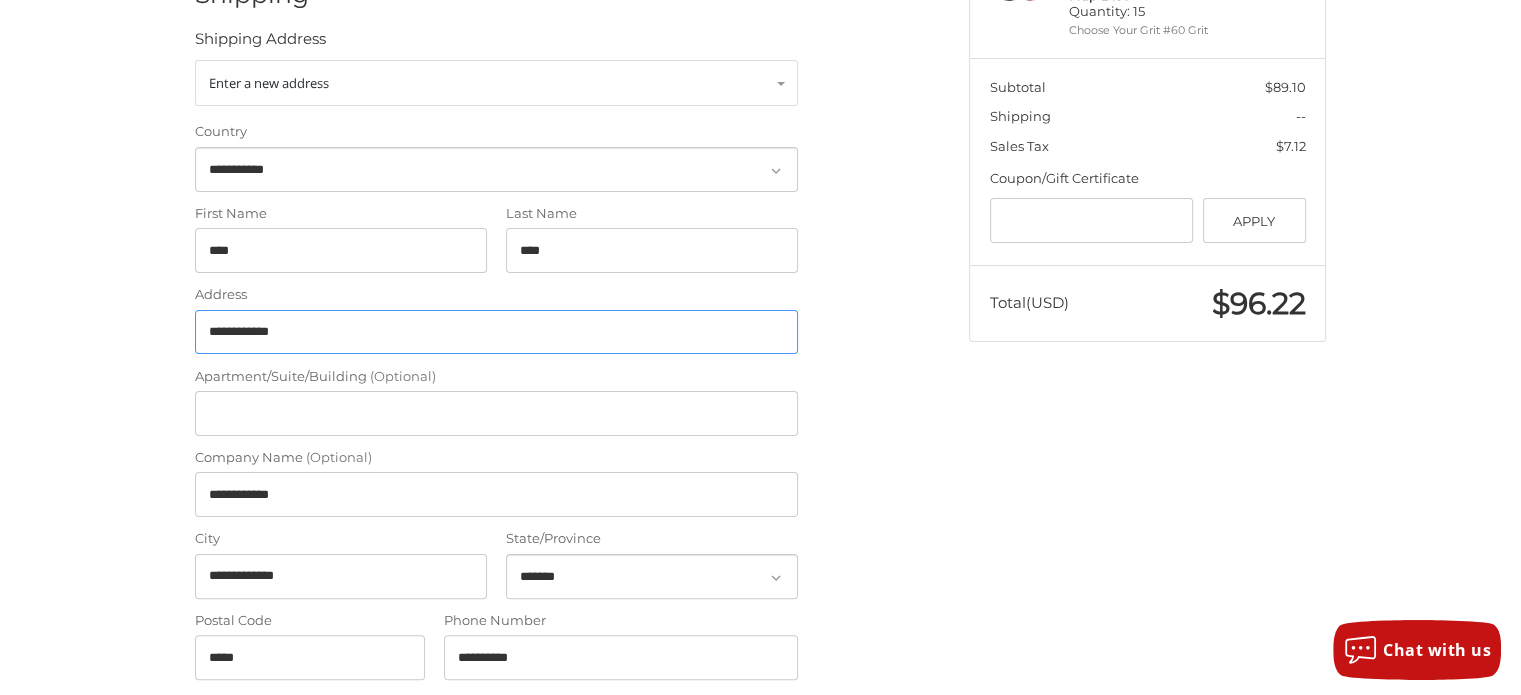 drag, startPoint x: 350, startPoint y: 325, endPoint x: 125, endPoint y: 328, distance: 225.02 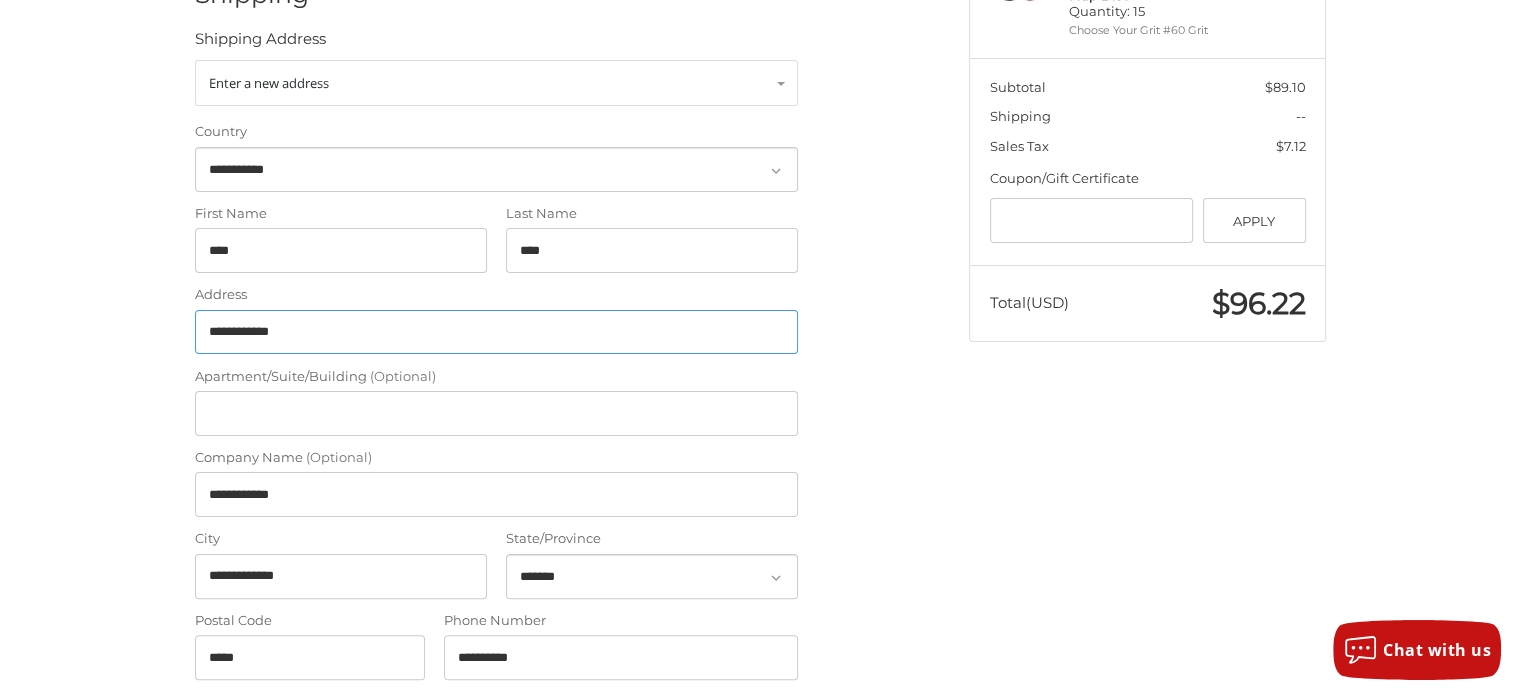 click on "**********" at bounding box center [760, 621] 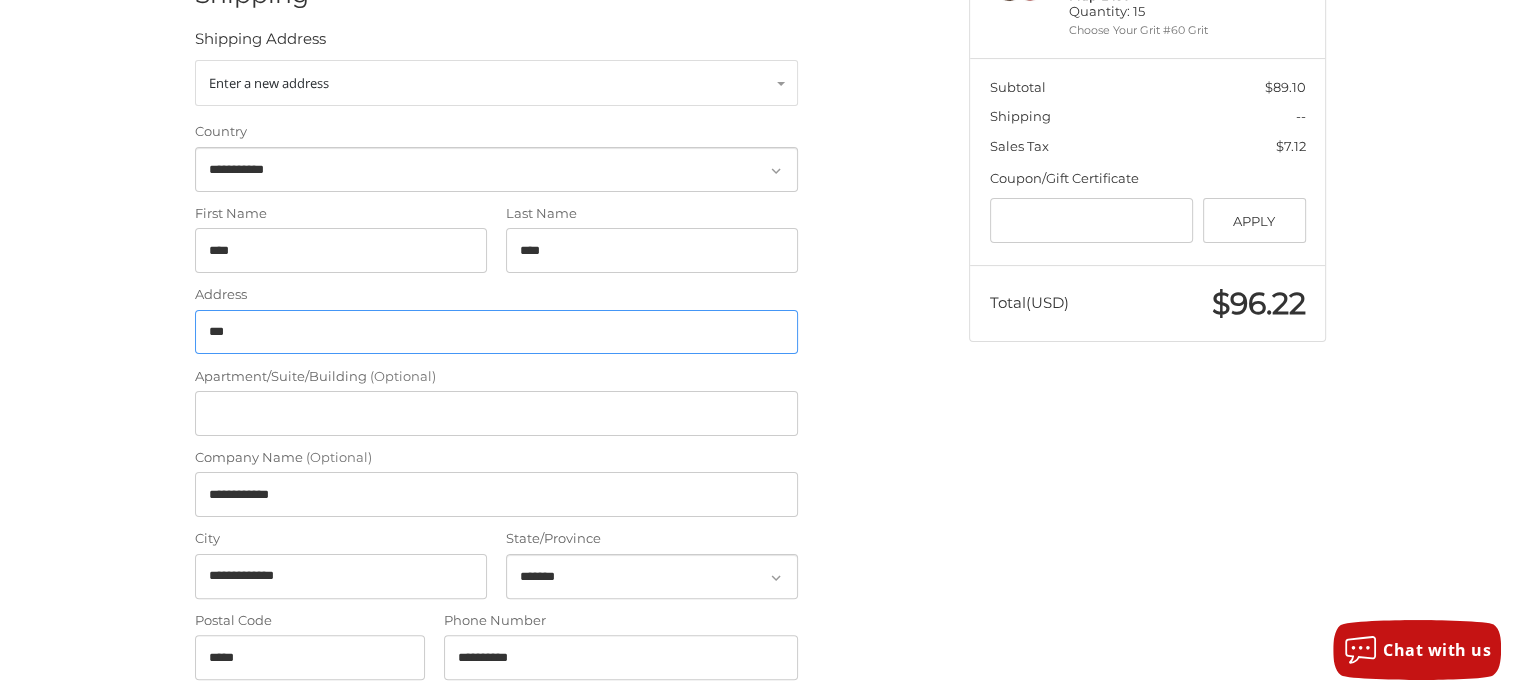 type on "***" 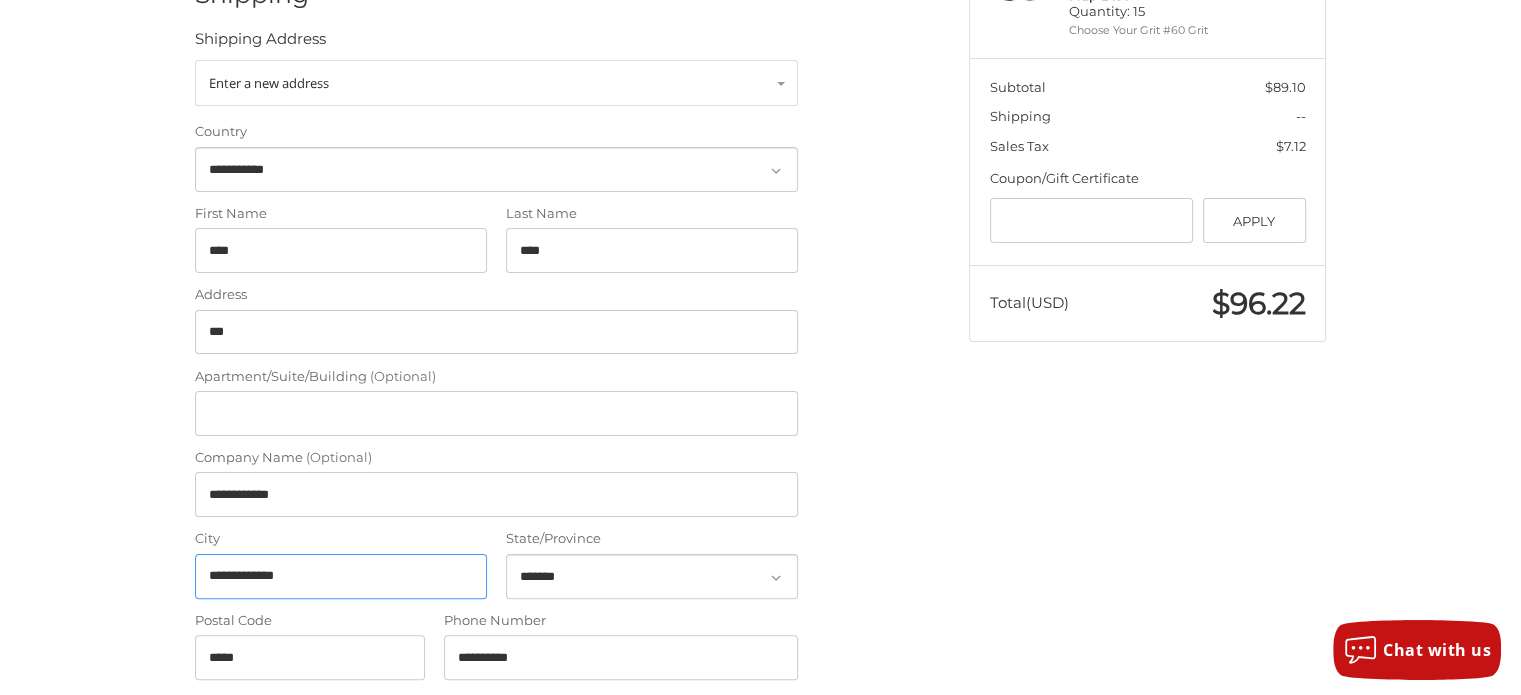 drag, startPoint x: 359, startPoint y: 568, endPoint x: 224, endPoint y: 572, distance: 135.05925 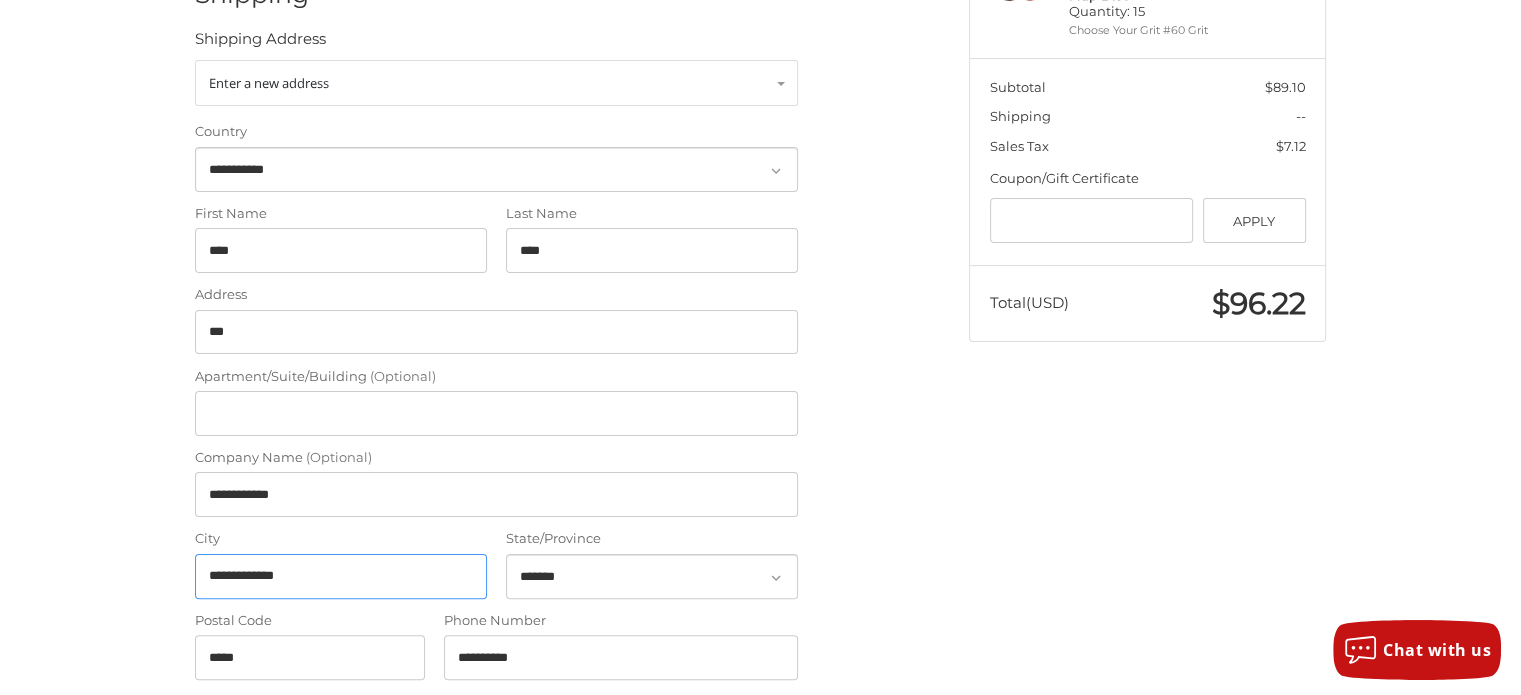 click on "**********" at bounding box center (341, 576) 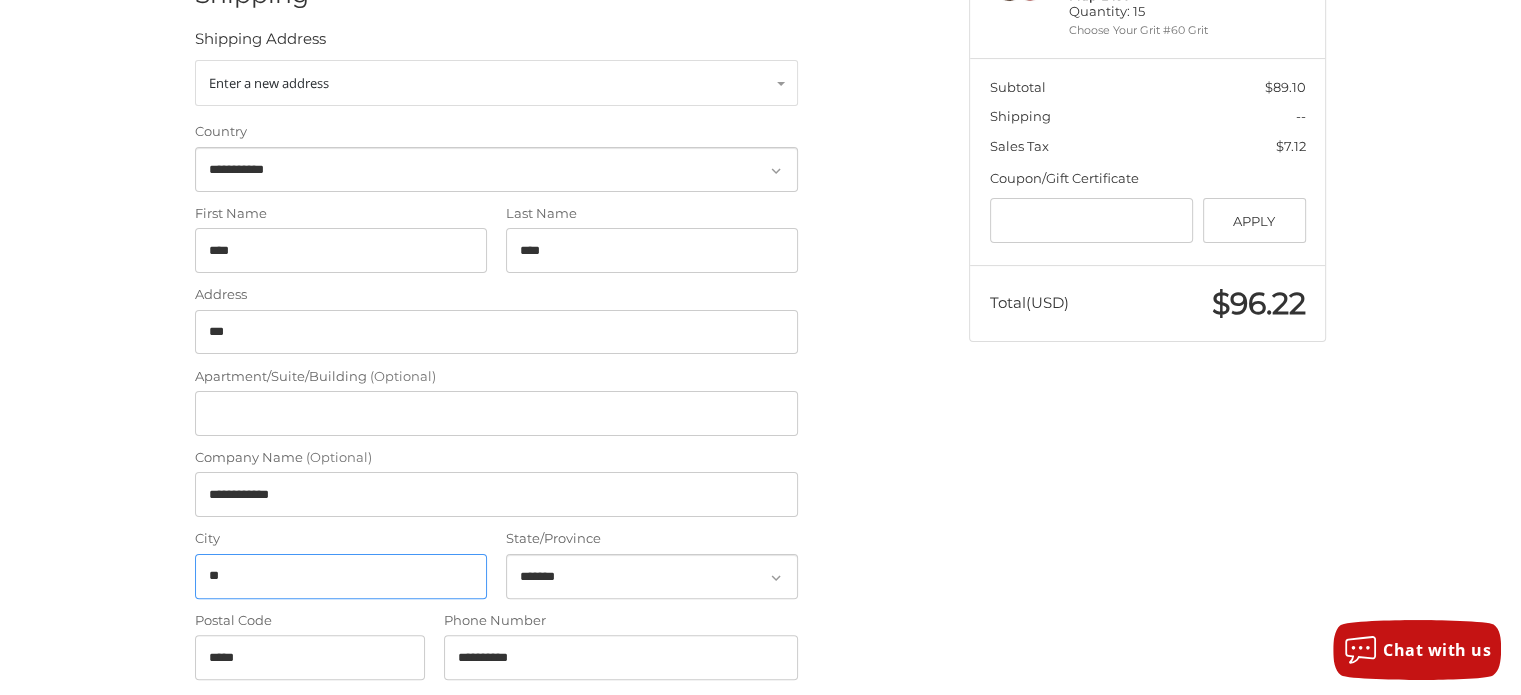 type on "*" 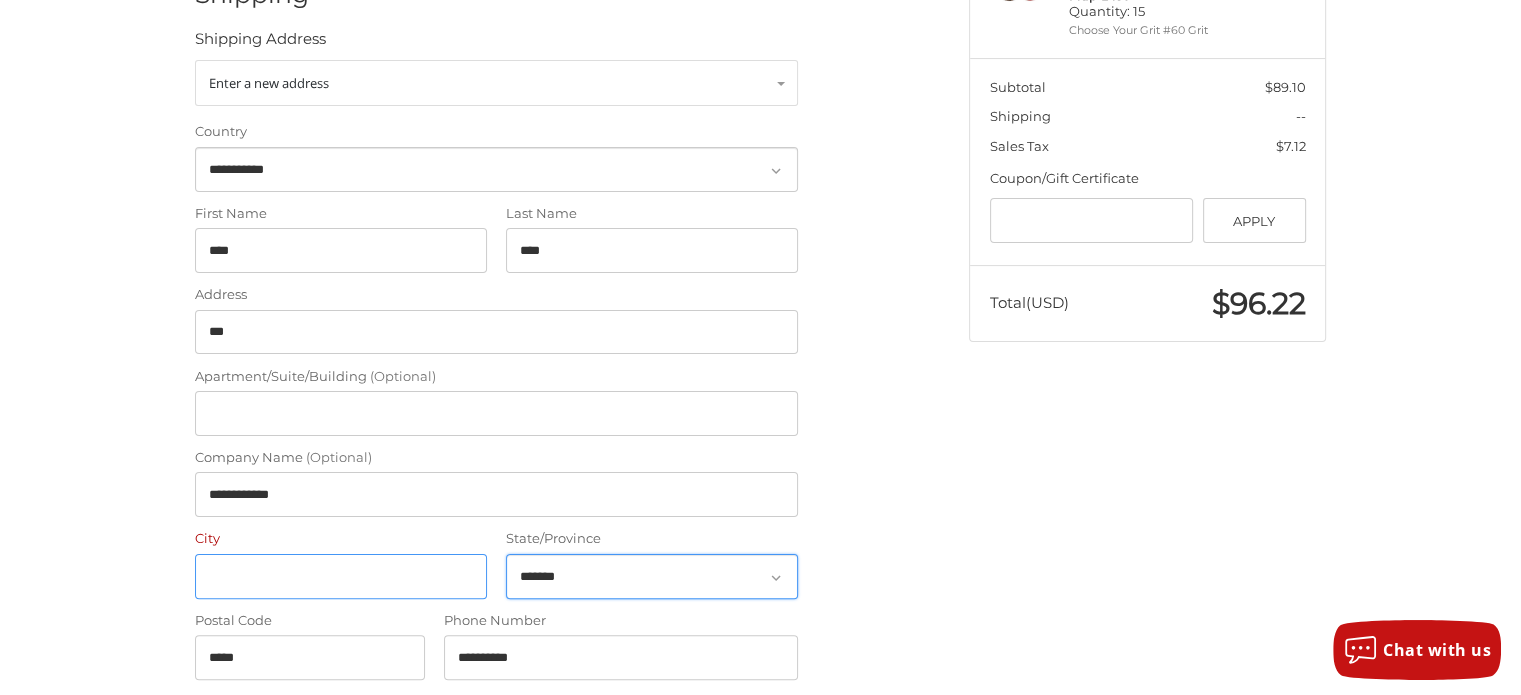 type 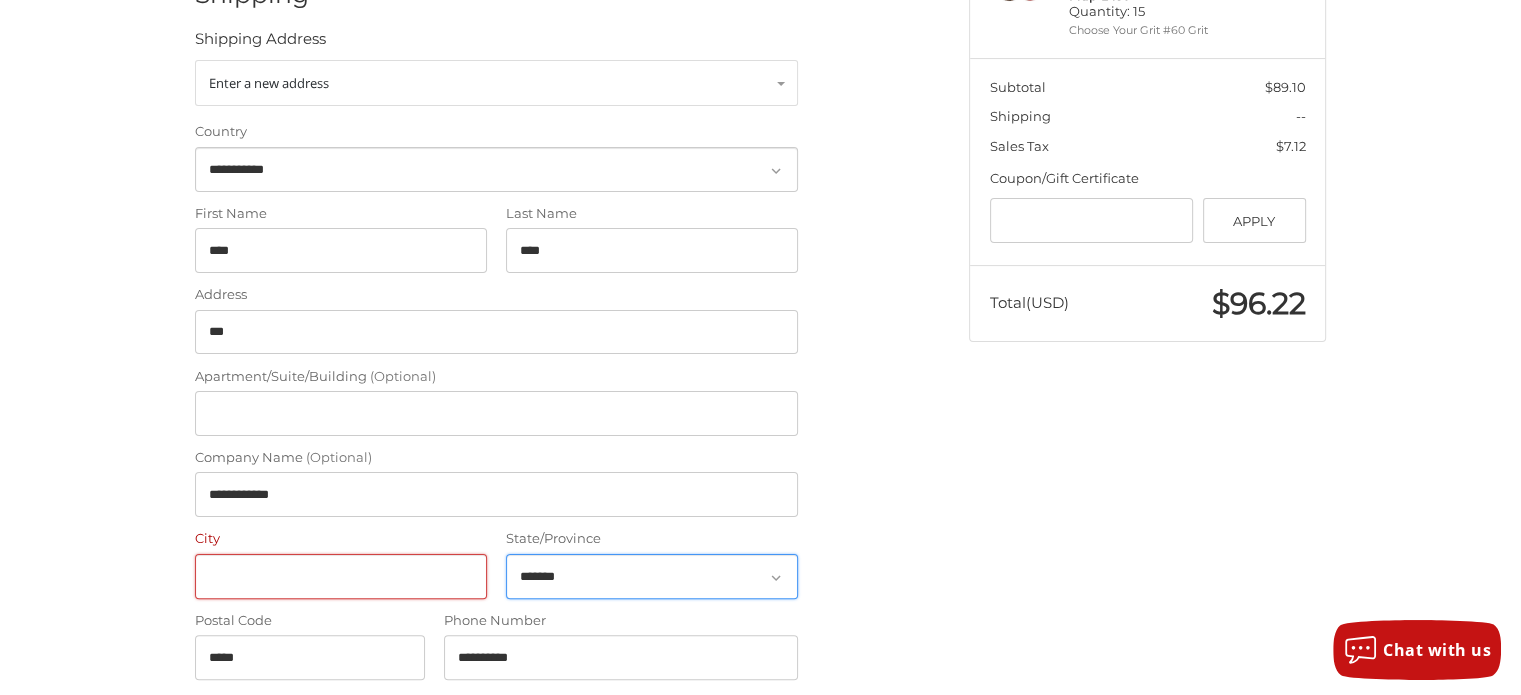 click on "**********" at bounding box center (652, 576) 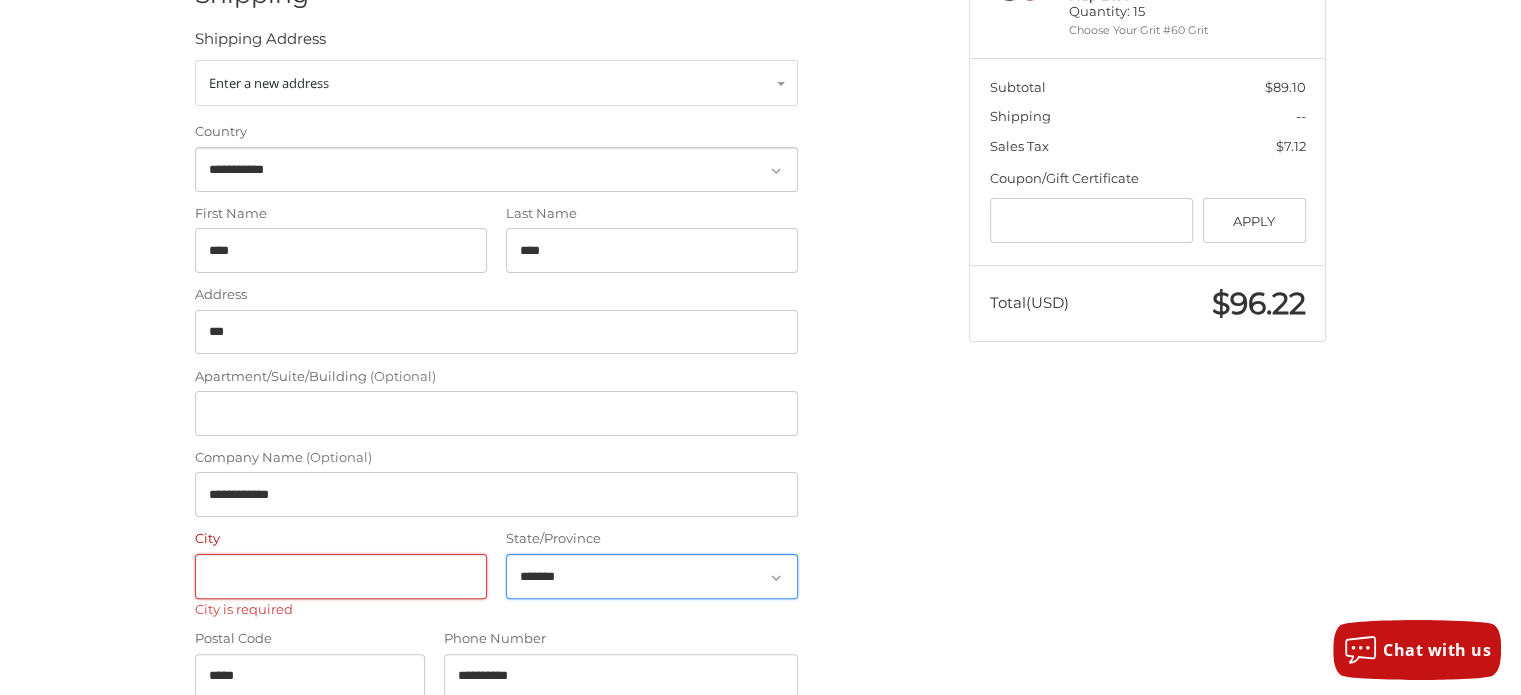 select on "**" 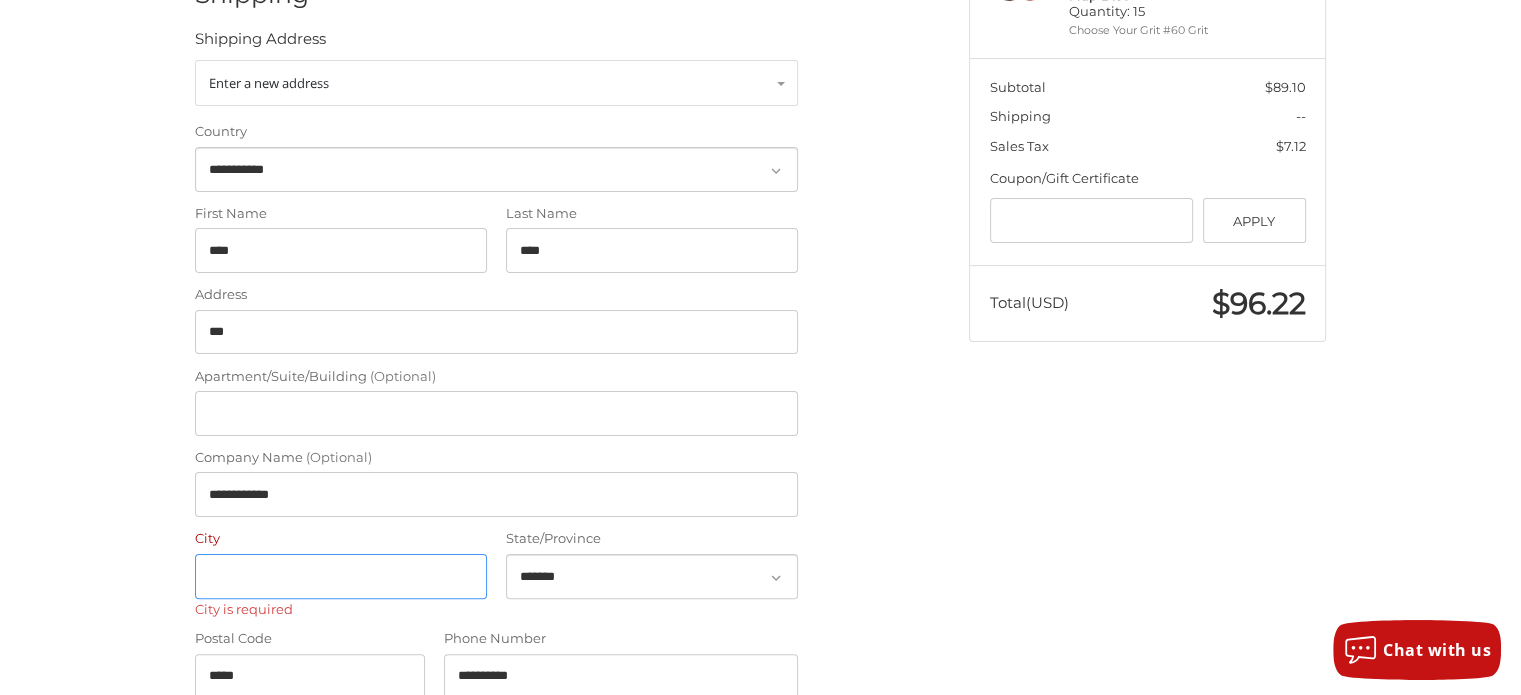 click on "City" at bounding box center [341, 576] 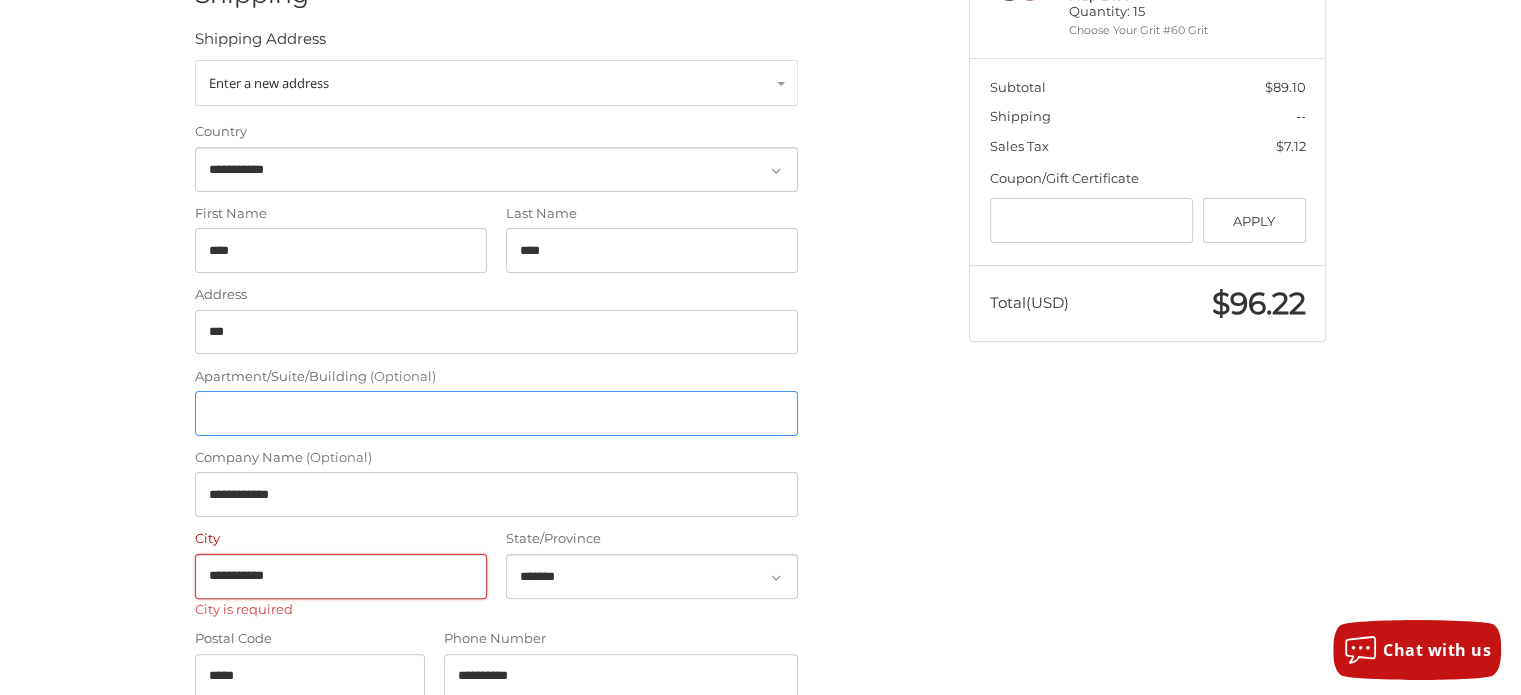 type on "**********" 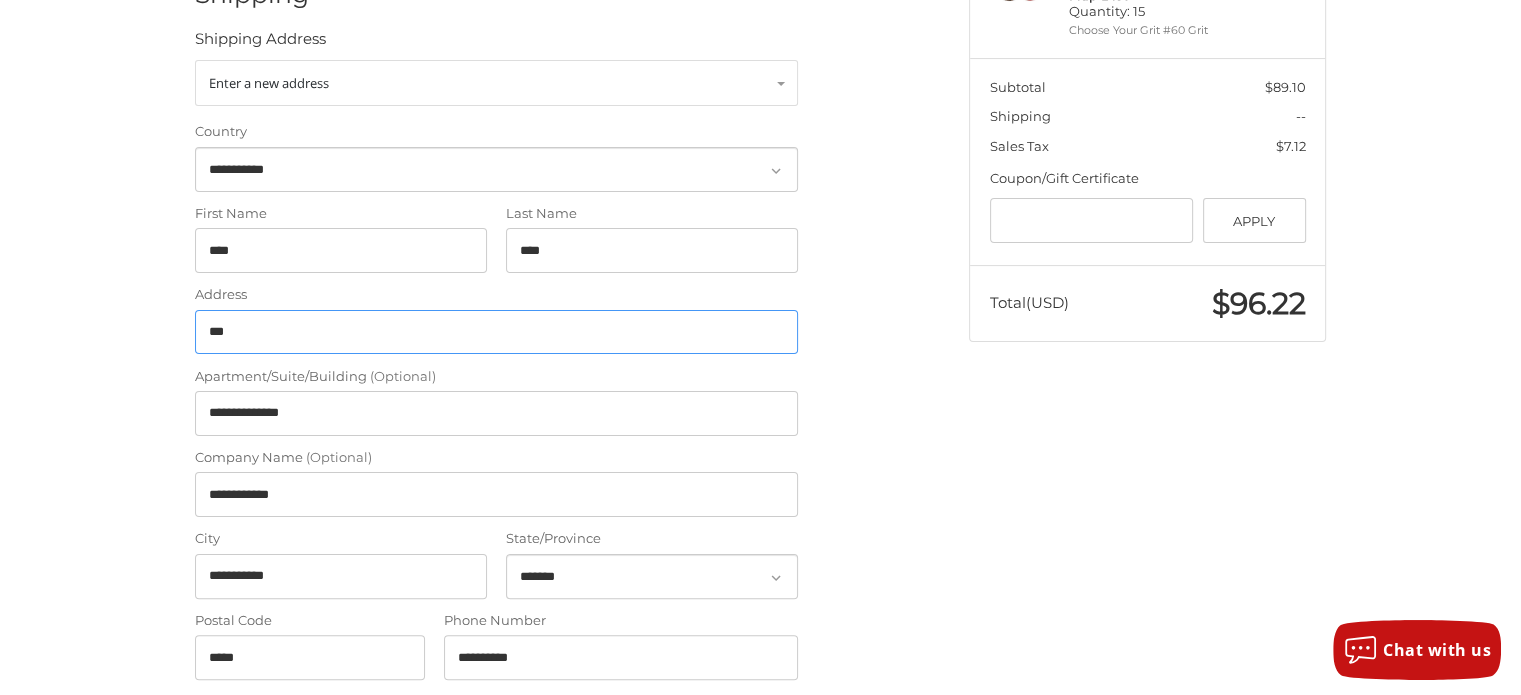 click on "***" at bounding box center [496, 332] 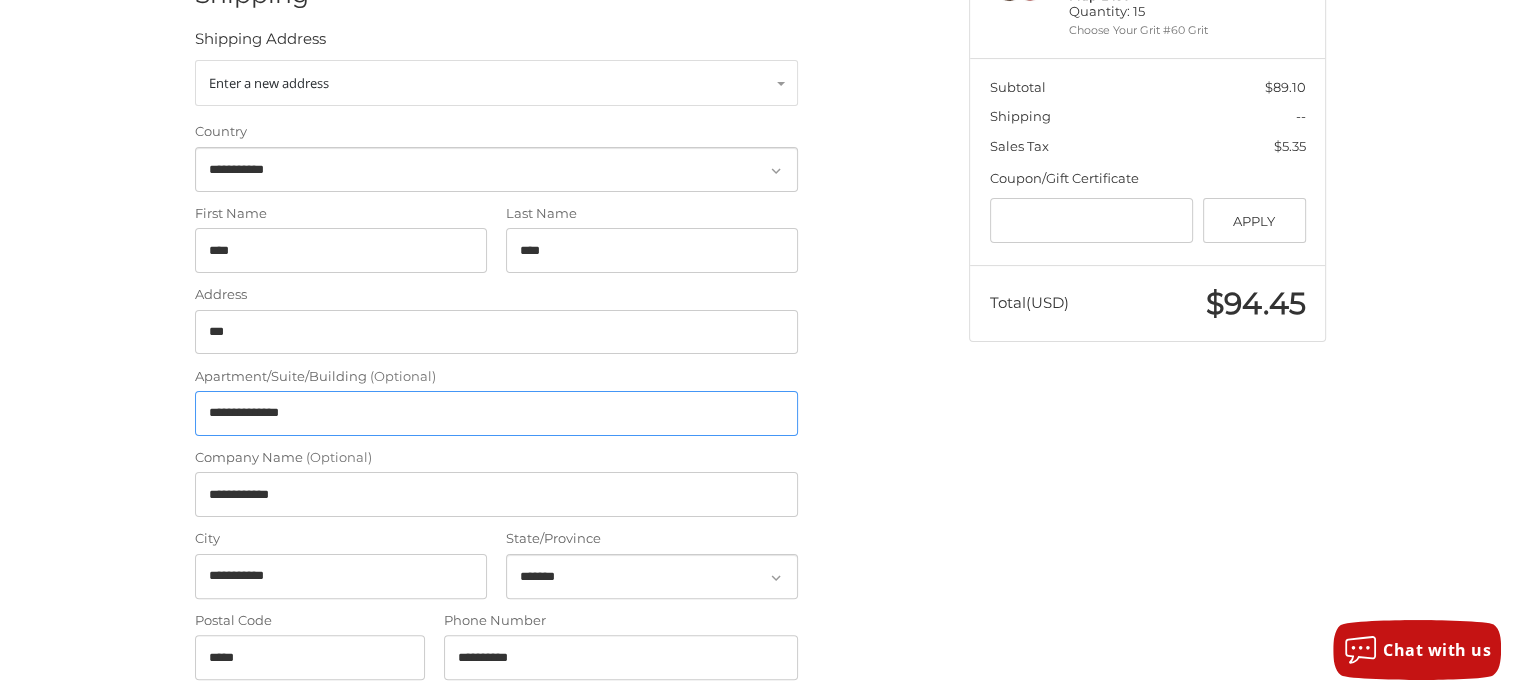 drag, startPoint x: 323, startPoint y: 402, endPoint x: 180, endPoint y: 406, distance: 143.05594 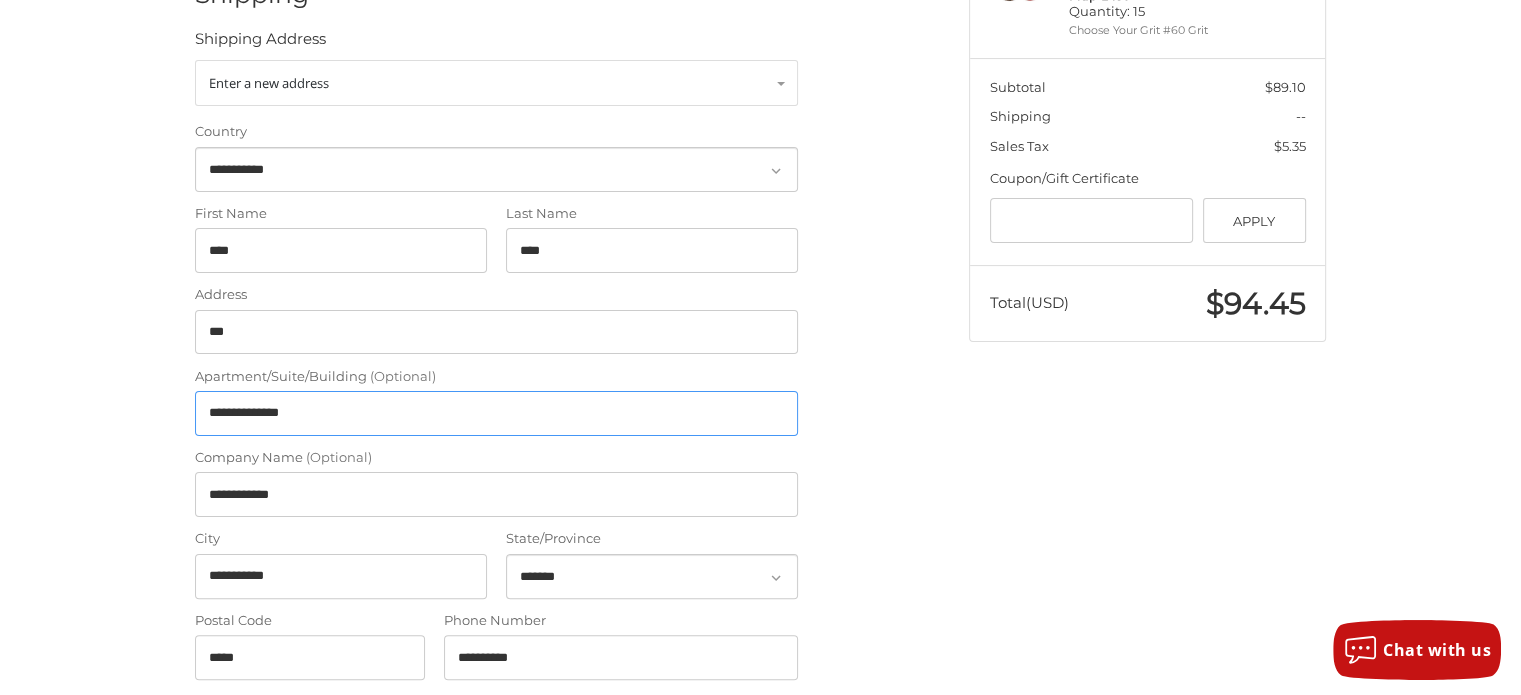 click on "**********" at bounding box center (567, 611) 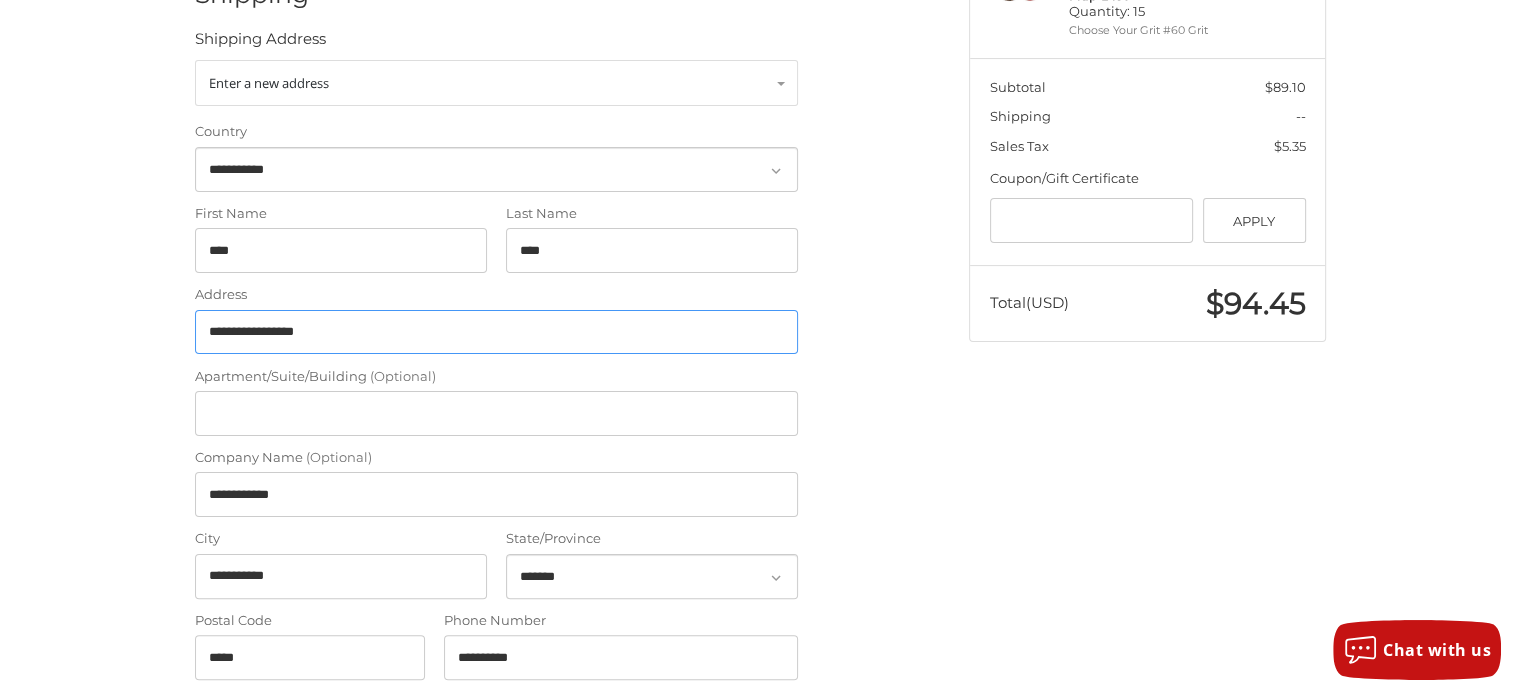click on "**********" at bounding box center (496, 332) 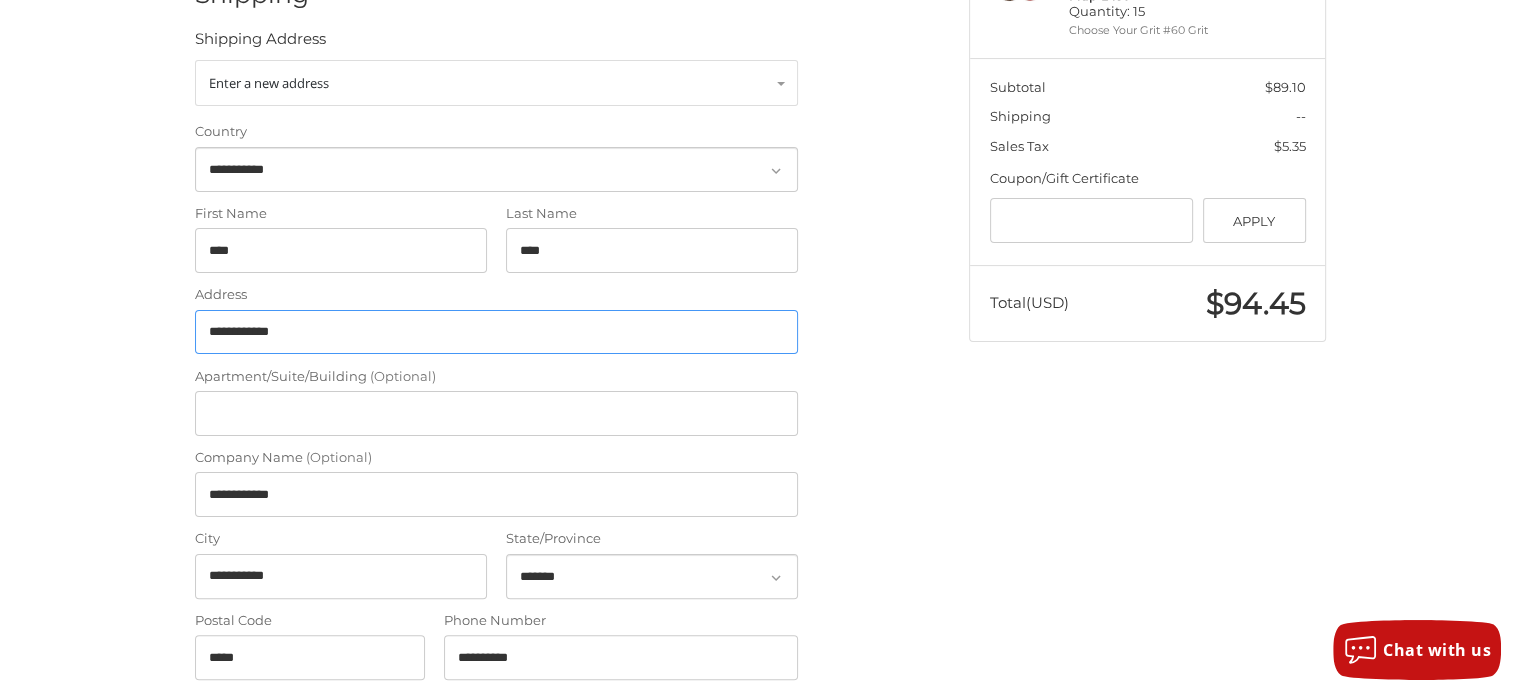 type on "**********" 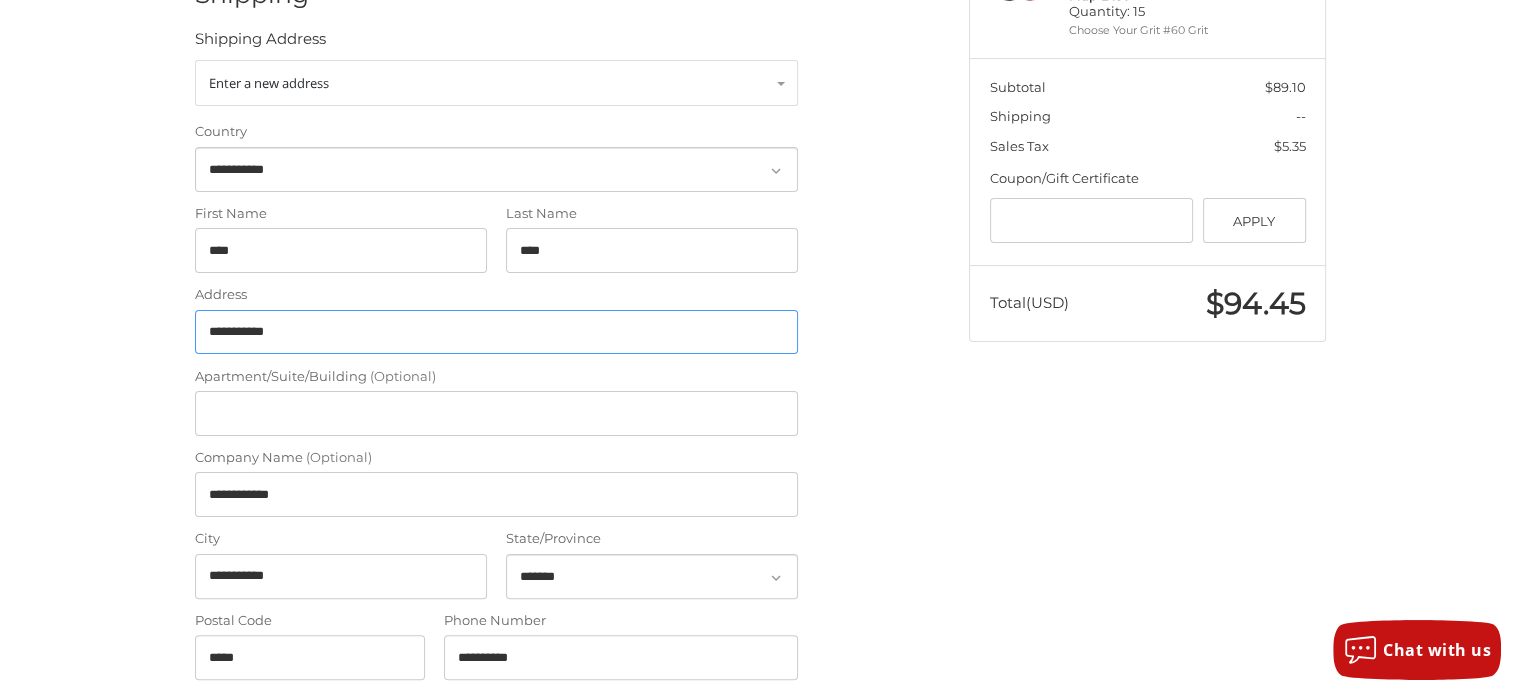 drag, startPoint x: 321, startPoint y: 333, endPoint x: 47, endPoint y: 340, distance: 274.08942 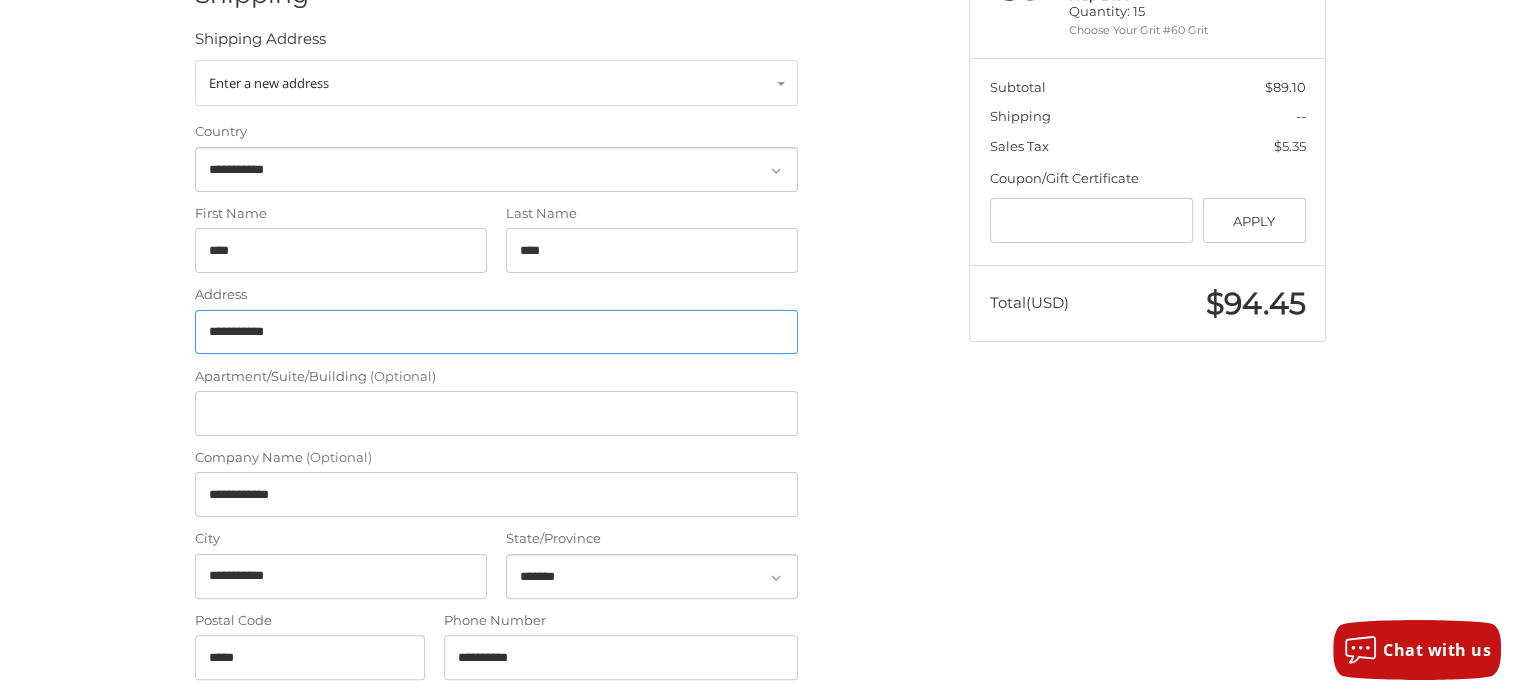 click on "**********" at bounding box center (760, 621) 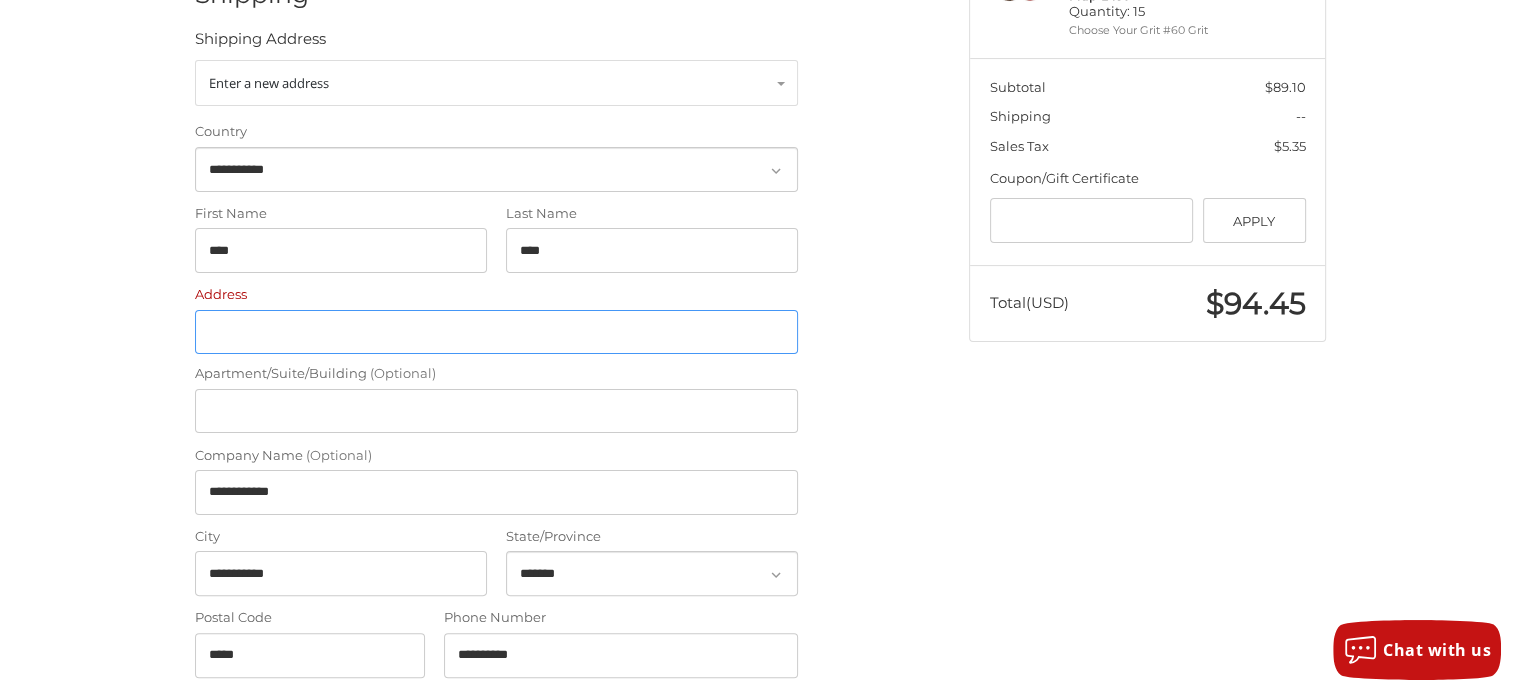 click on "Address" at bounding box center (496, 332) 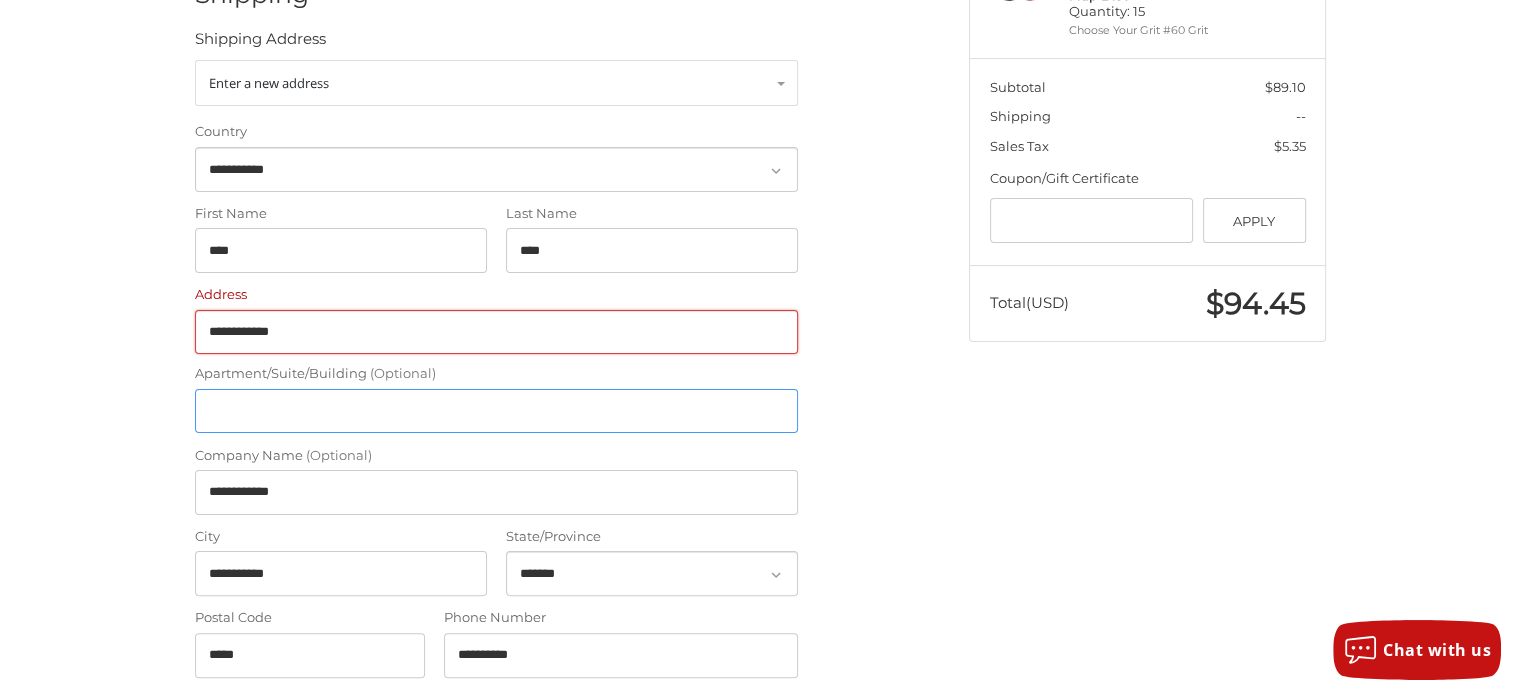 type on "**********" 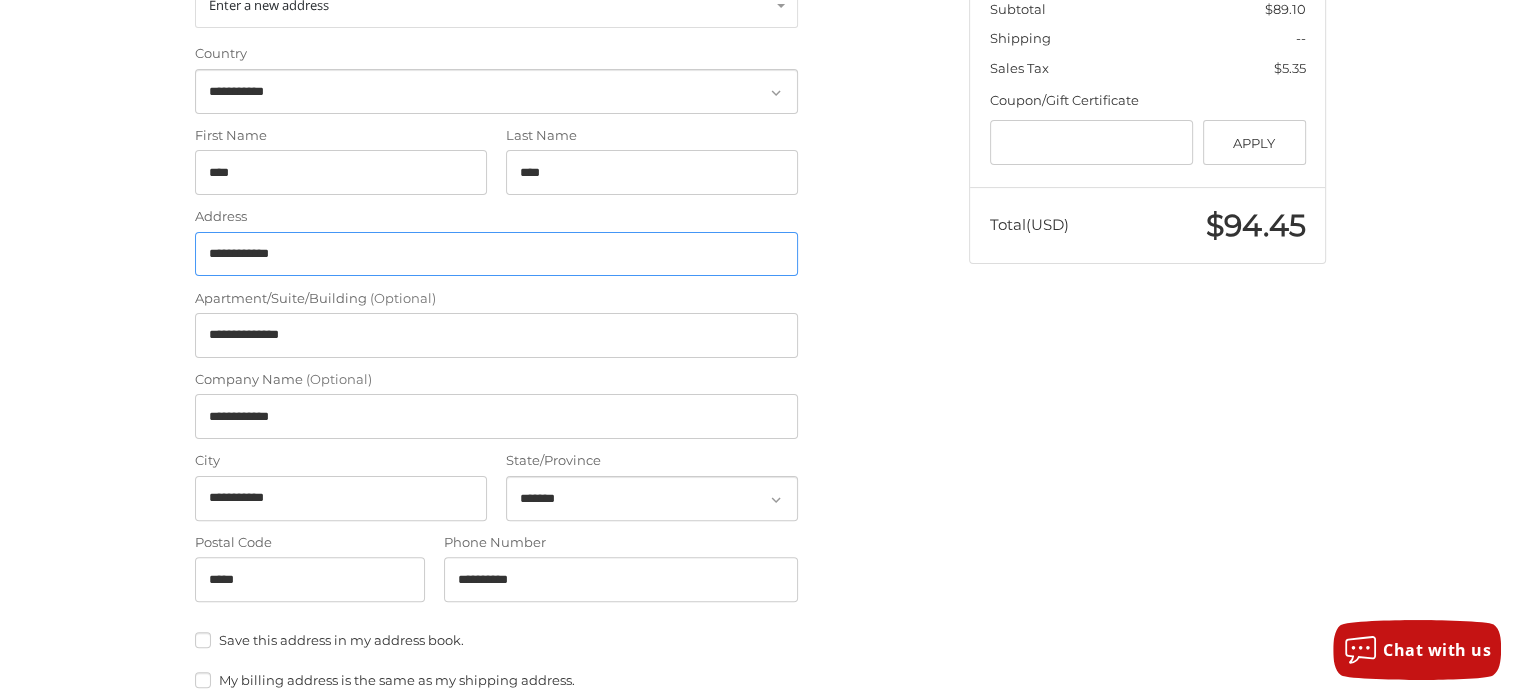 scroll, scrollTop: 458, scrollLeft: 0, axis: vertical 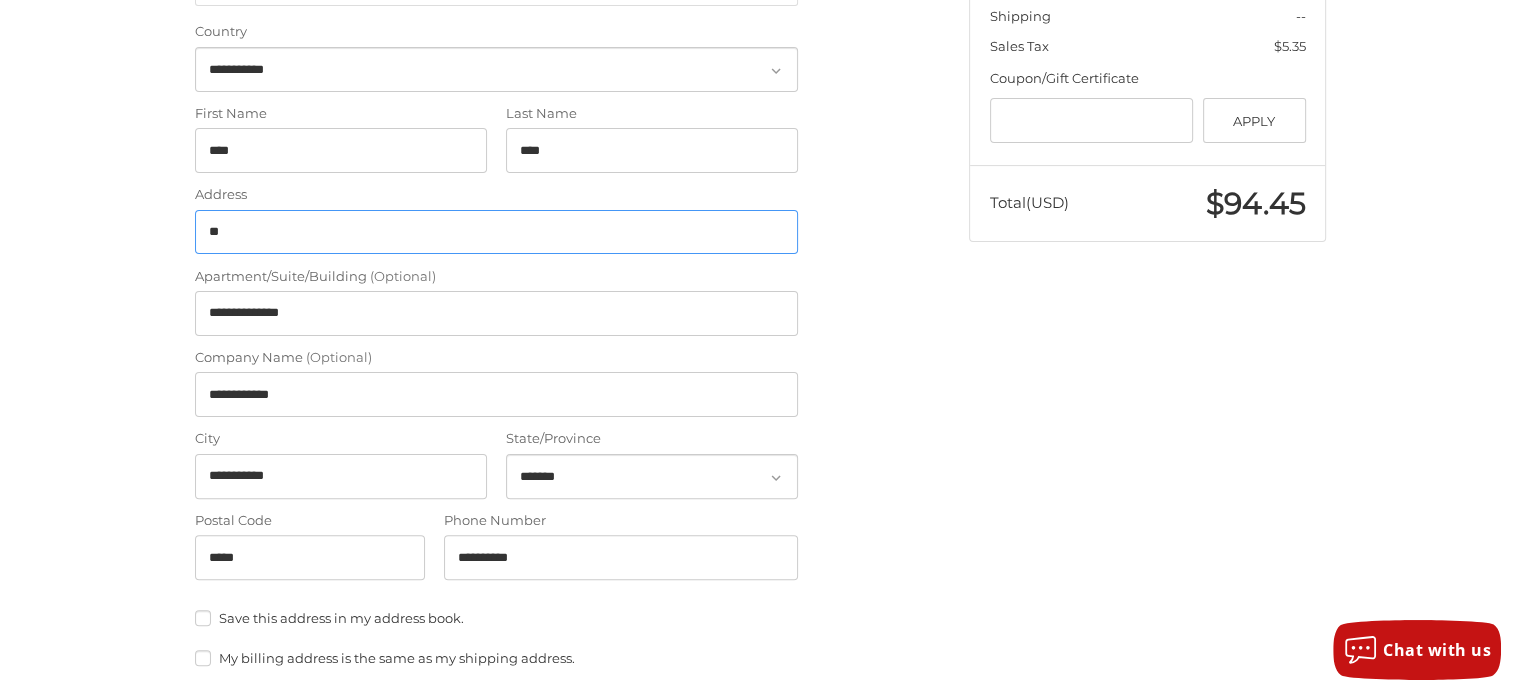 type on "*" 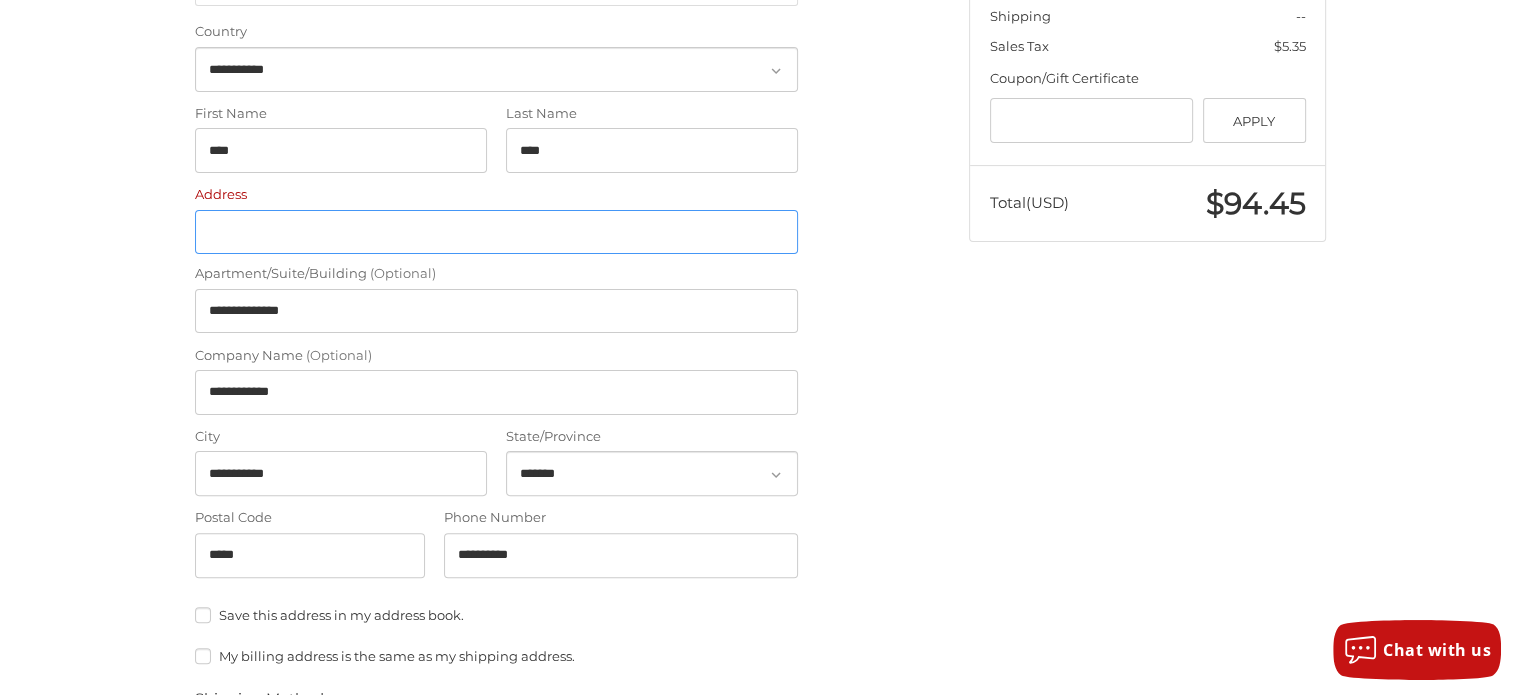 type 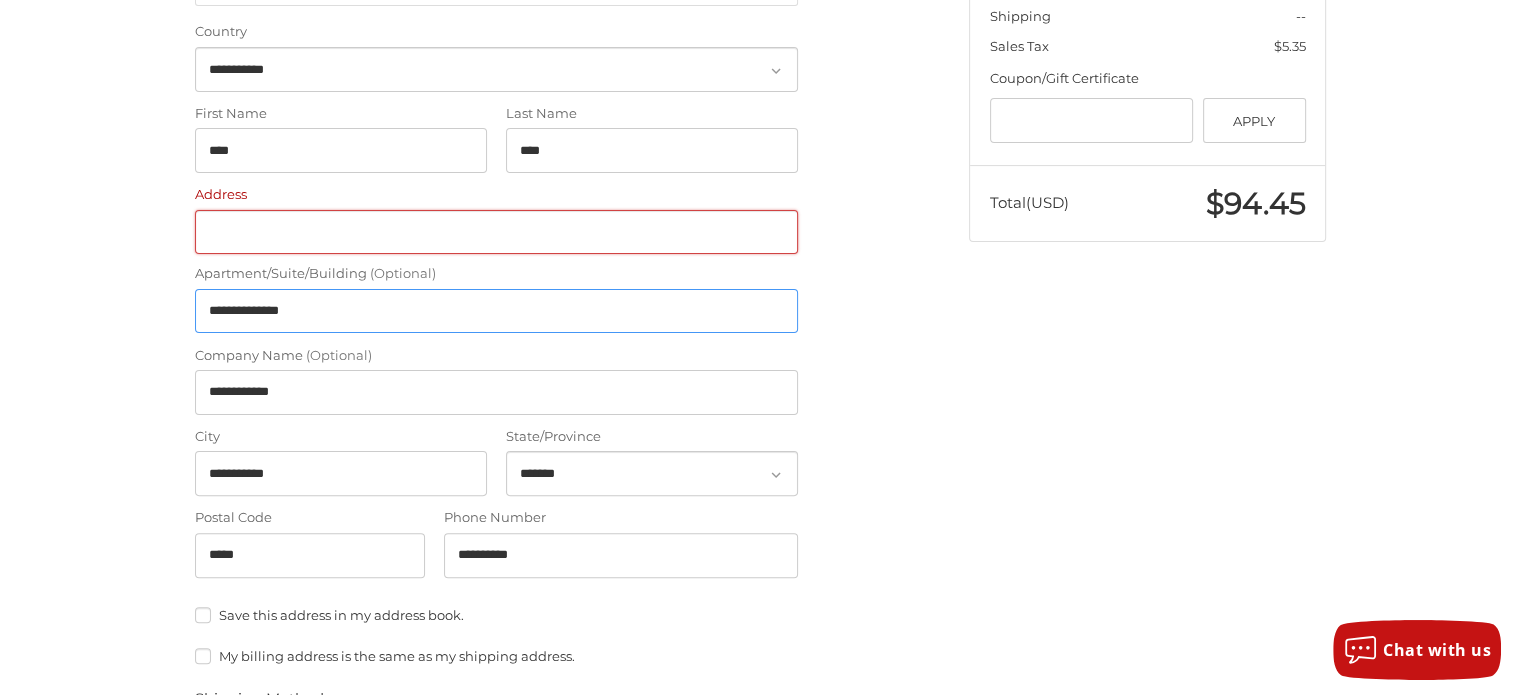 drag, startPoint x: 324, startPoint y: 309, endPoint x: 115, endPoint y: 319, distance: 209.2391 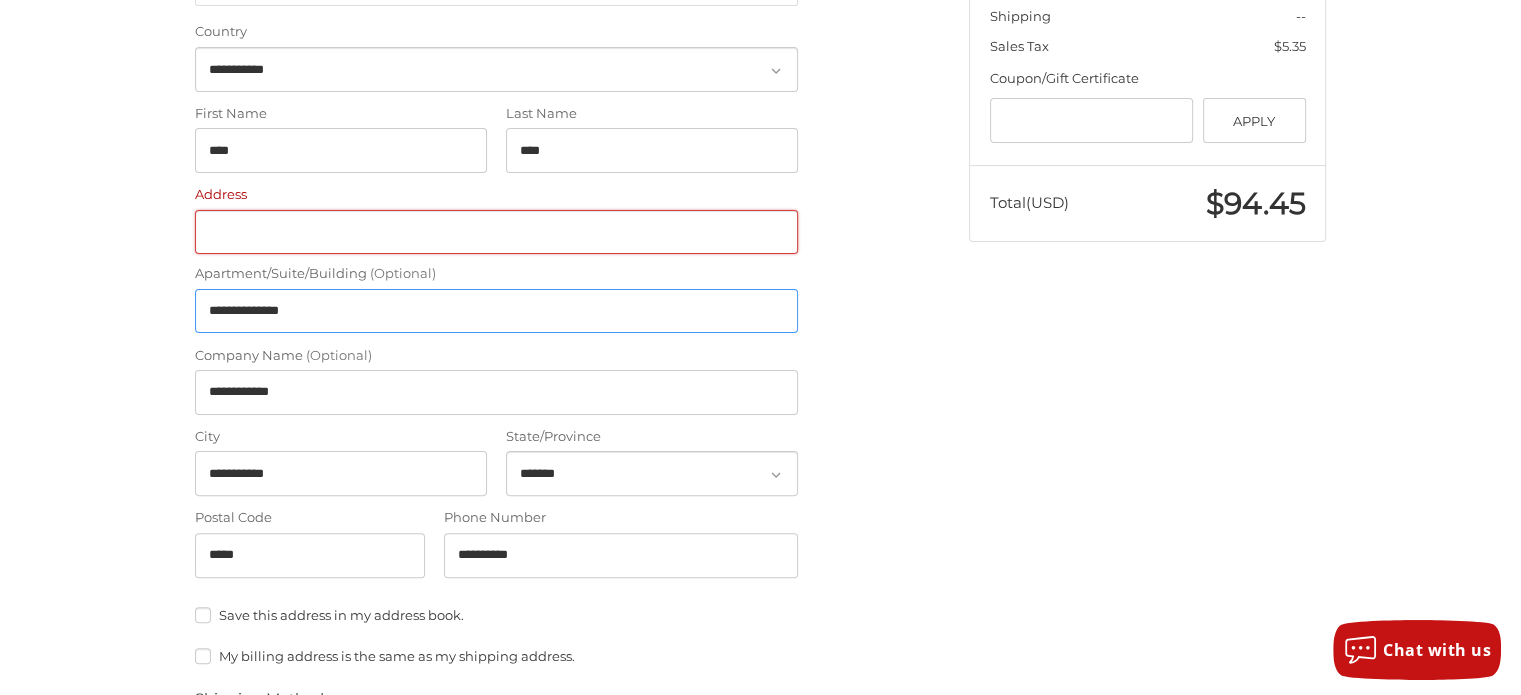 click on "**********" at bounding box center [760, 431] 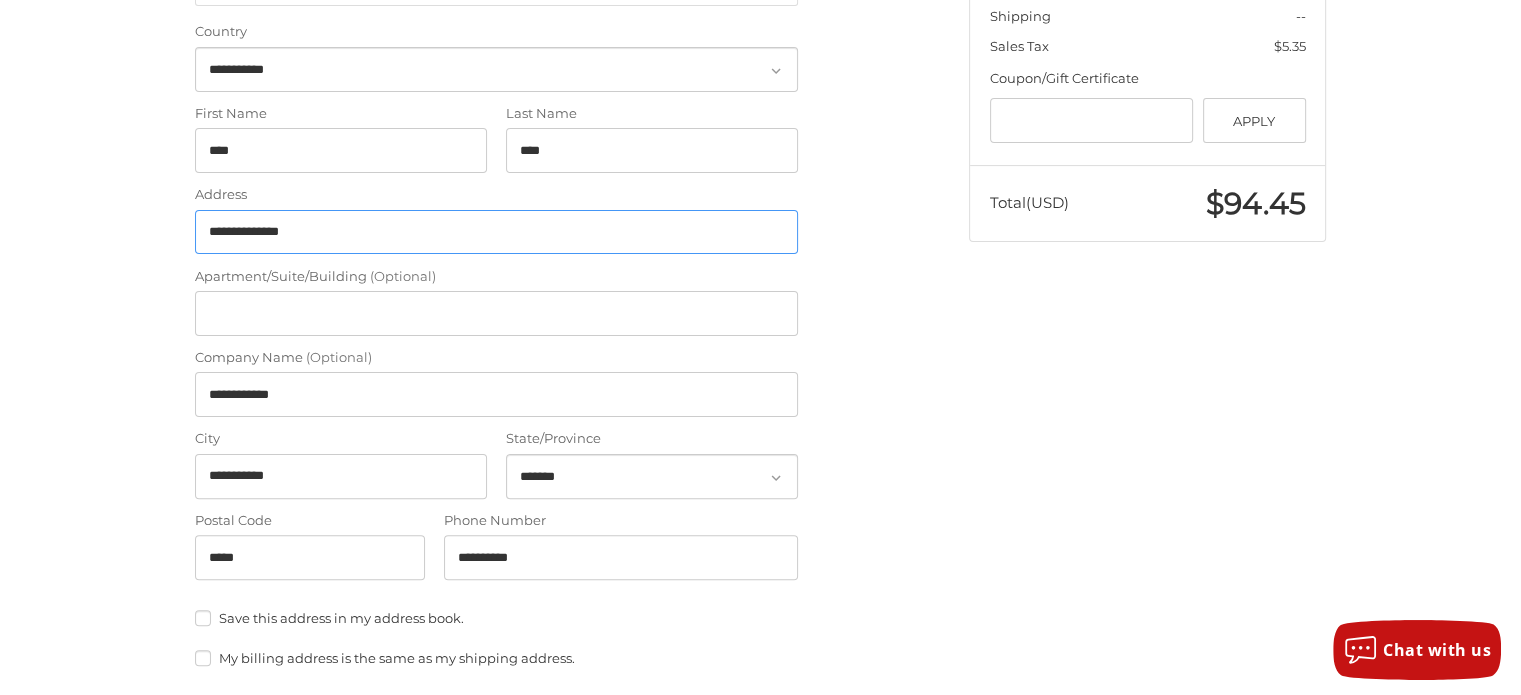 type on "**********" 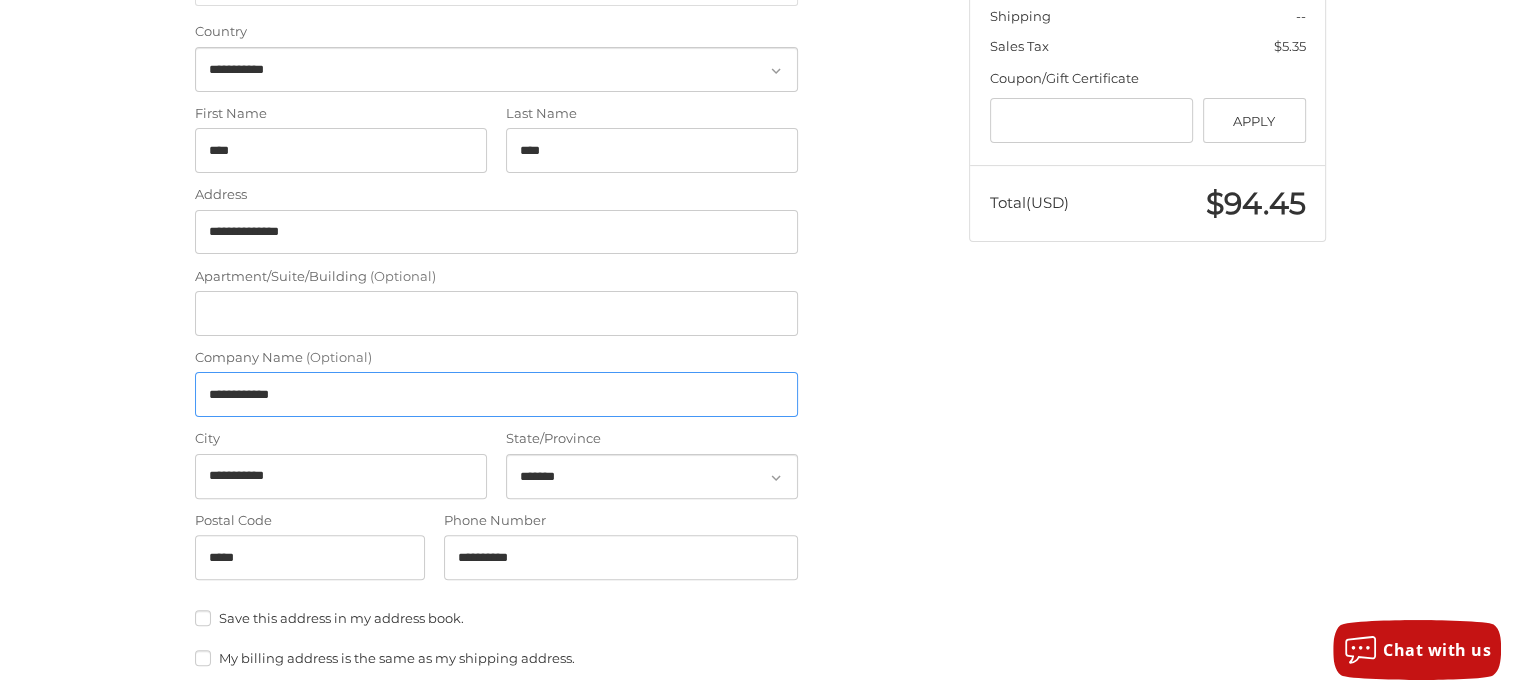 drag, startPoint x: 320, startPoint y: 396, endPoint x: 155, endPoint y: 383, distance: 165.51132 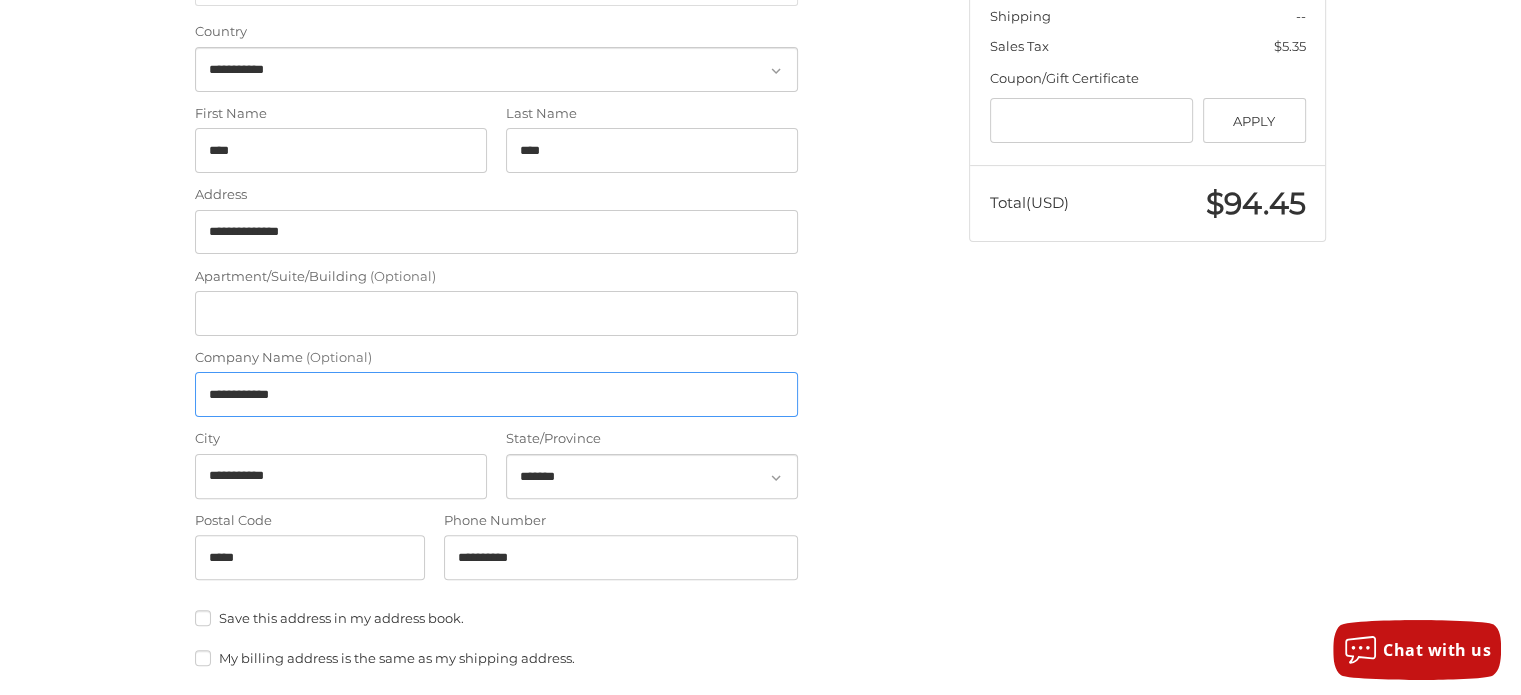 click on "**********" at bounding box center [760, 521] 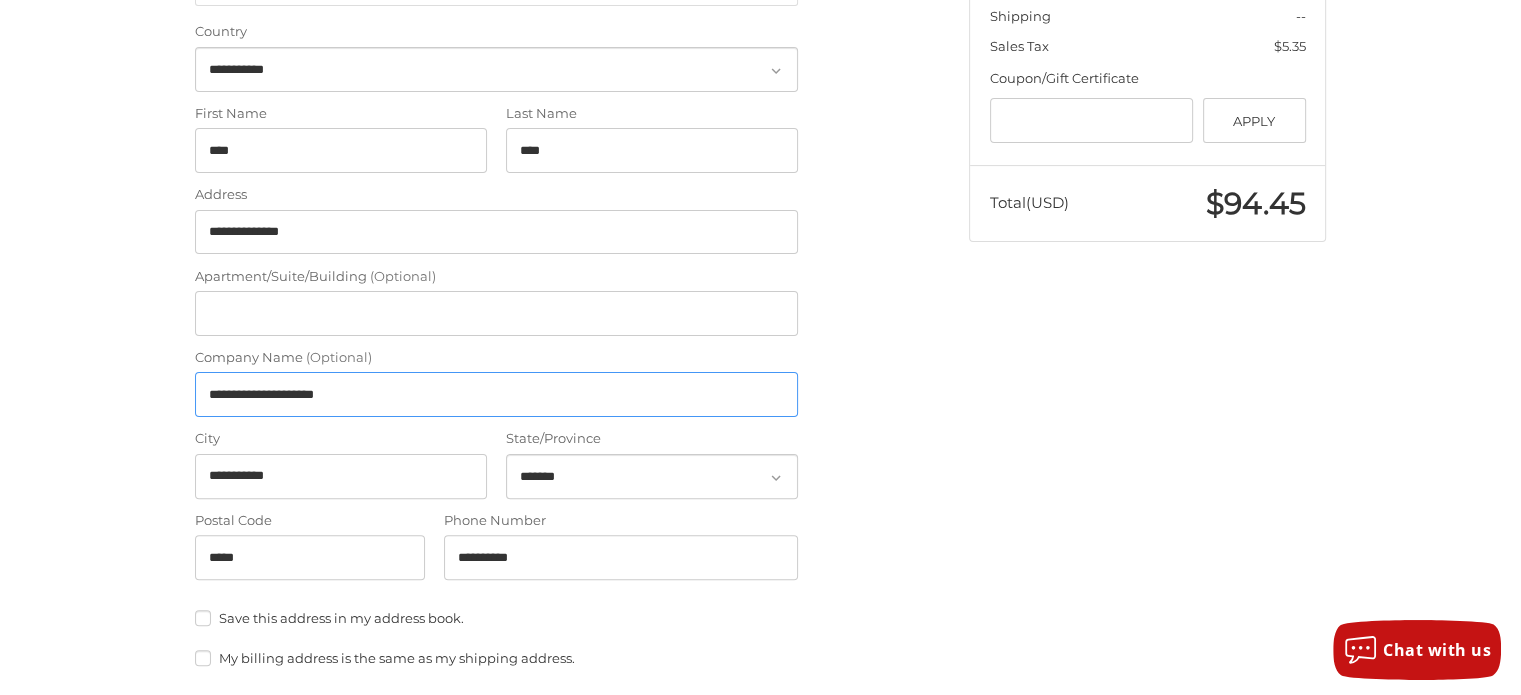 type on "**********" 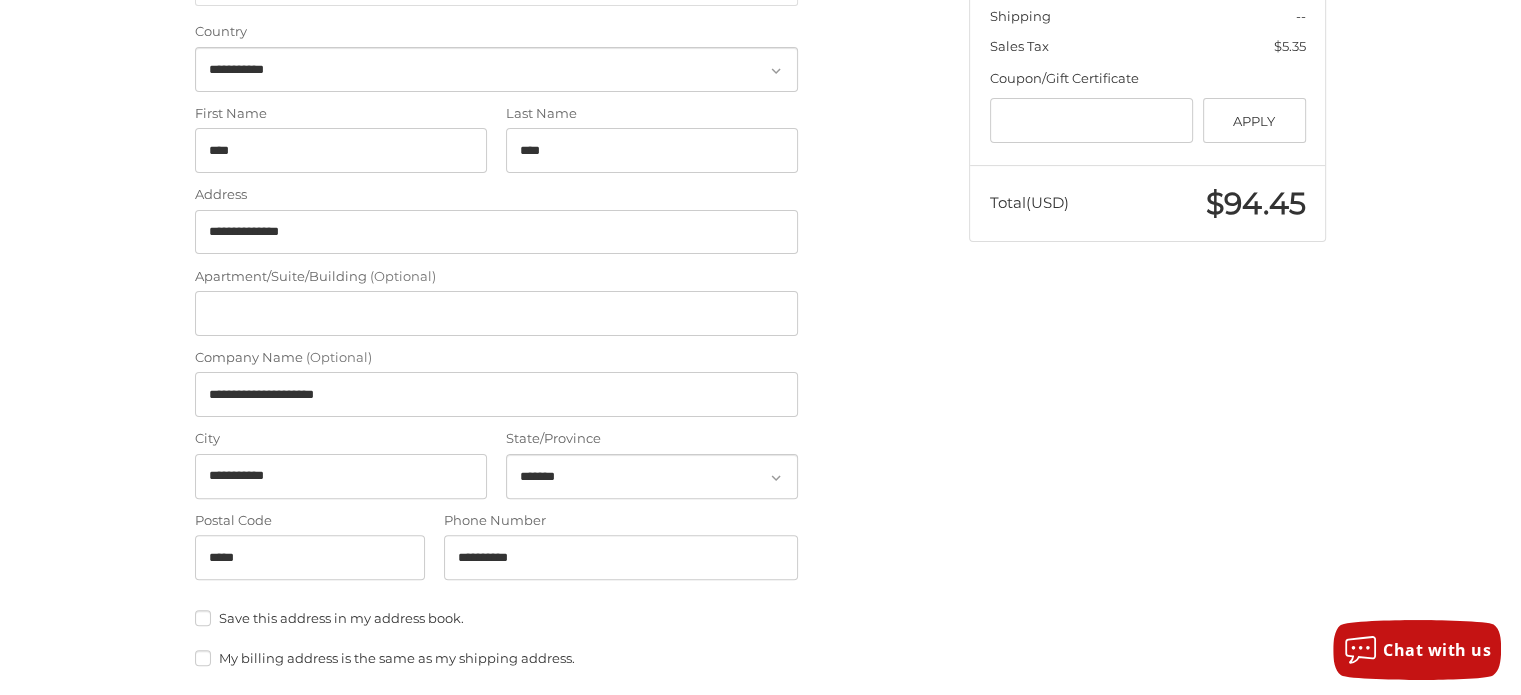 click on "**********" at bounding box center [760, 521] 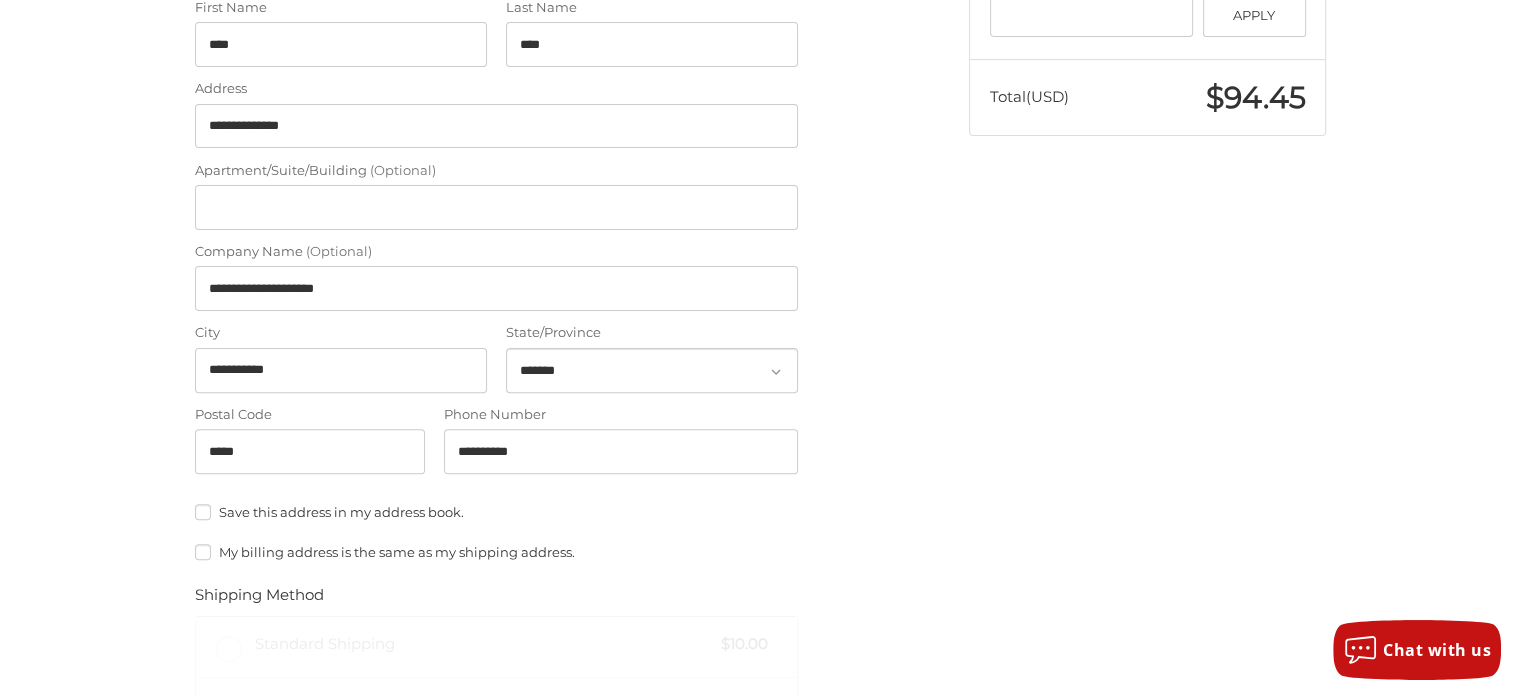 scroll, scrollTop: 658, scrollLeft: 0, axis: vertical 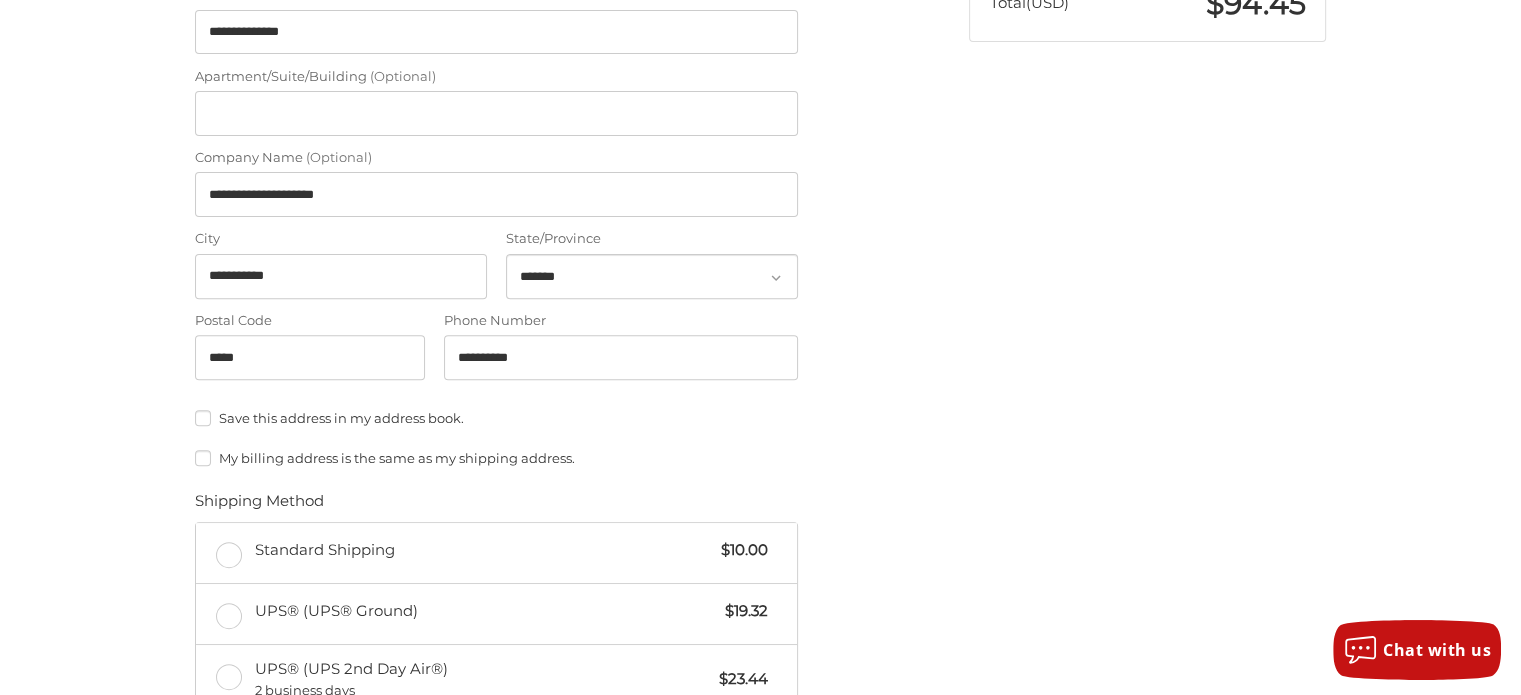 click on "Save this address in my address book." at bounding box center (496, 418) 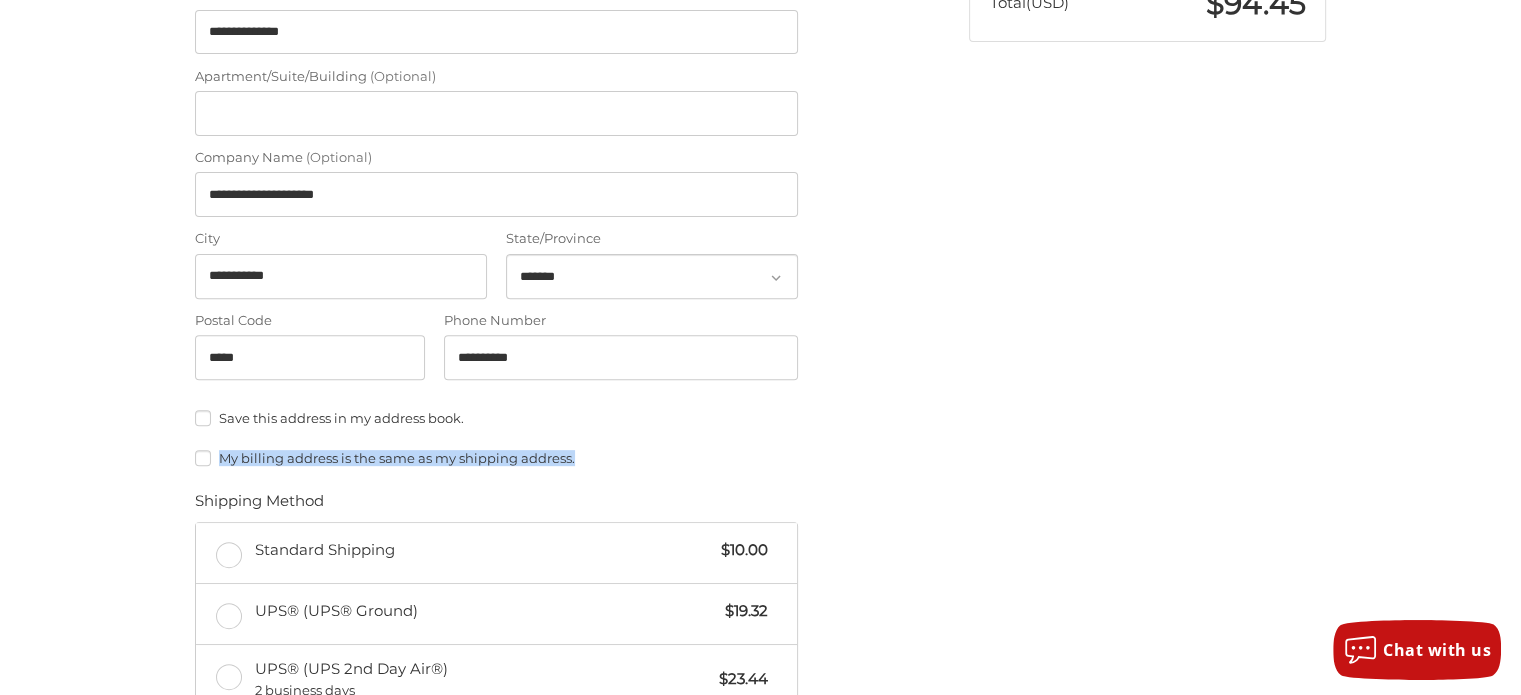 click on "My billing address is the same as my shipping address." at bounding box center [496, 458] 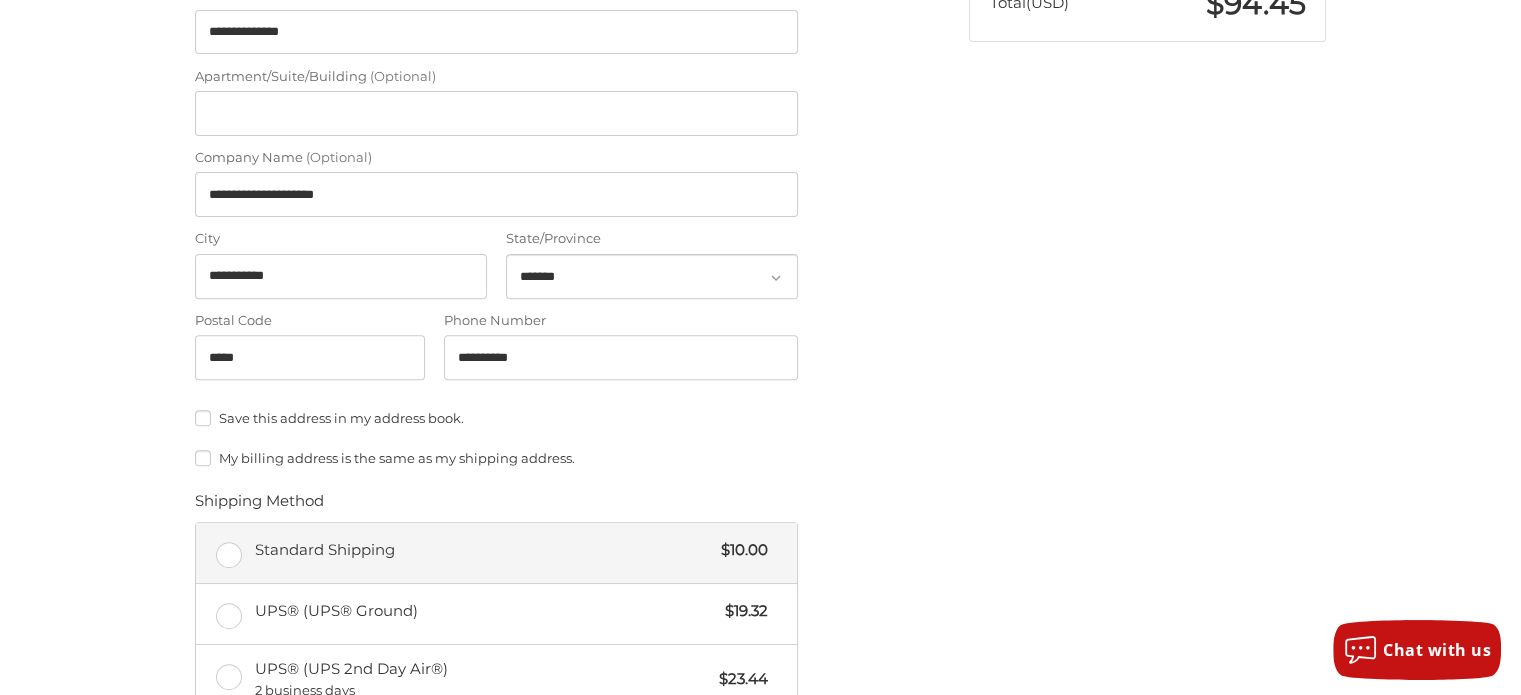 click on "Standard Shipping $10.00" at bounding box center [496, 553] 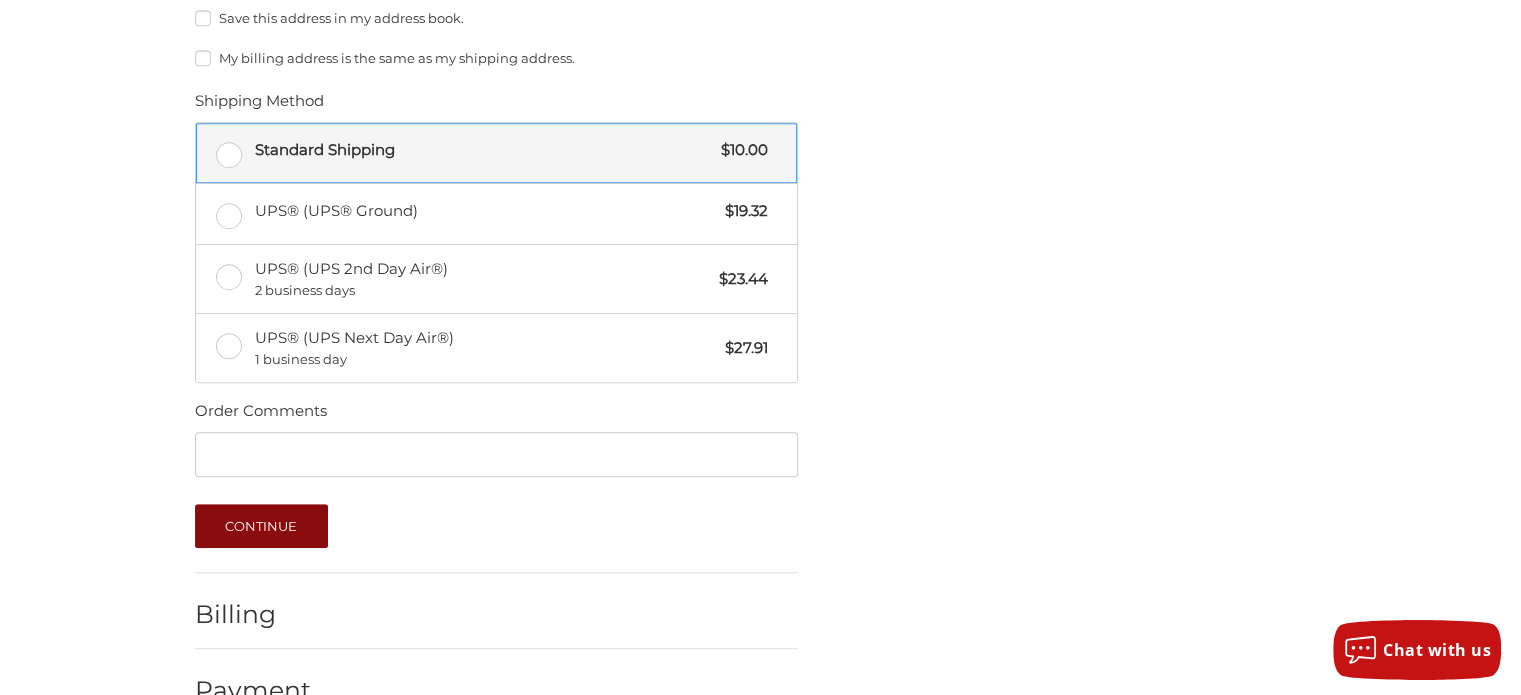 scroll, scrollTop: 1104, scrollLeft: 0, axis: vertical 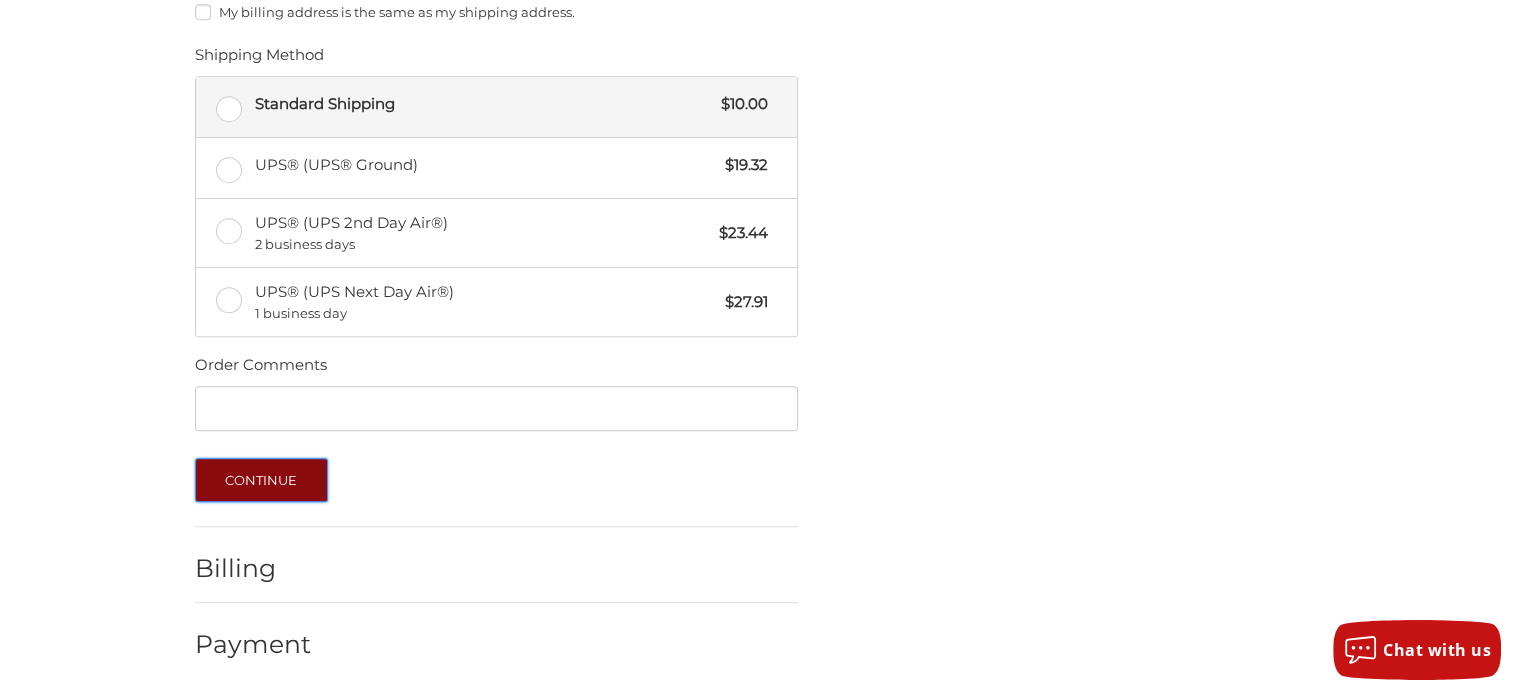 click on "Continue" at bounding box center (261, 480) 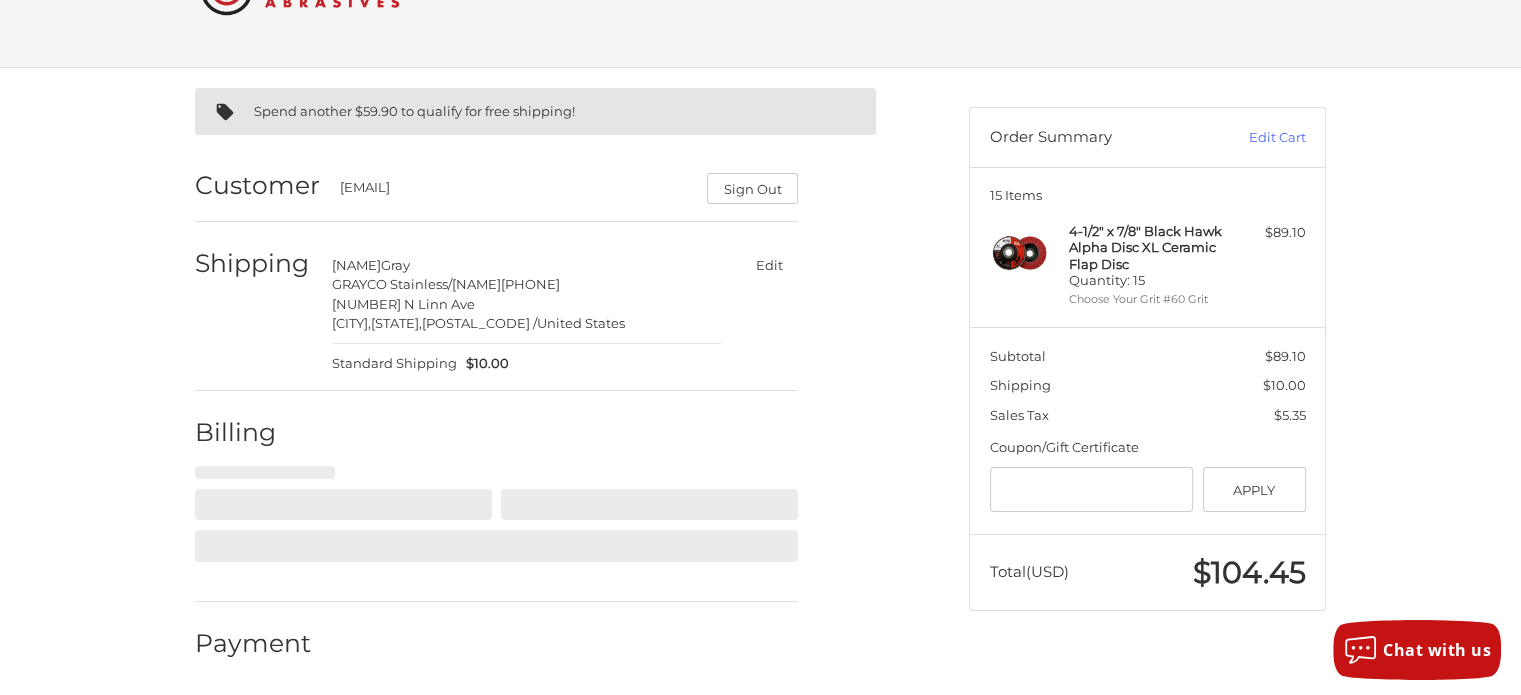 select on "**" 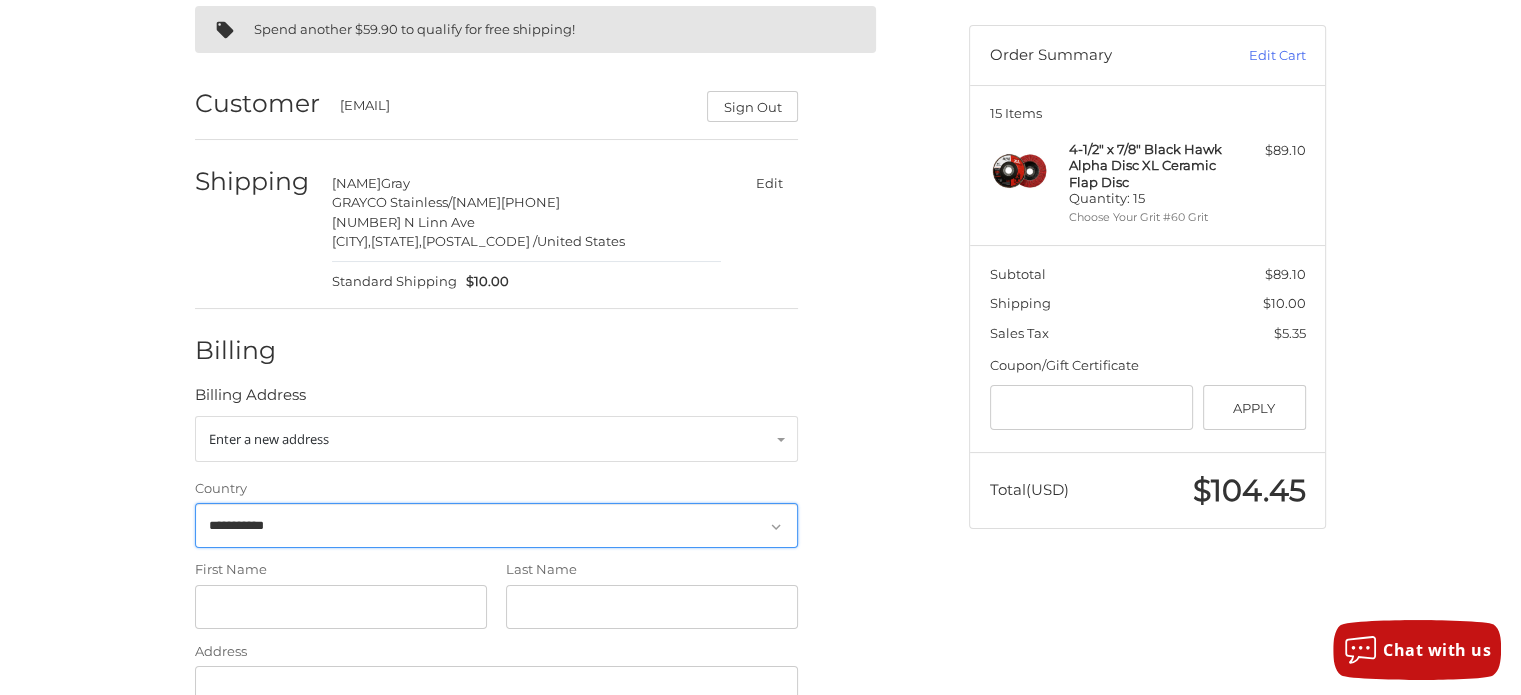 scroll, scrollTop: 340, scrollLeft: 0, axis: vertical 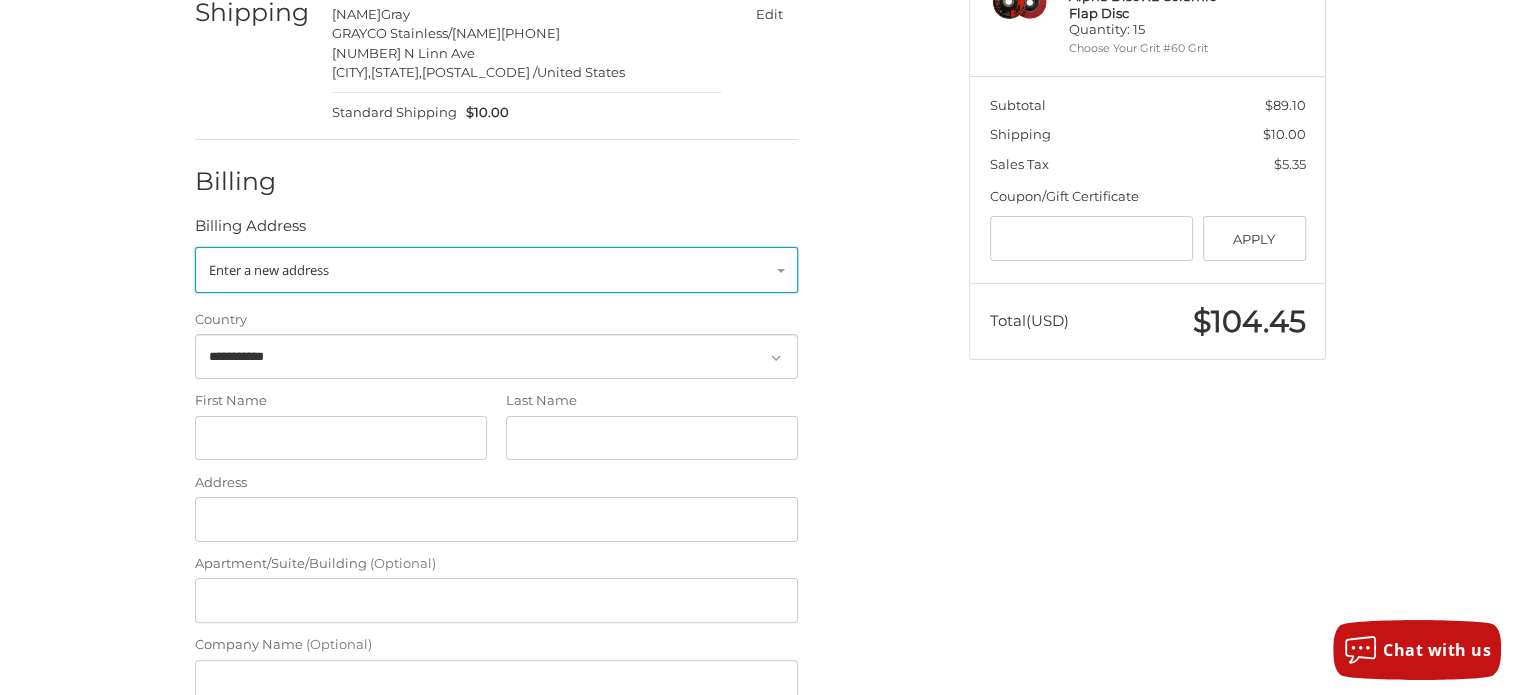 click on "Enter a new address" at bounding box center (496, 270) 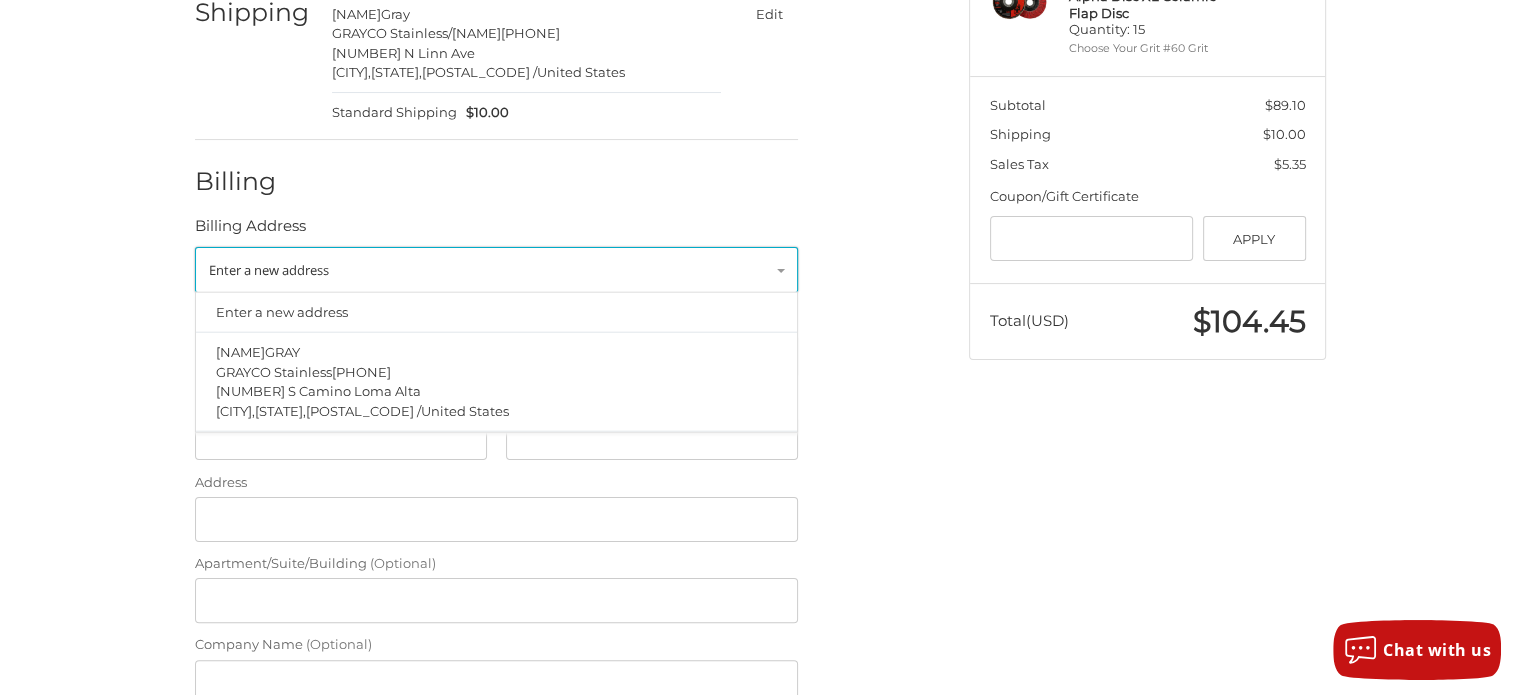 click on "Enter a new address" at bounding box center (496, 270) 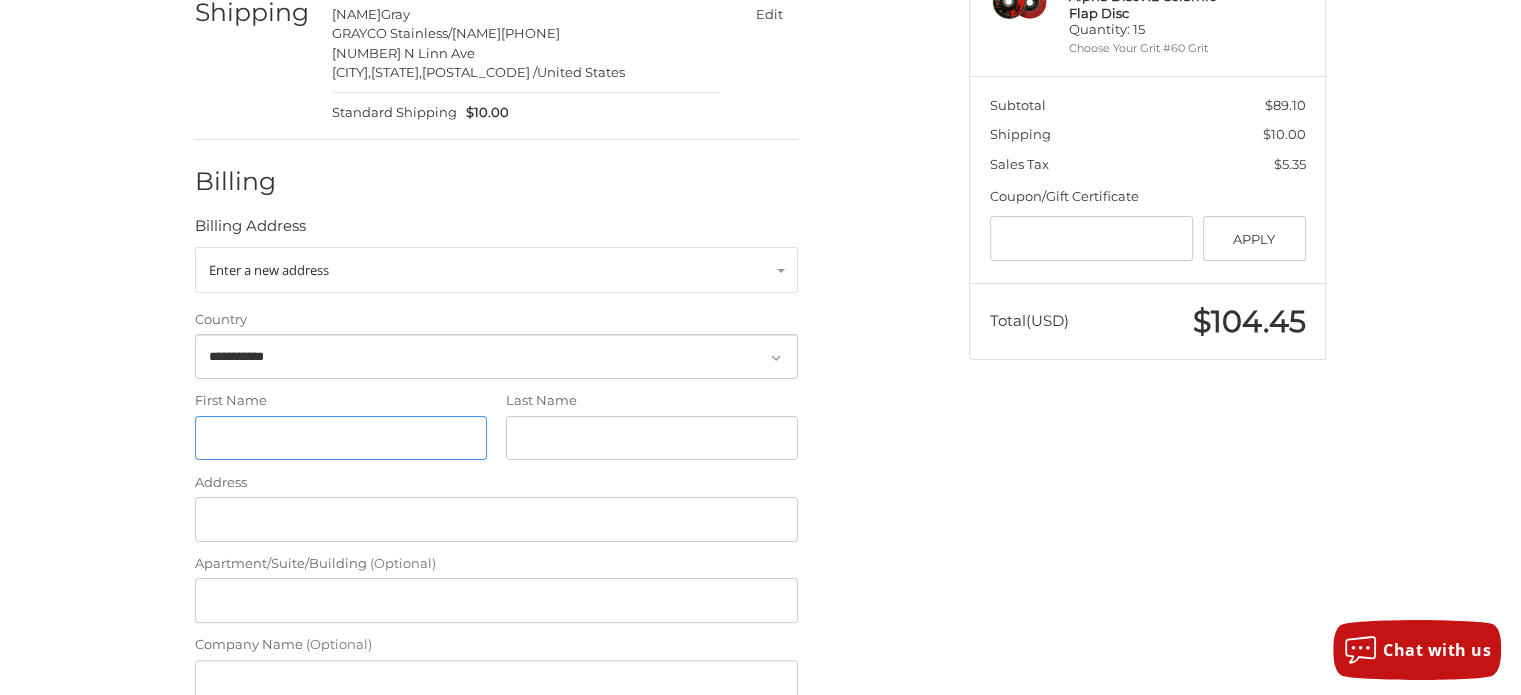 click on "First Name" at bounding box center [341, 438] 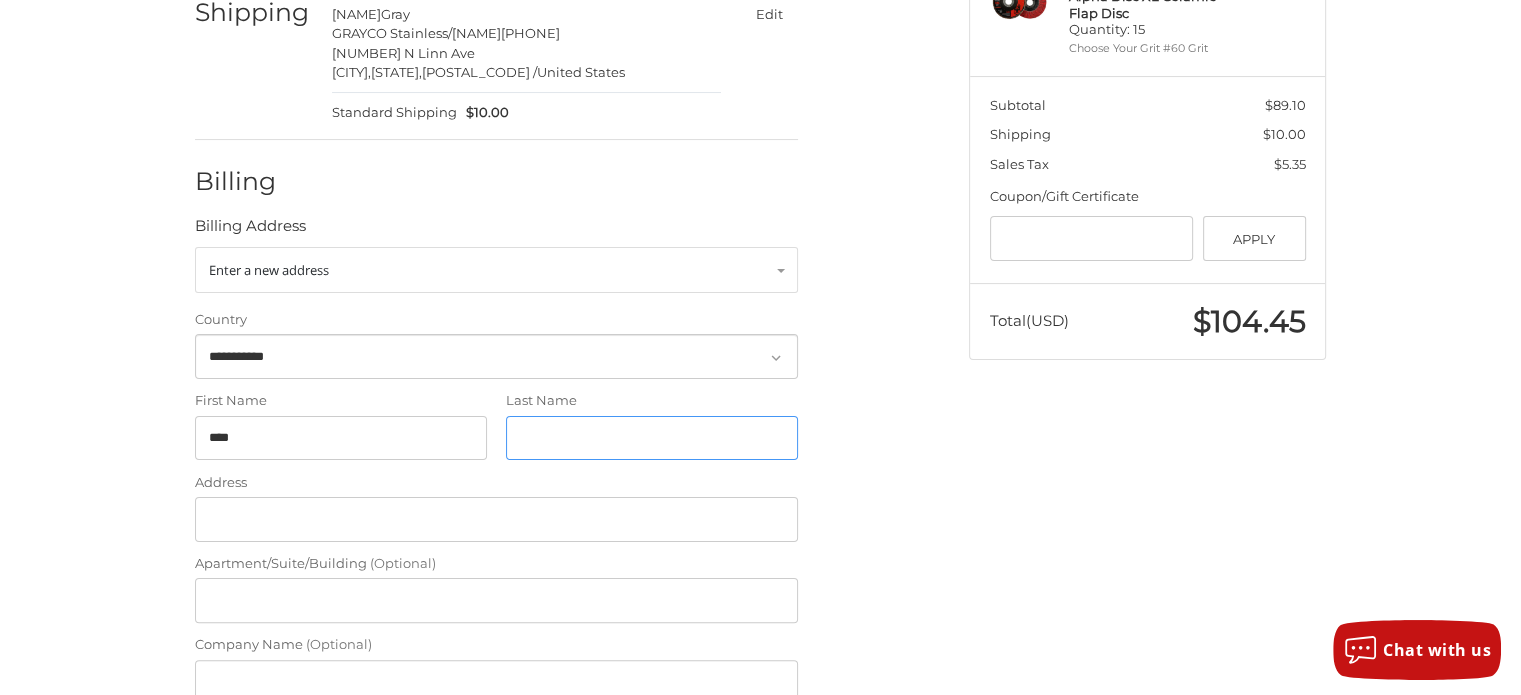 type on "****" 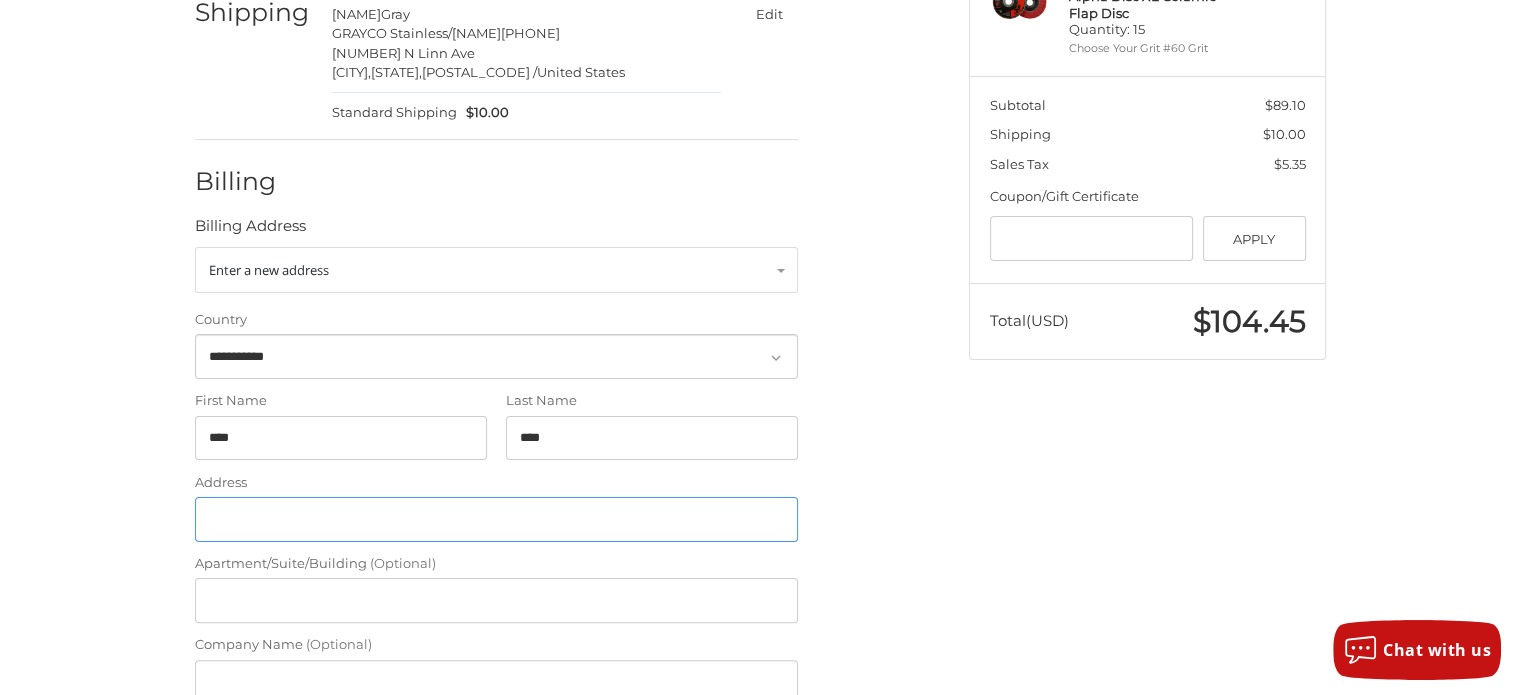 type on "**********" 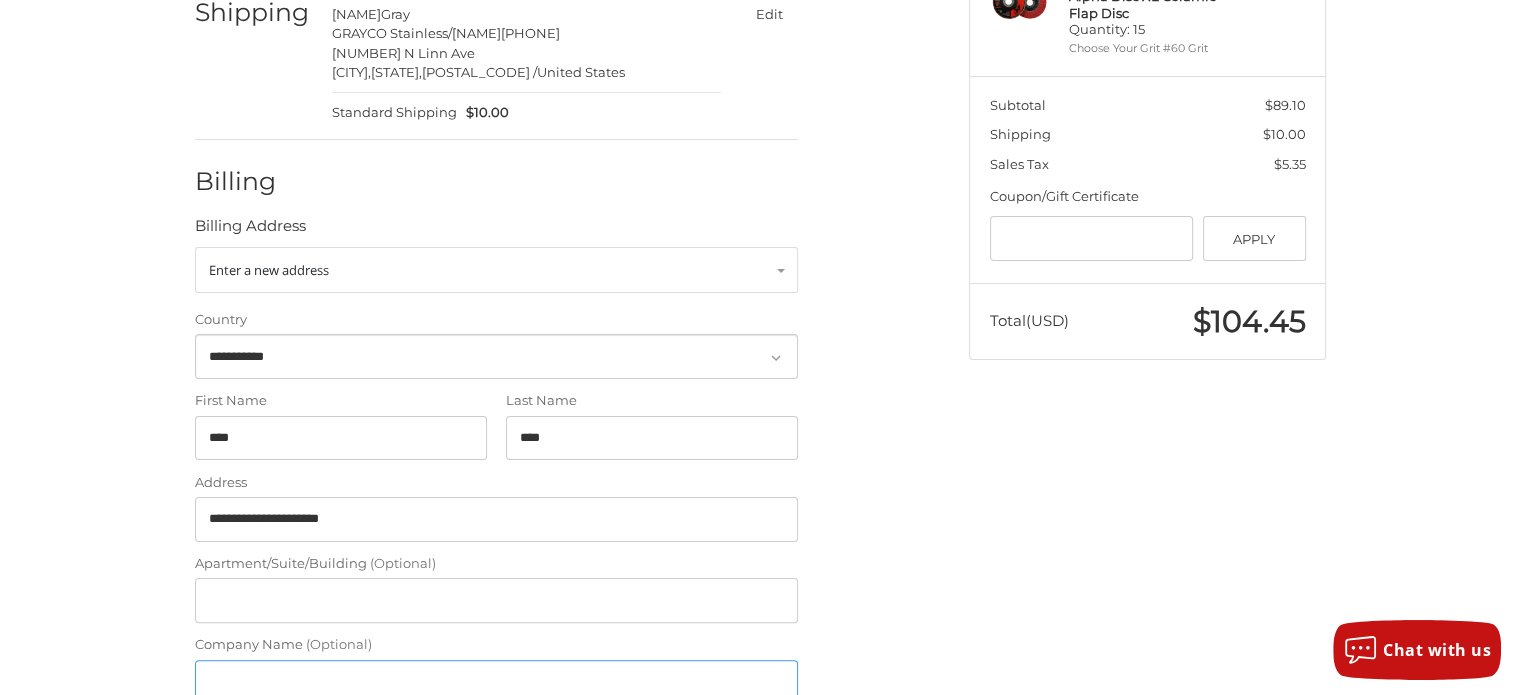type on "**********" 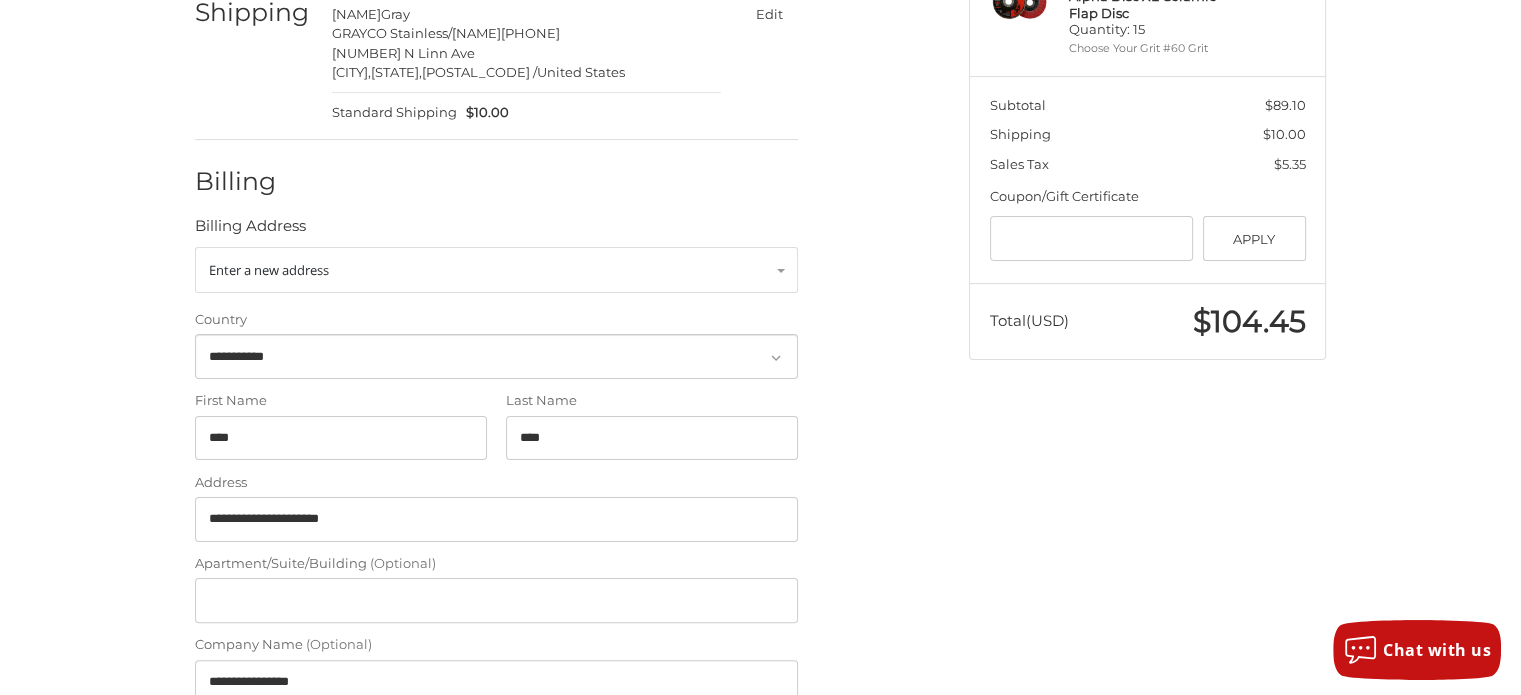 type on "****" 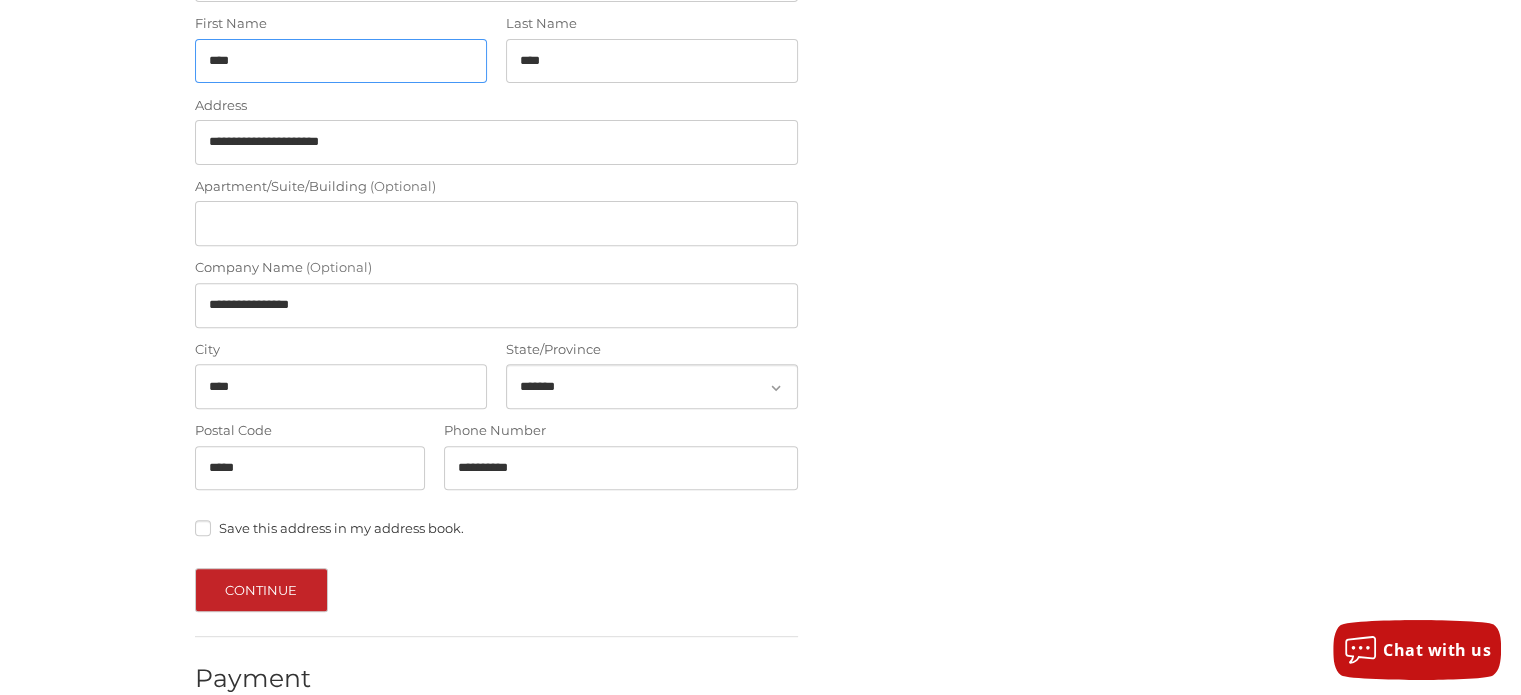 scroll, scrollTop: 740, scrollLeft: 0, axis: vertical 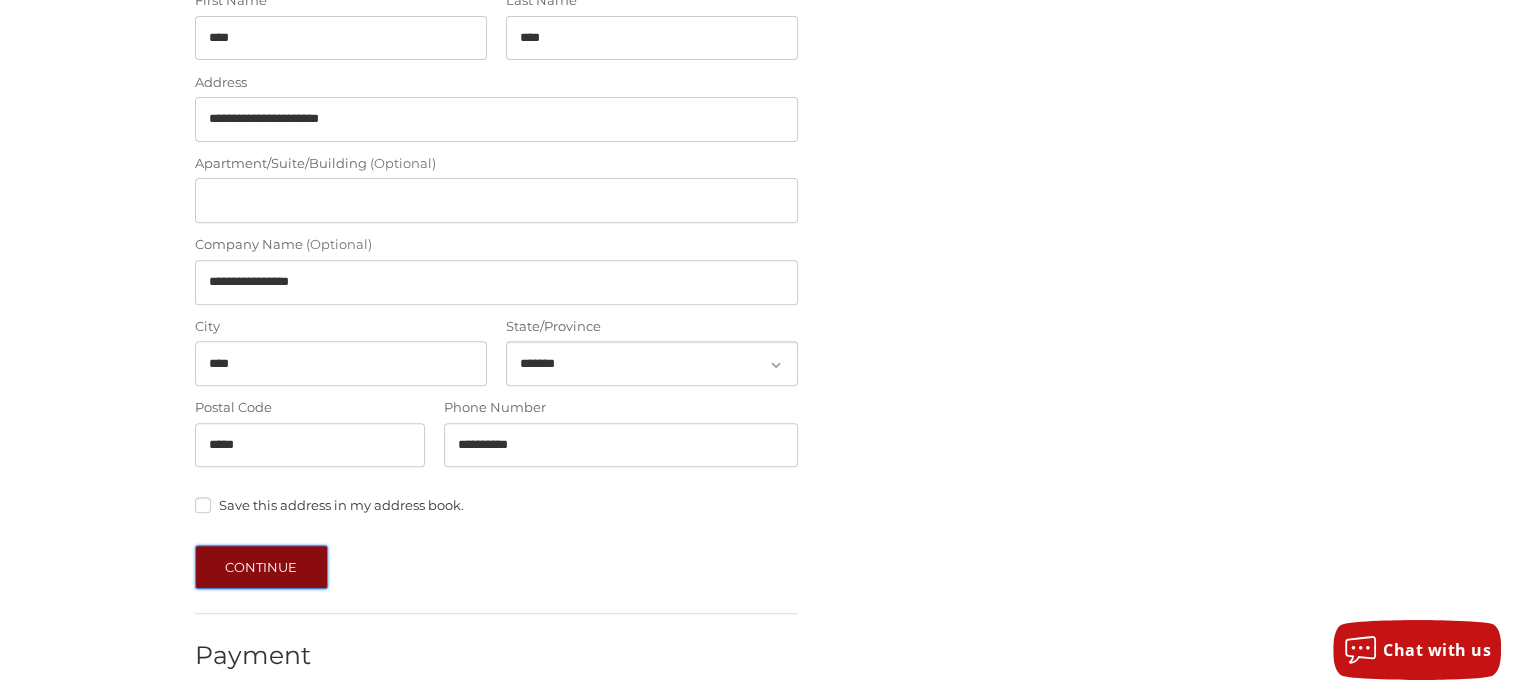 click on "Continue" at bounding box center [261, 567] 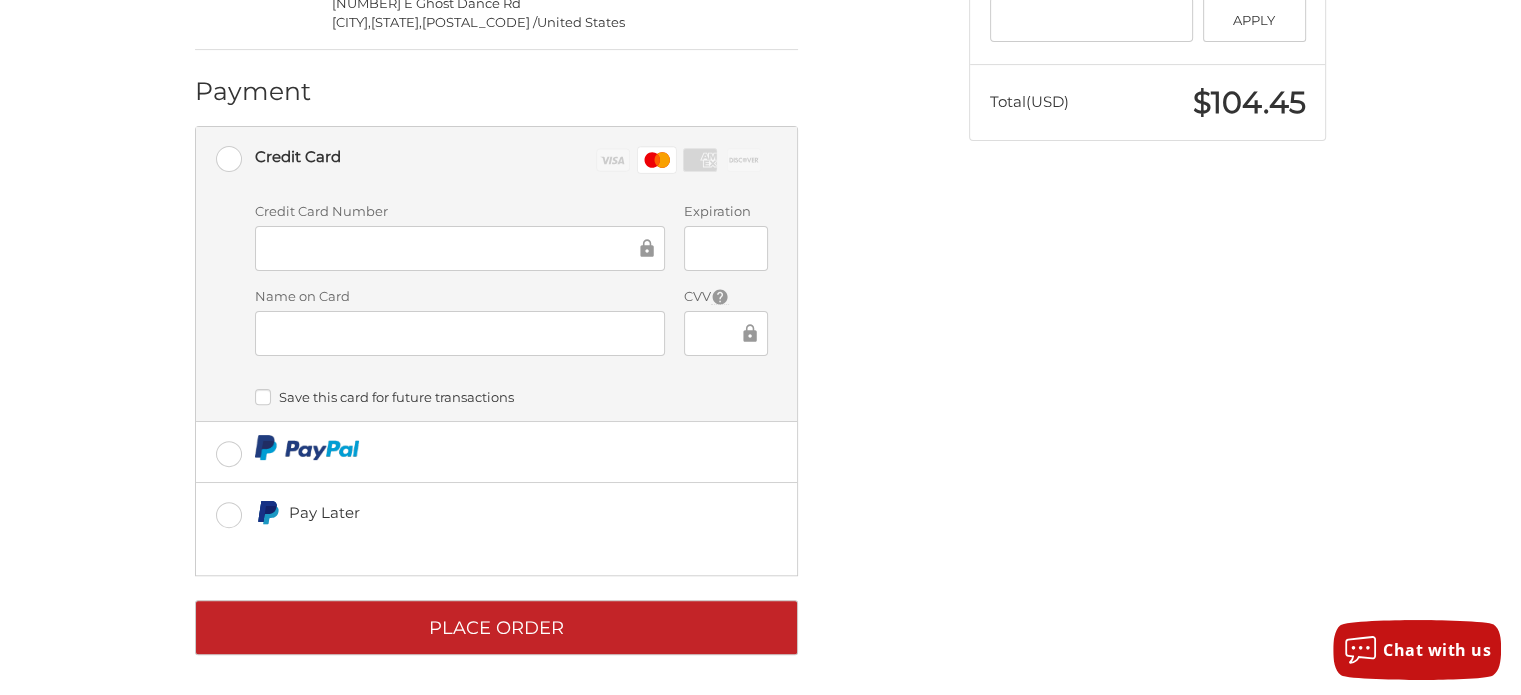 scroll, scrollTop: 562, scrollLeft: 0, axis: vertical 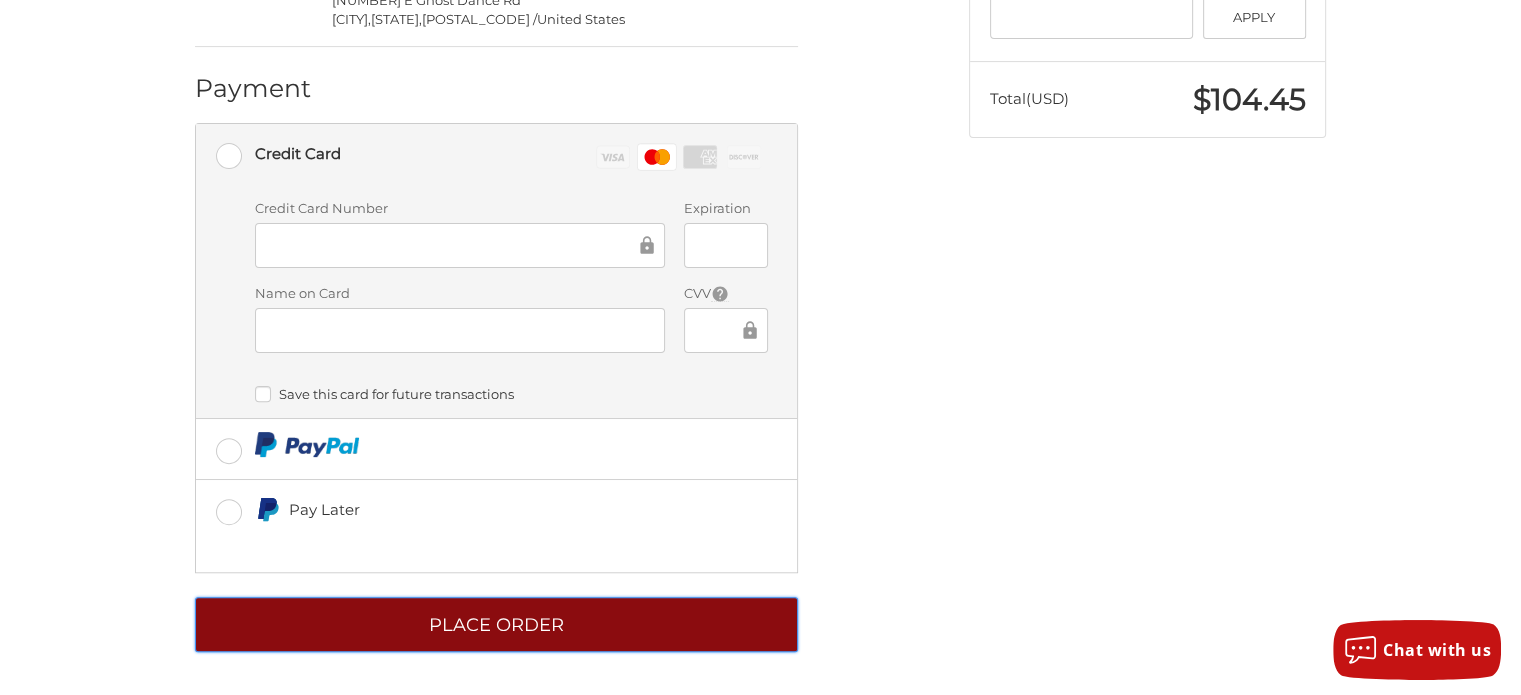 click on "Place Order" at bounding box center [496, 624] 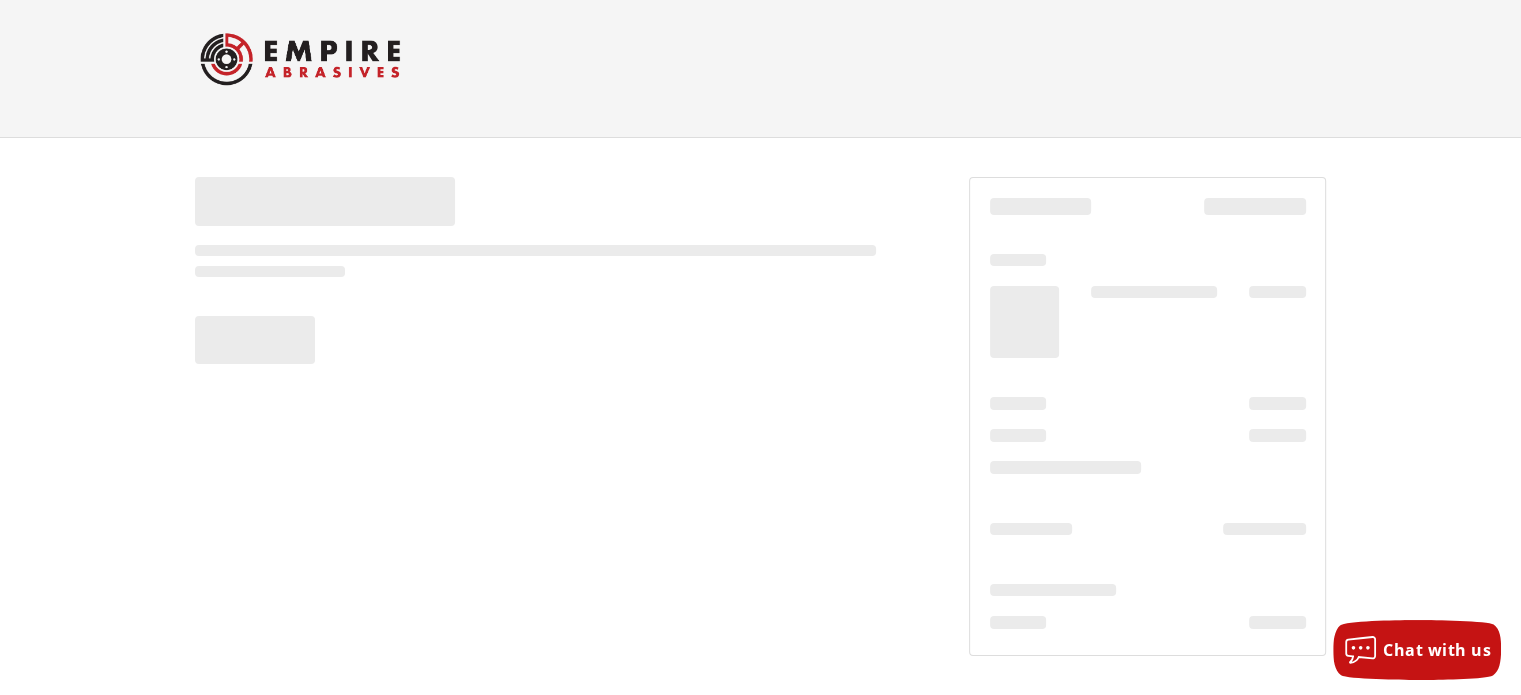 scroll, scrollTop: 19, scrollLeft: 0, axis: vertical 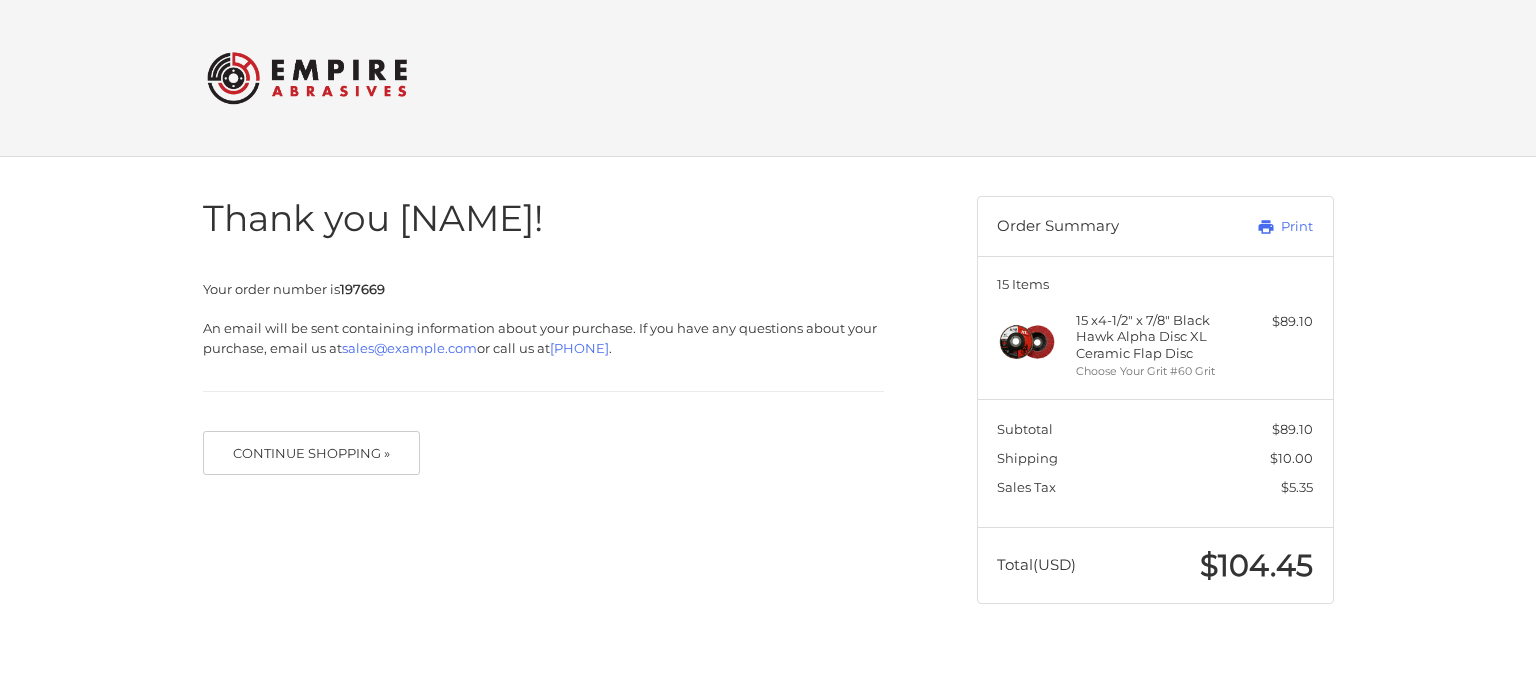 drag, startPoint x: 0, startPoint y: 0, endPoint x: 28, endPoint y: 389, distance: 390.0064 